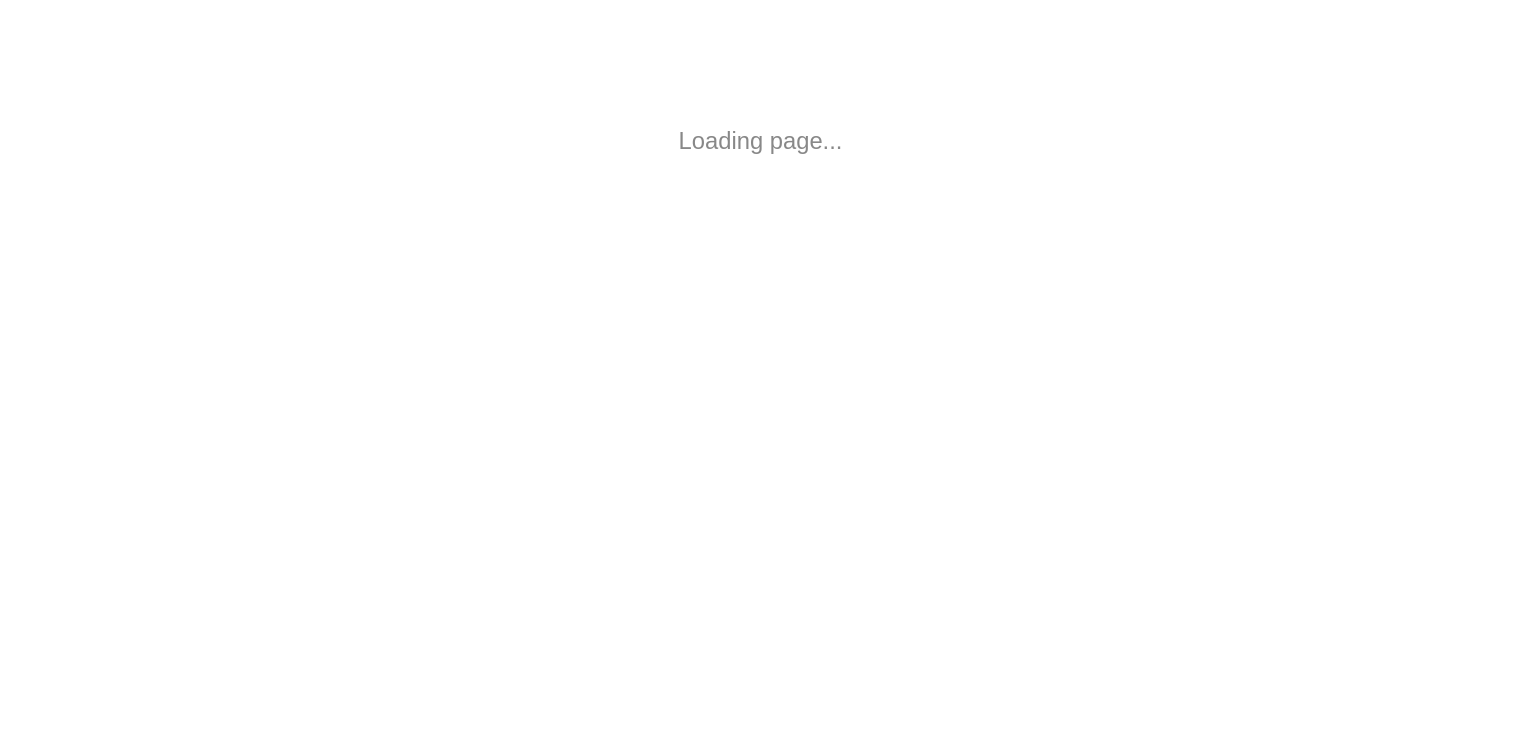 scroll, scrollTop: 0, scrollLeft: 0, axis: both 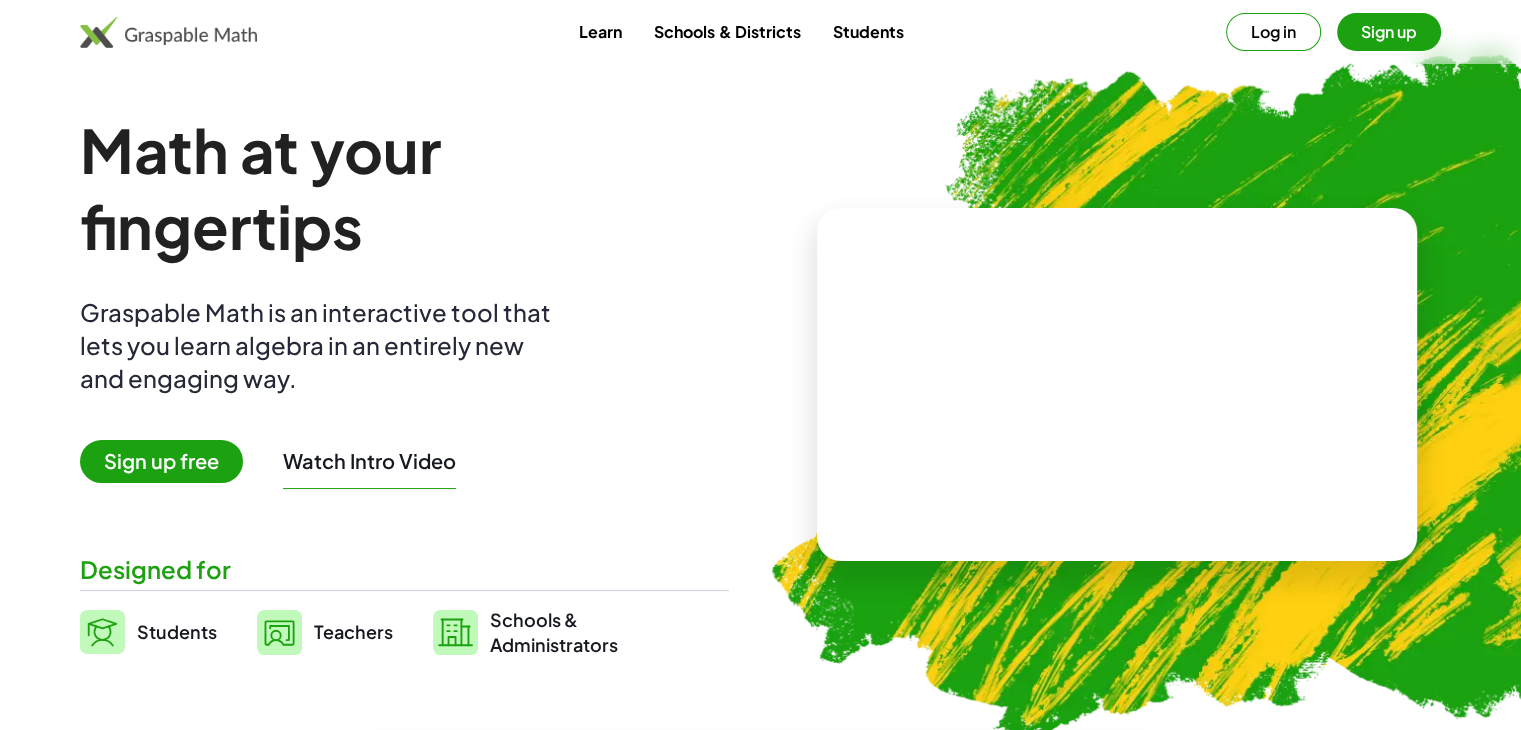 drag, startPoint x: 1265, startPoint y: 39, endPoint x: 1467, endPoint y: 37, distance: 202.0099 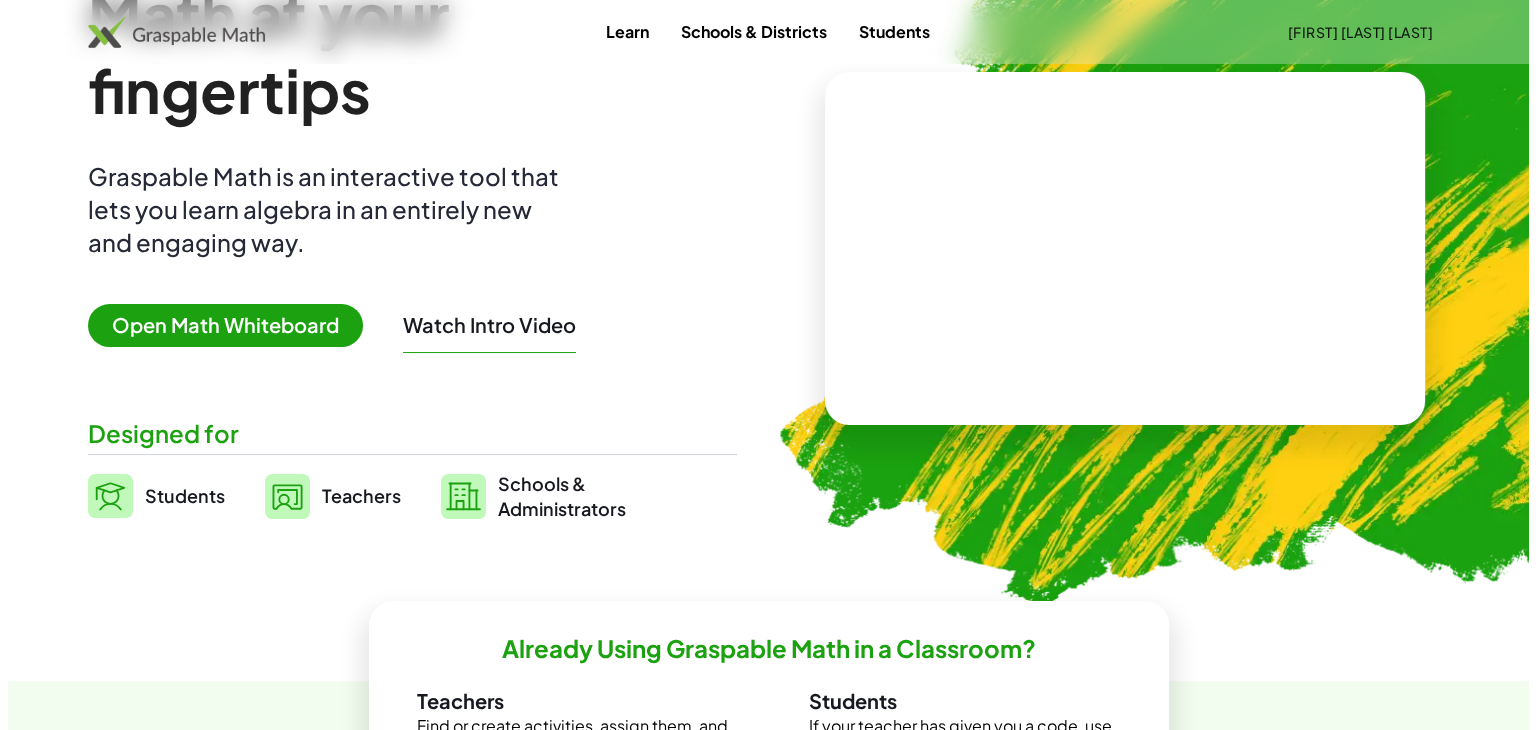 scroll, scrollTop: 0, scrollLeft: 0, axis: both 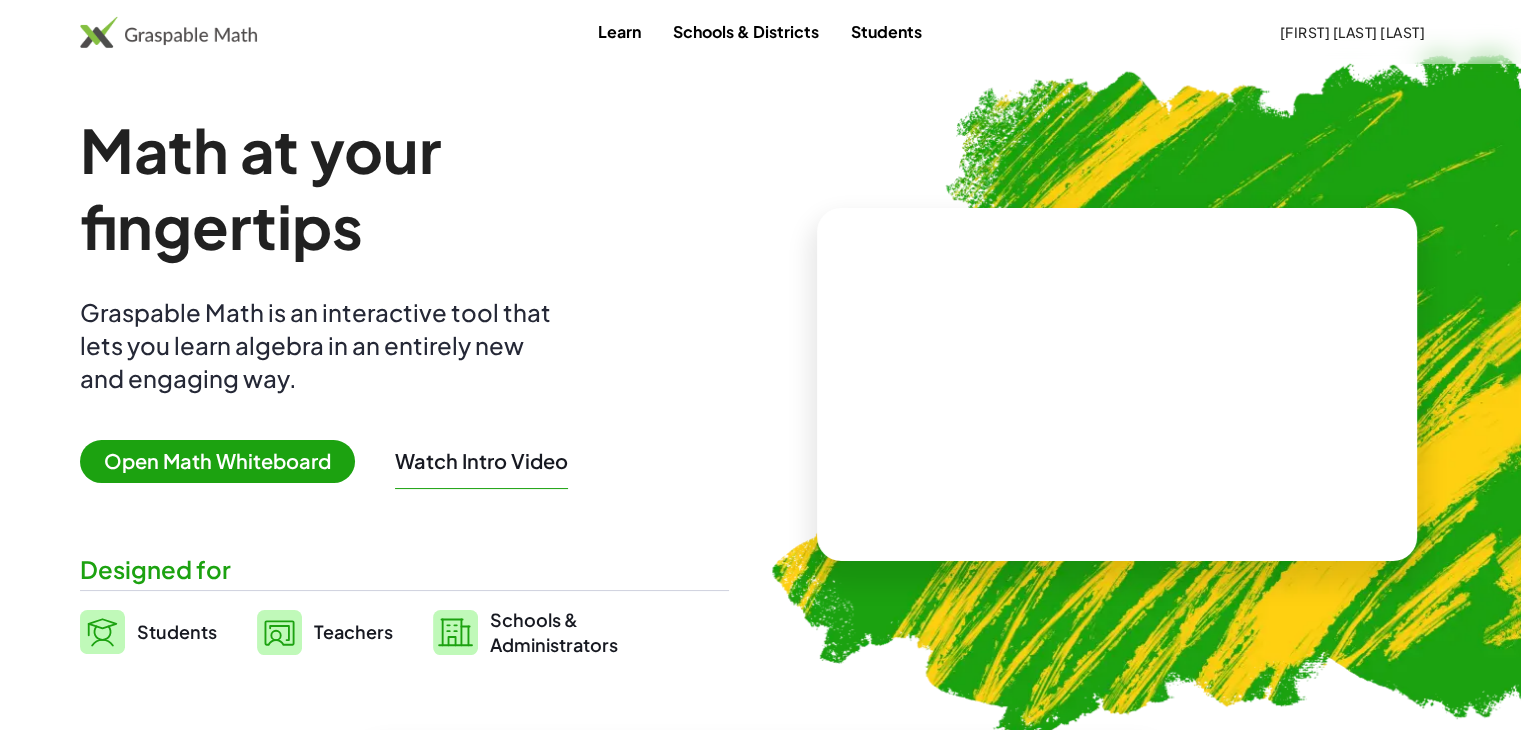 click on "Open Math Whiteboard" at bounding box center [217, 461] 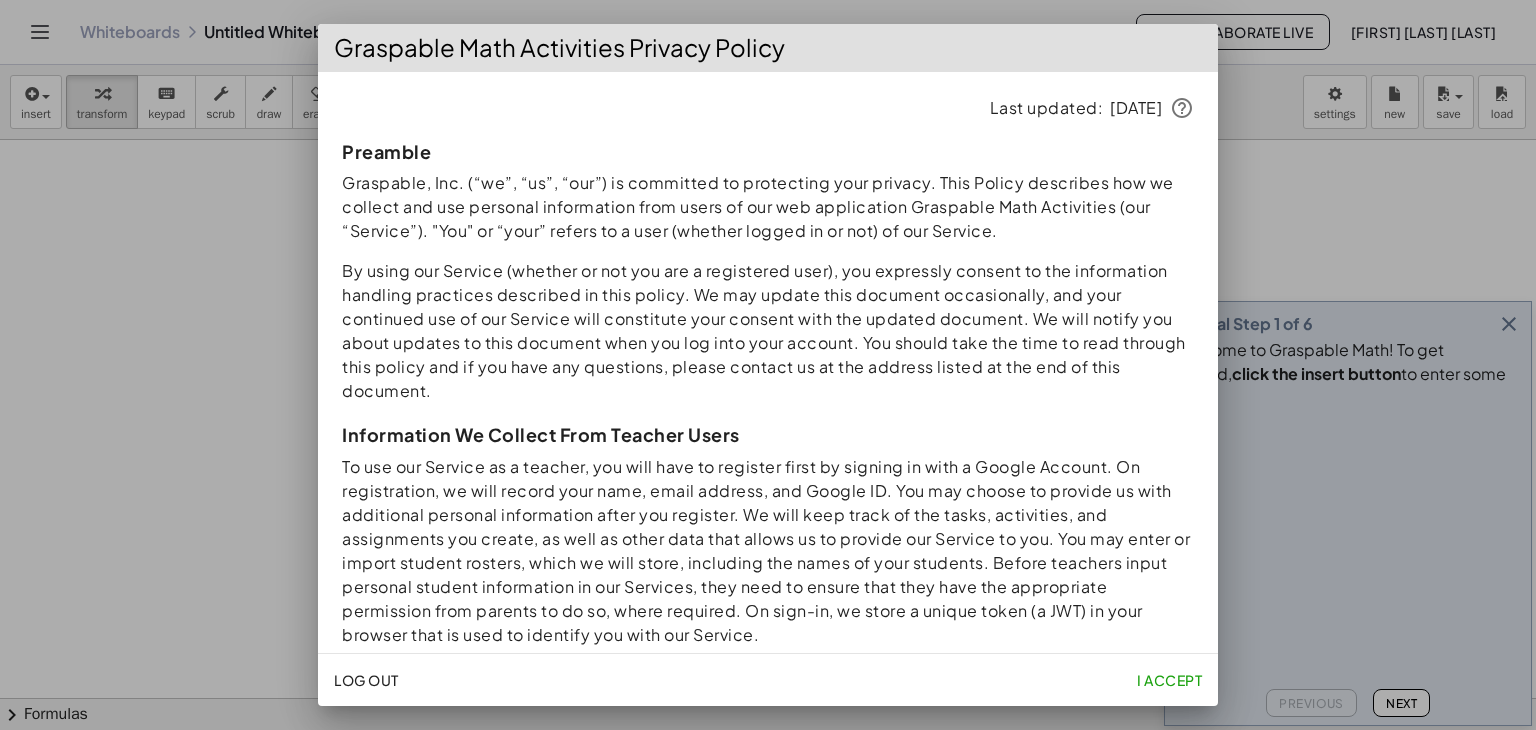 click at bounding box center (768, 365) 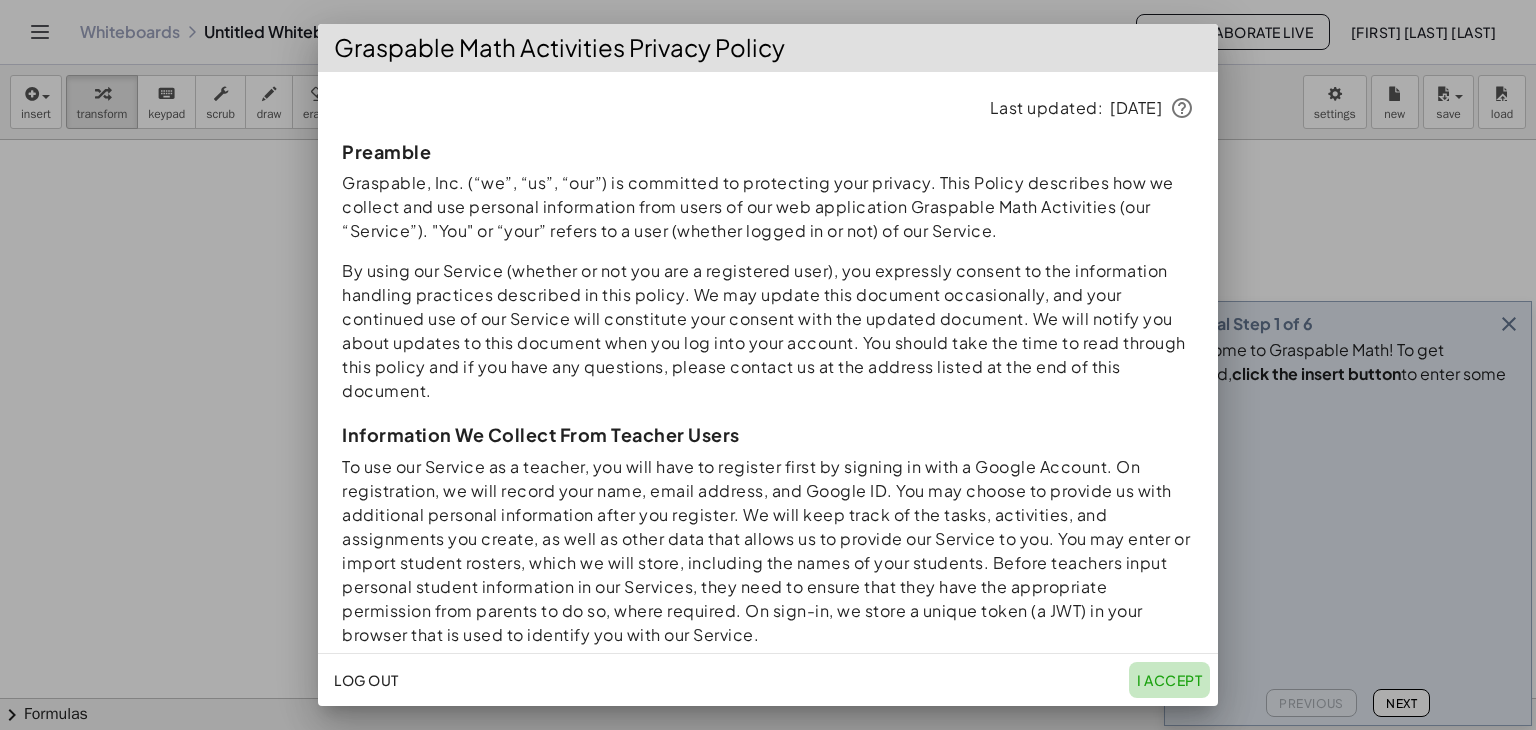 click on "I accept" 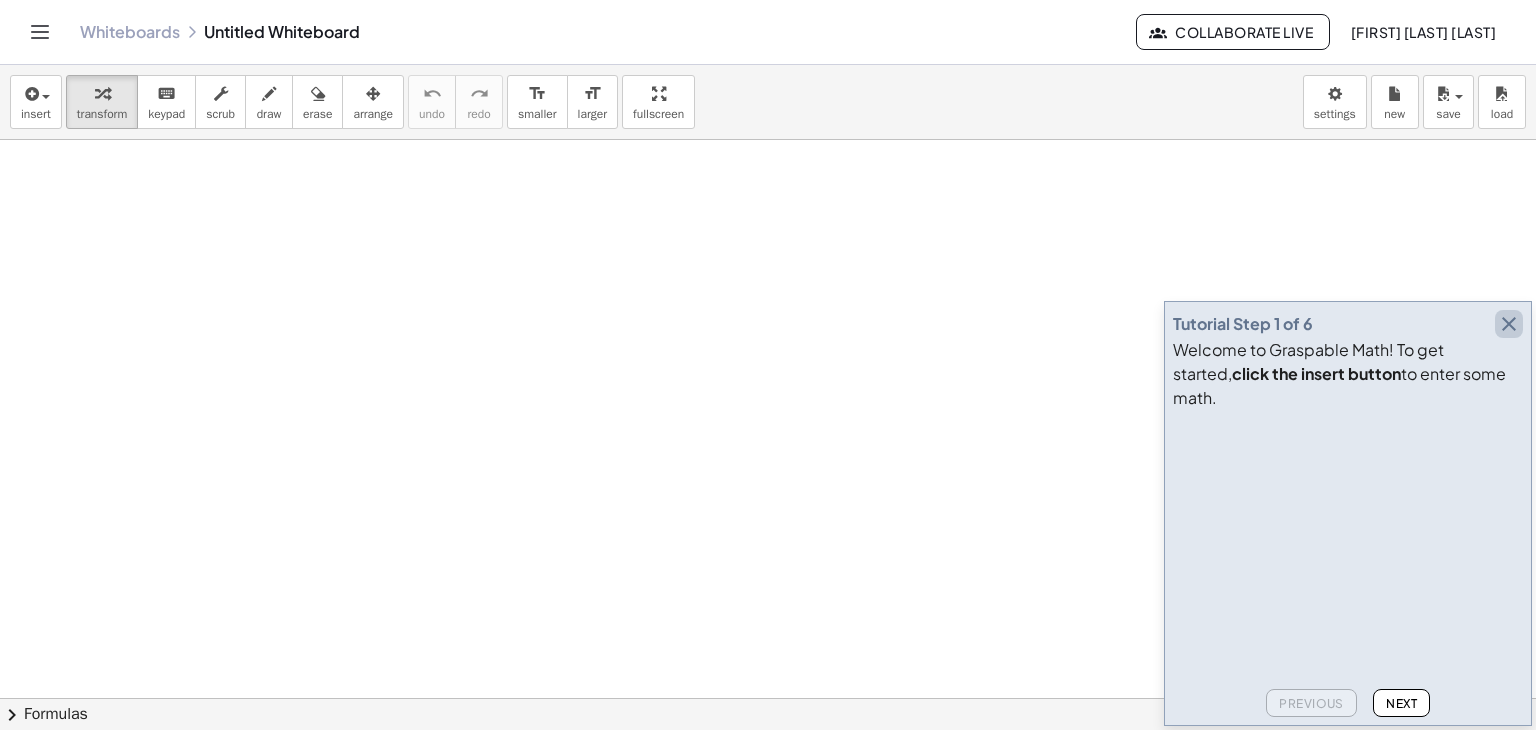 click at bounding box center [1509, 324] 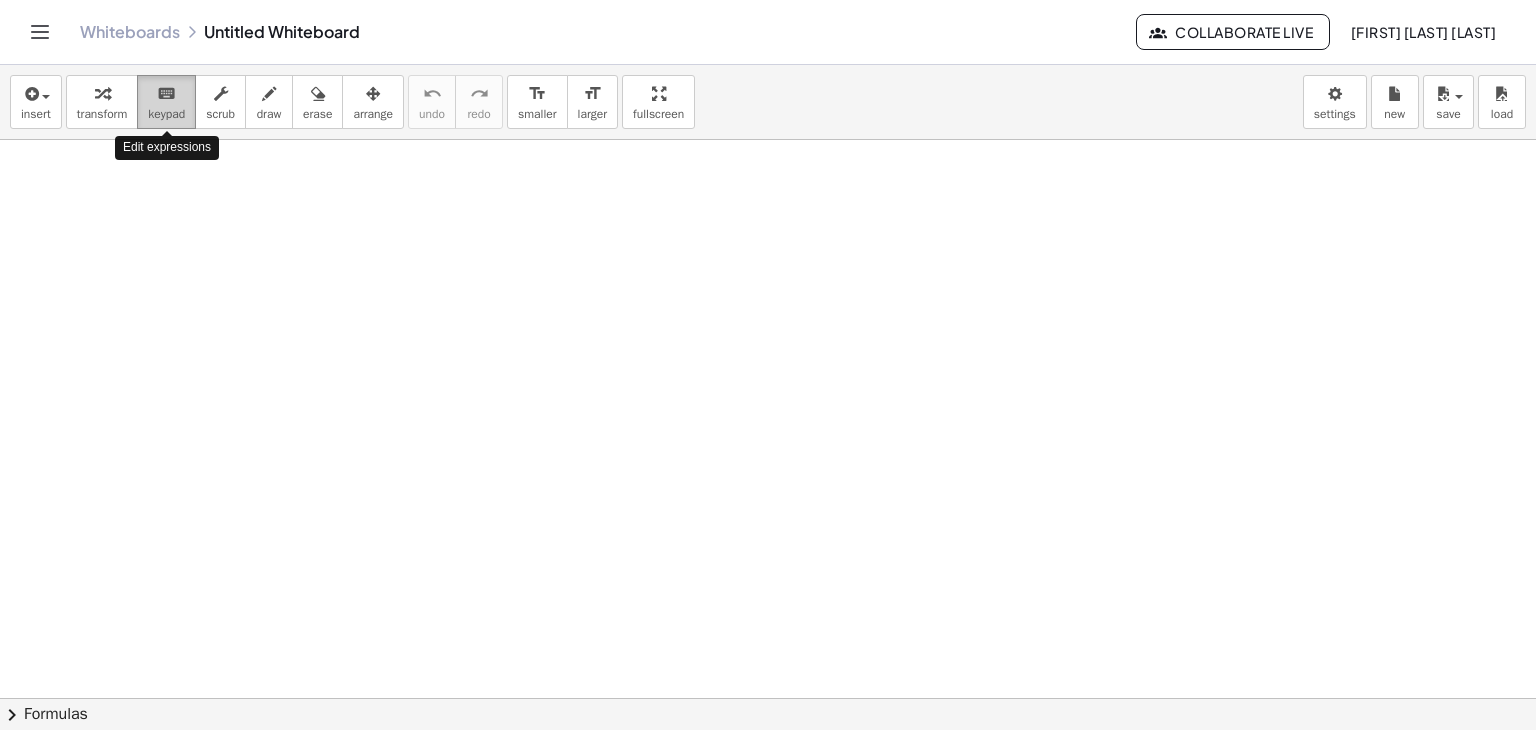 click on "keyboard" at bounding box center [166, 93] 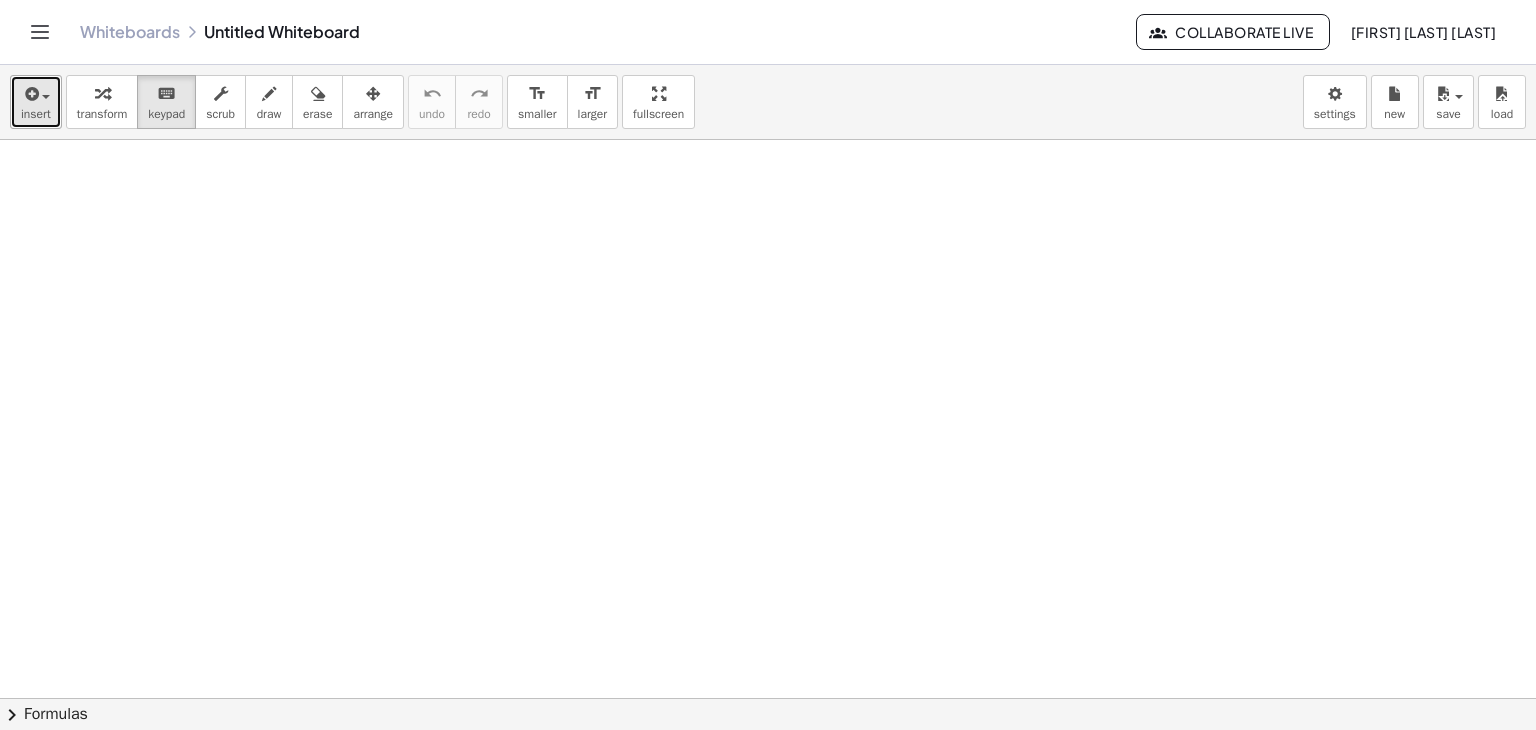 click at bounding box center [36, 93] 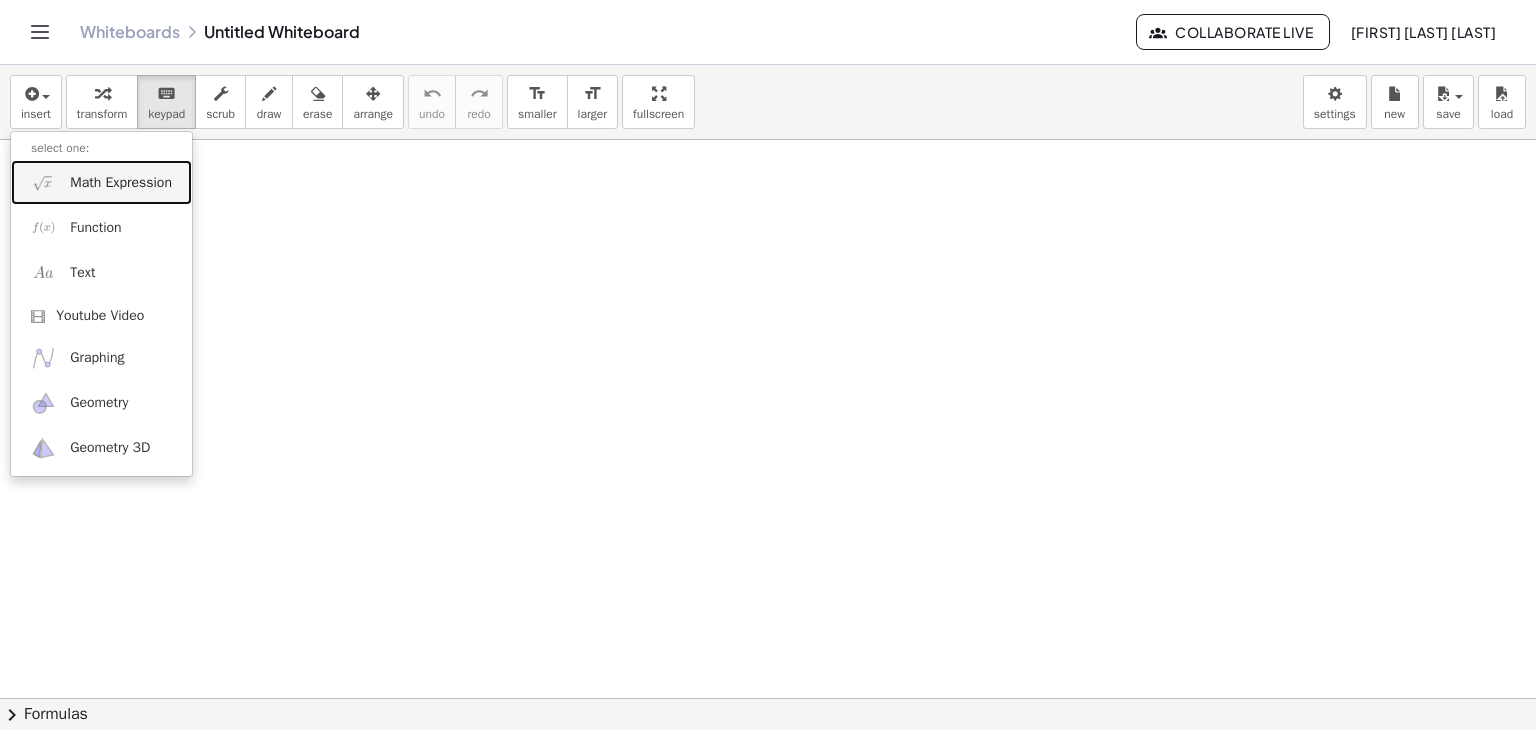 click on "Math Expression" at bounding box center (121, 183) 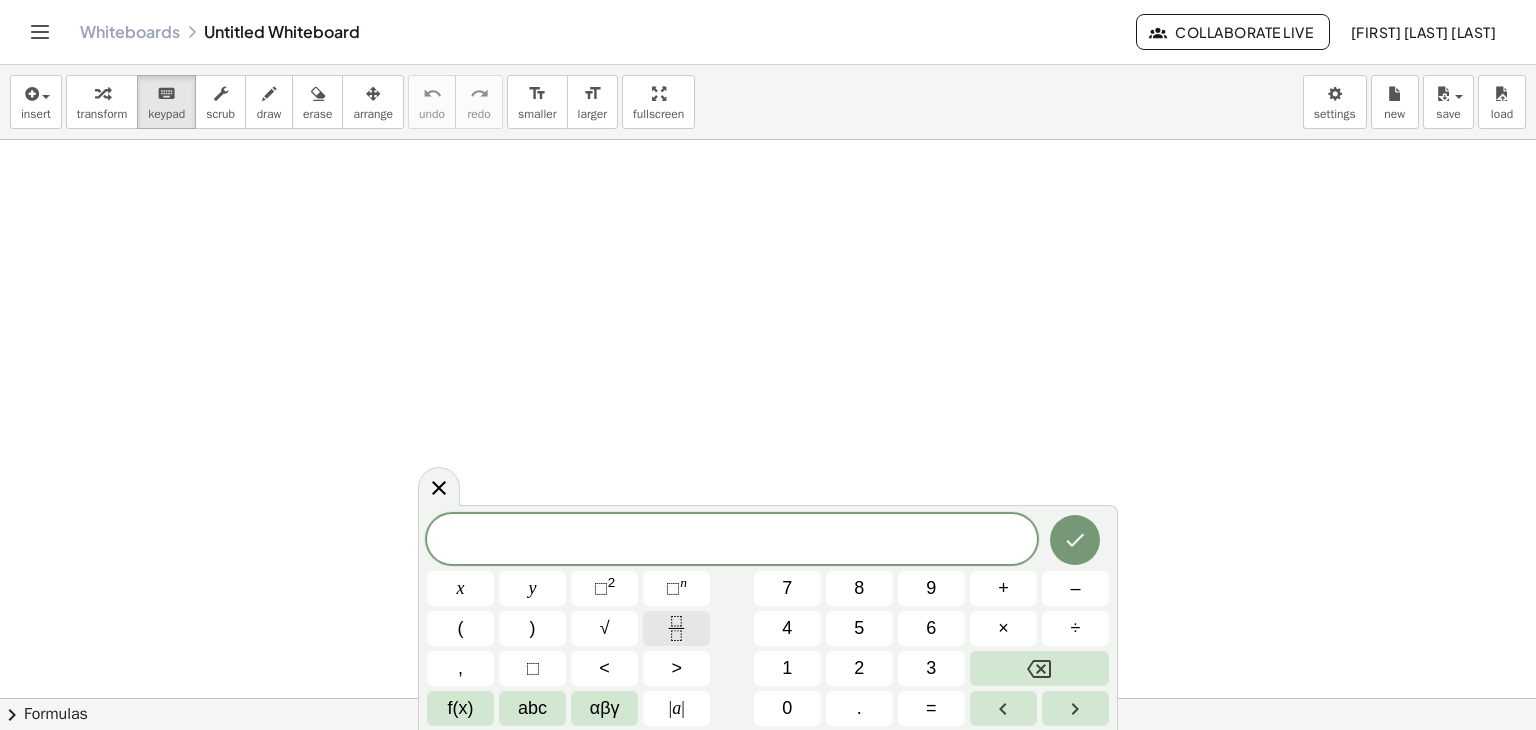 click 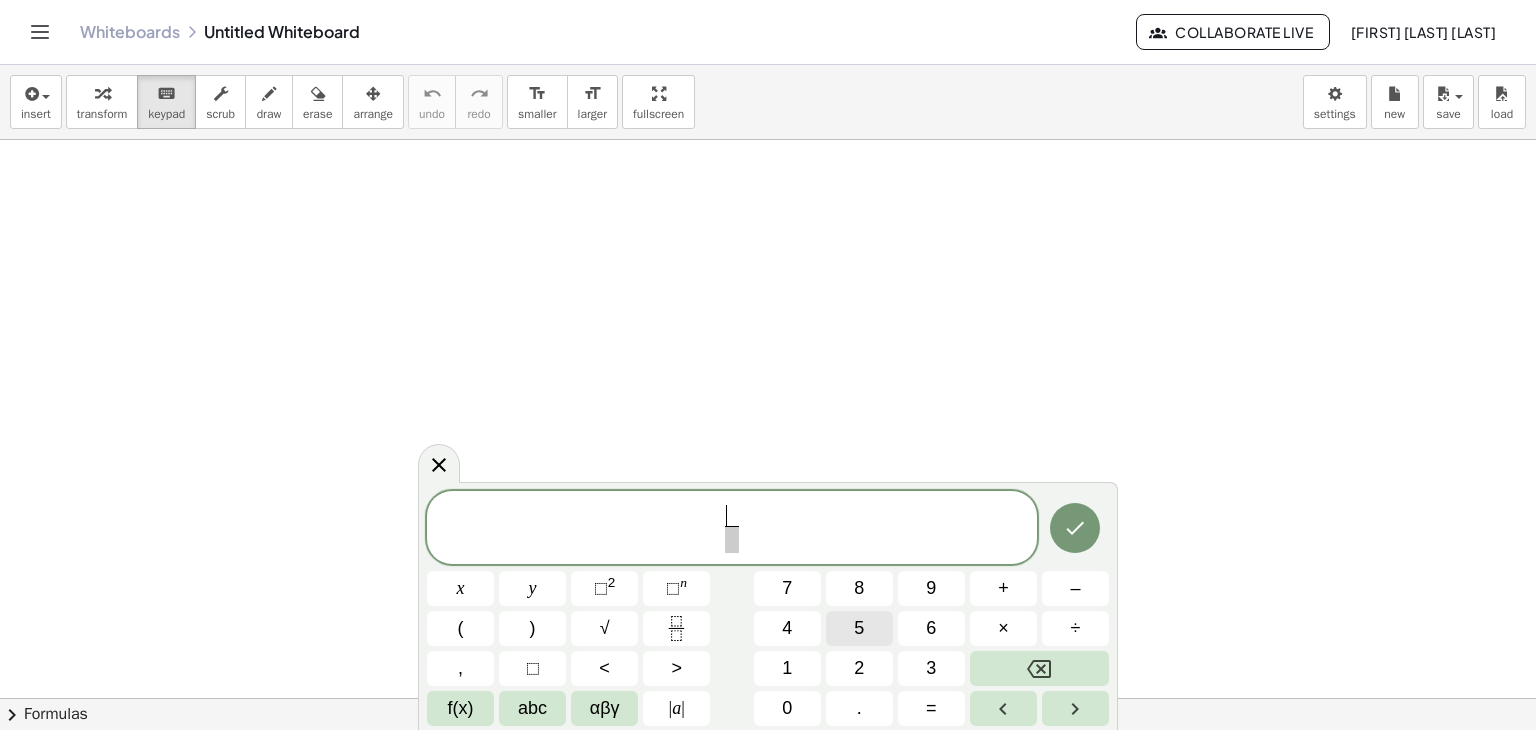 click on "5" at bounding box center (859, 628) 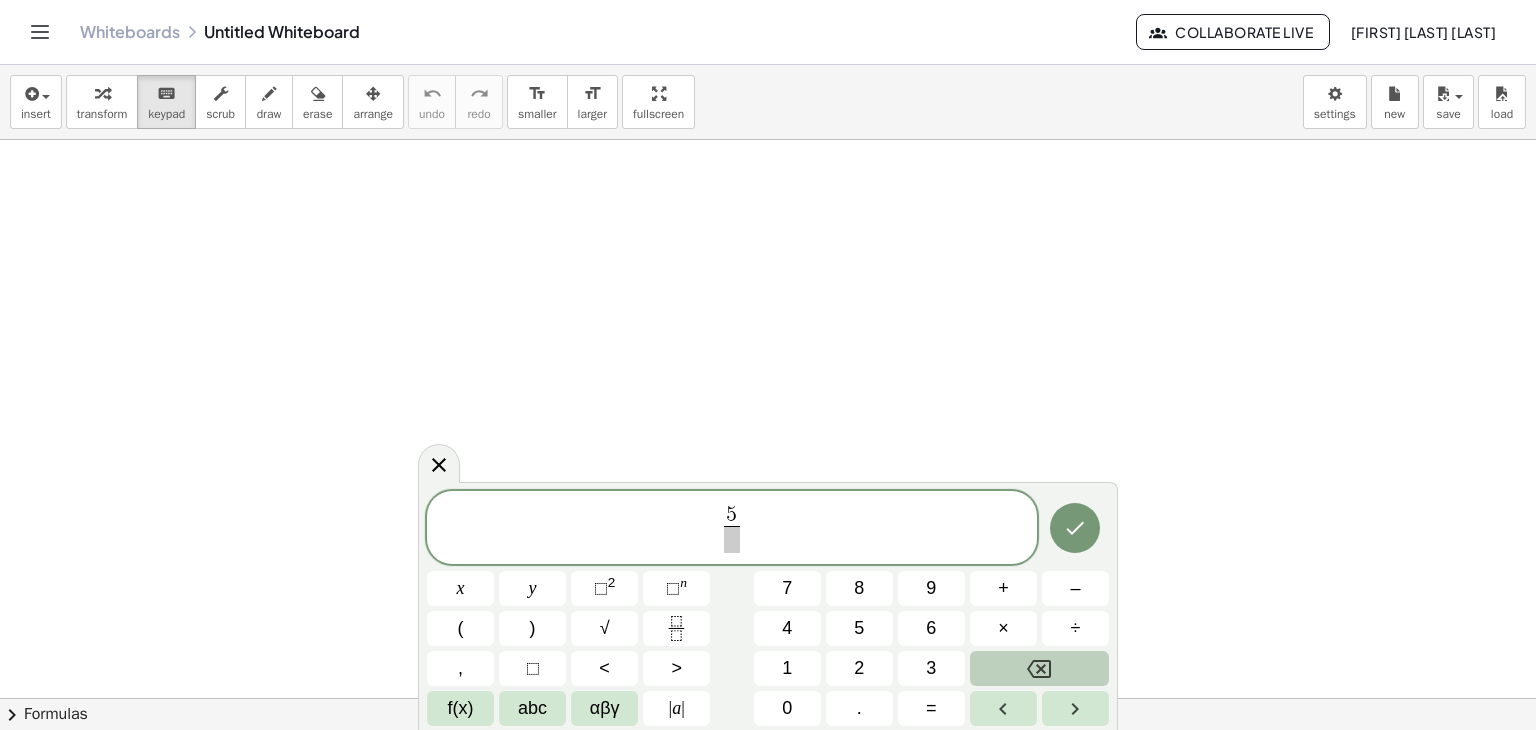 click at bounding box center (1039, 668) 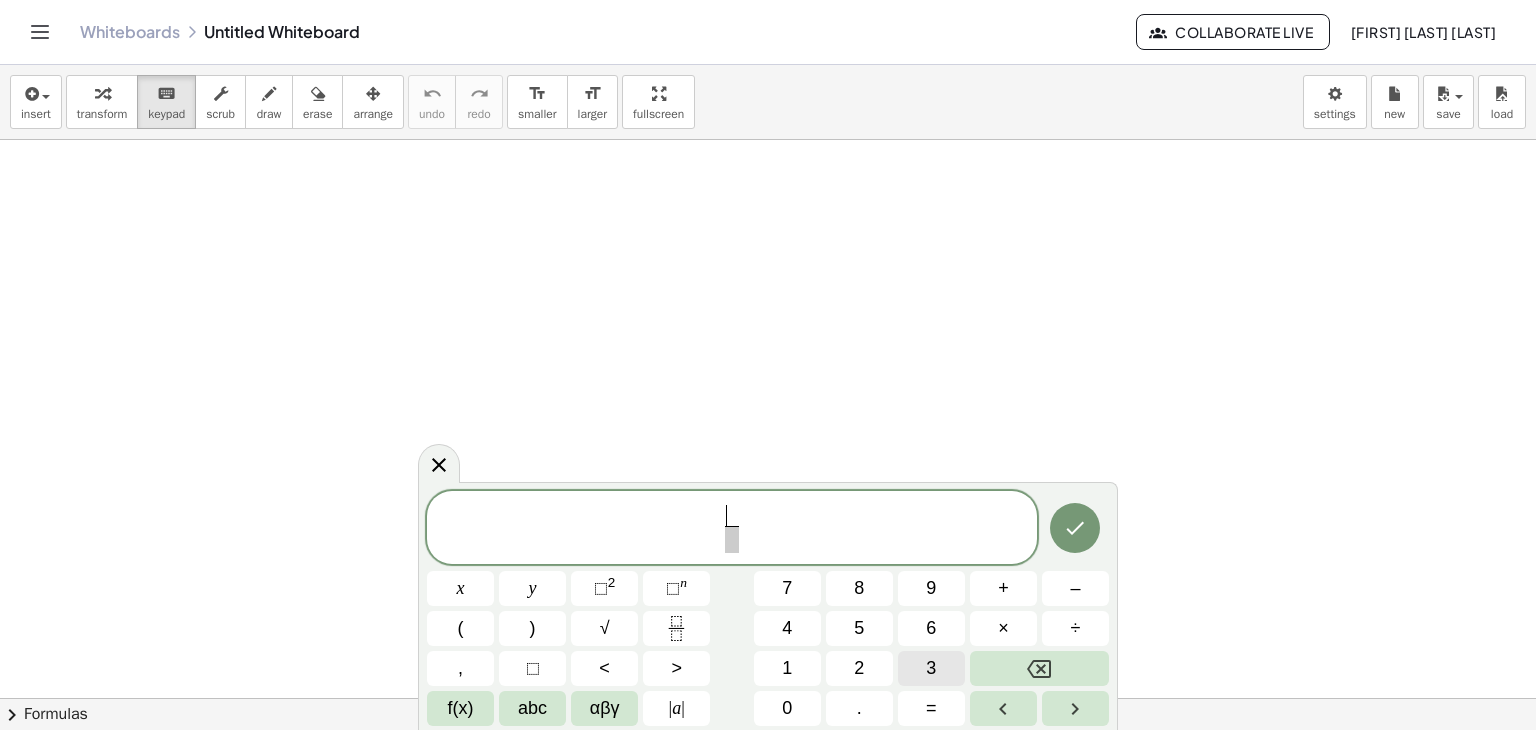 click on "3" at bounding box center [931, 668] 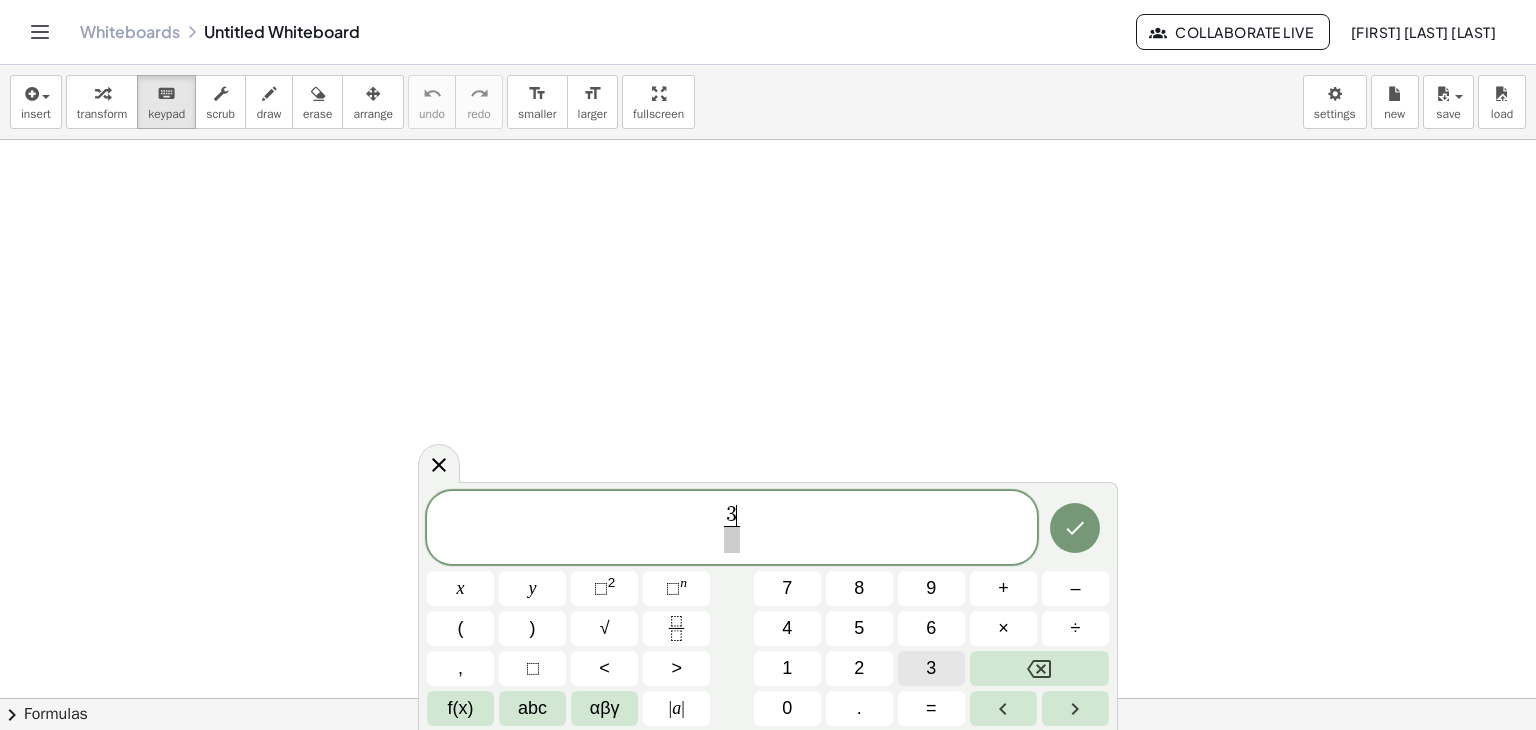 click on "3" at bounding box center [931, 668] 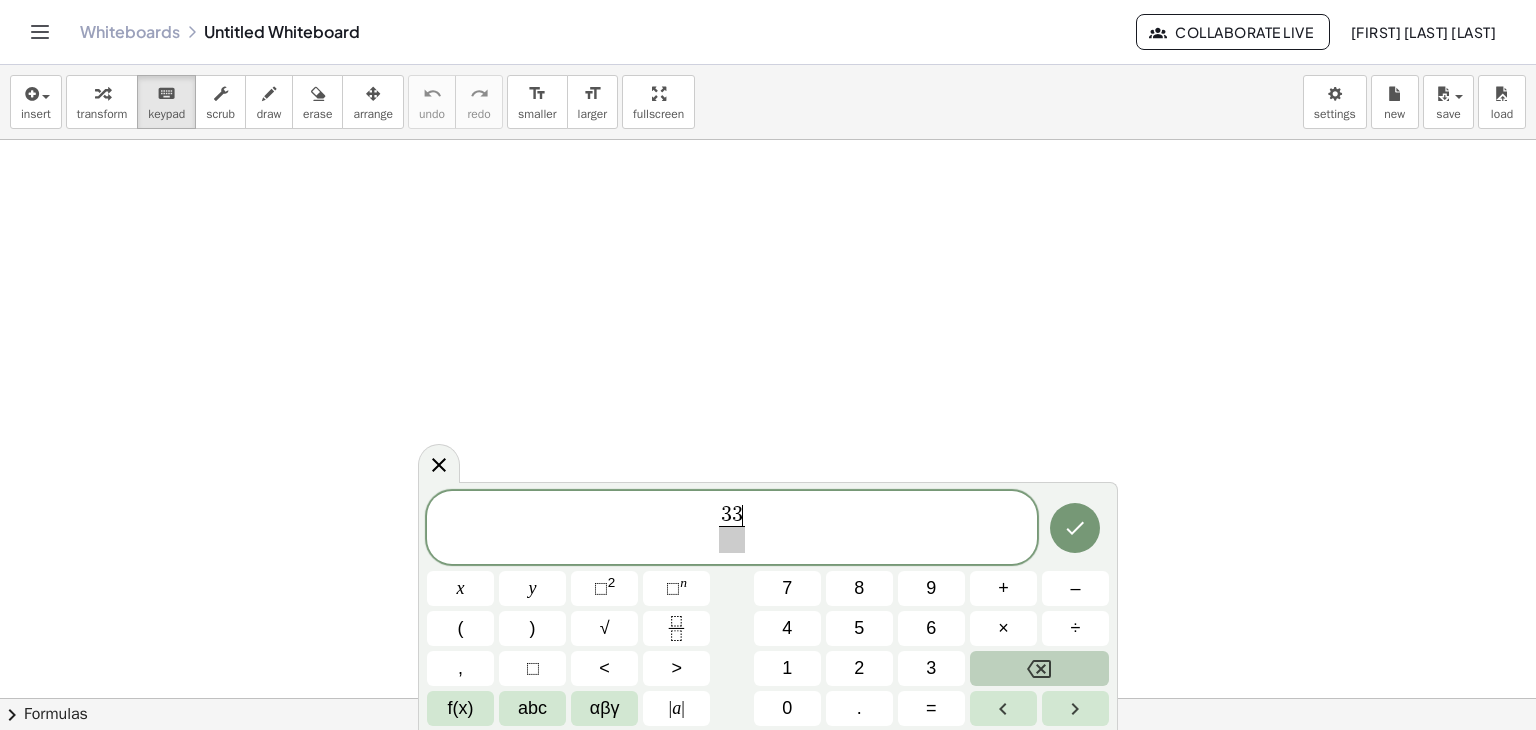 click at bounding box center [1039, 668] 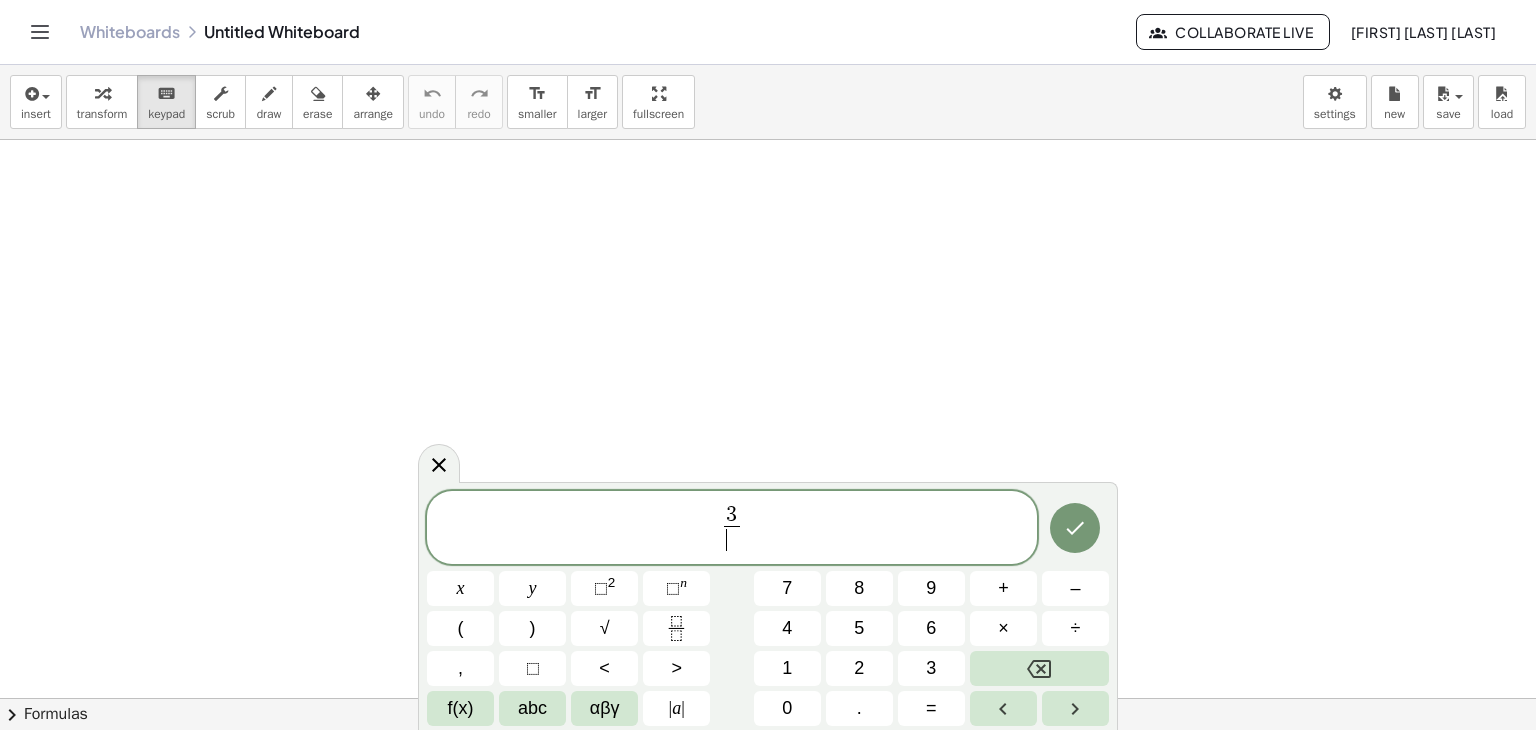 click on "3 ​ ​" at bounding box center [732, 529] 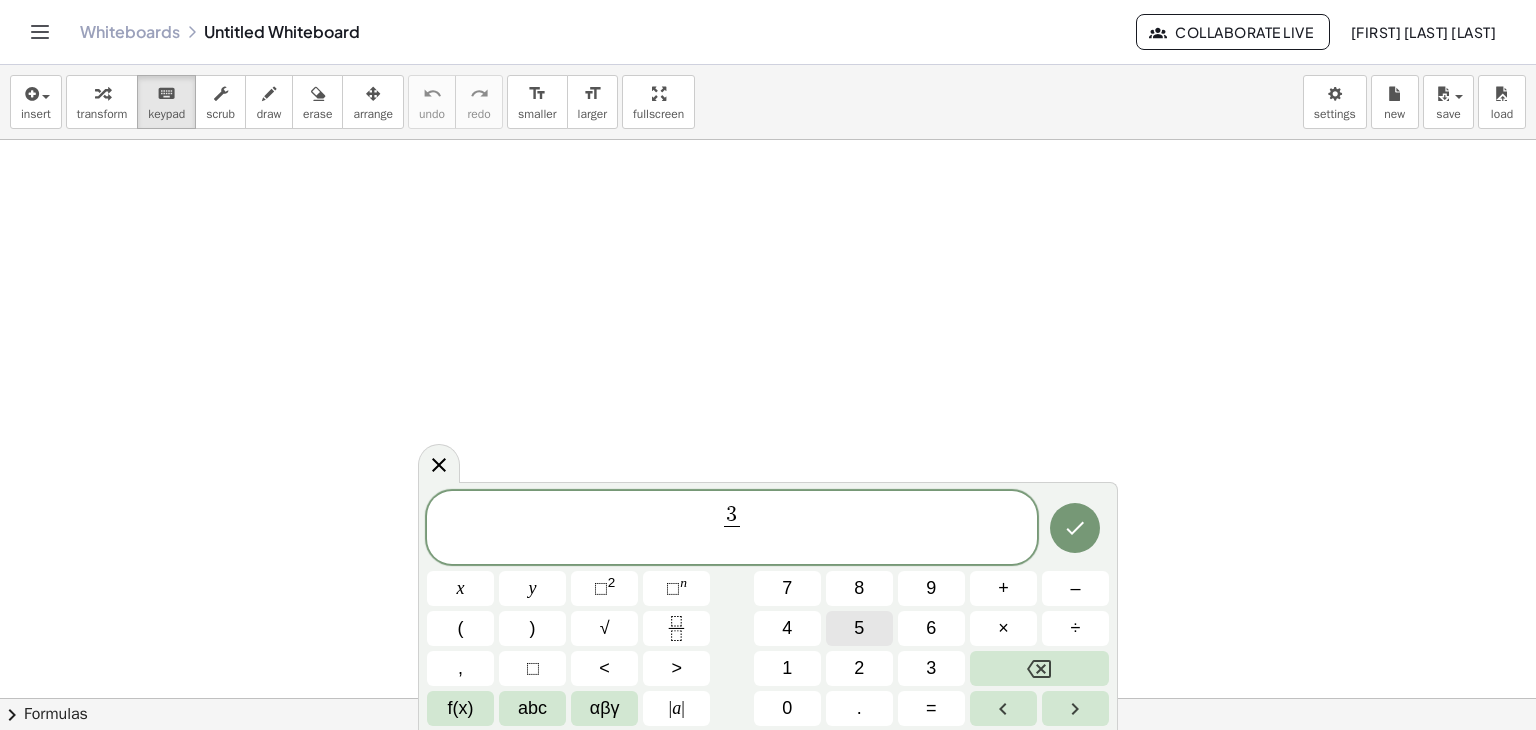 click on "5" at bounding box center (859, 628) 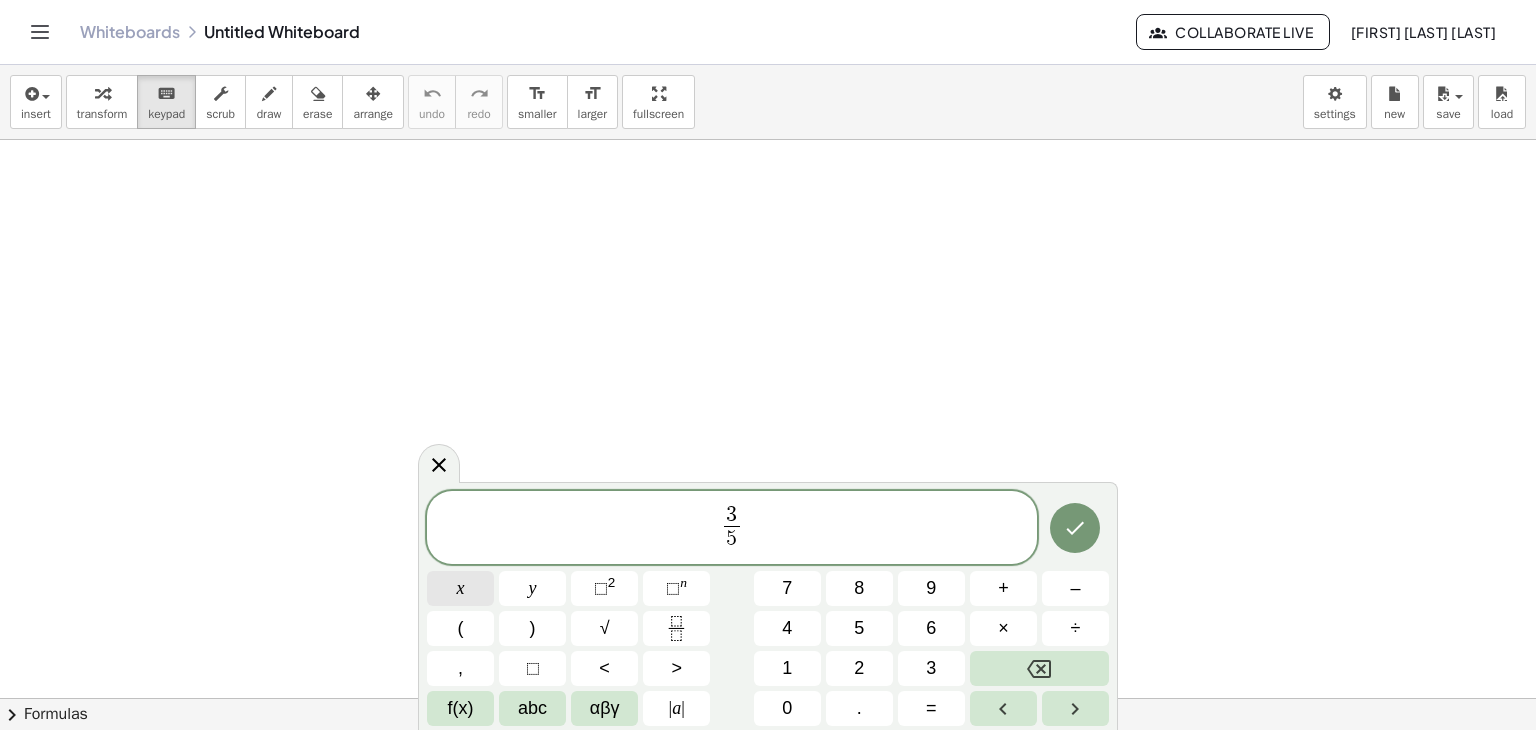 click on "x" at bounding box center (461, 588) 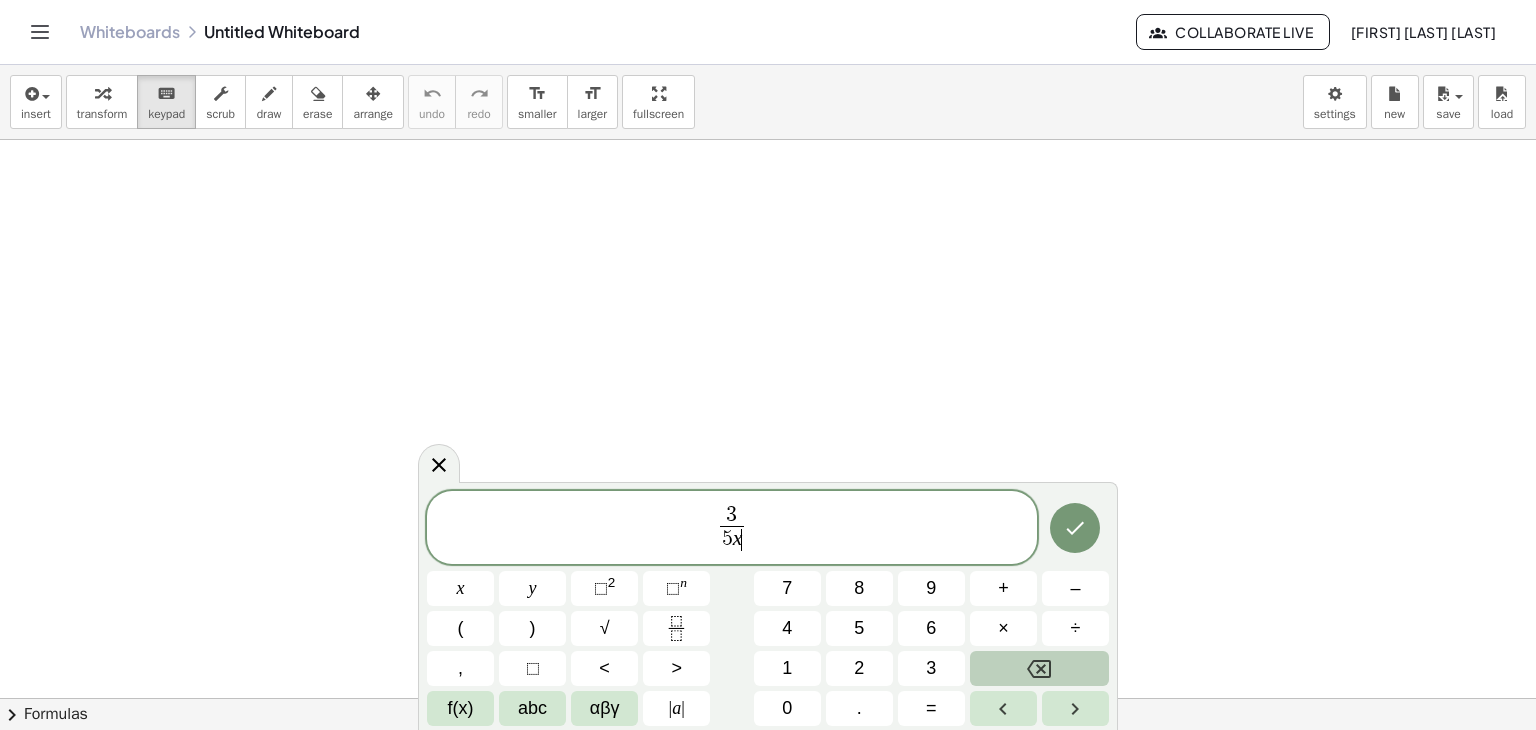 click at bounding box center [1039, 668] 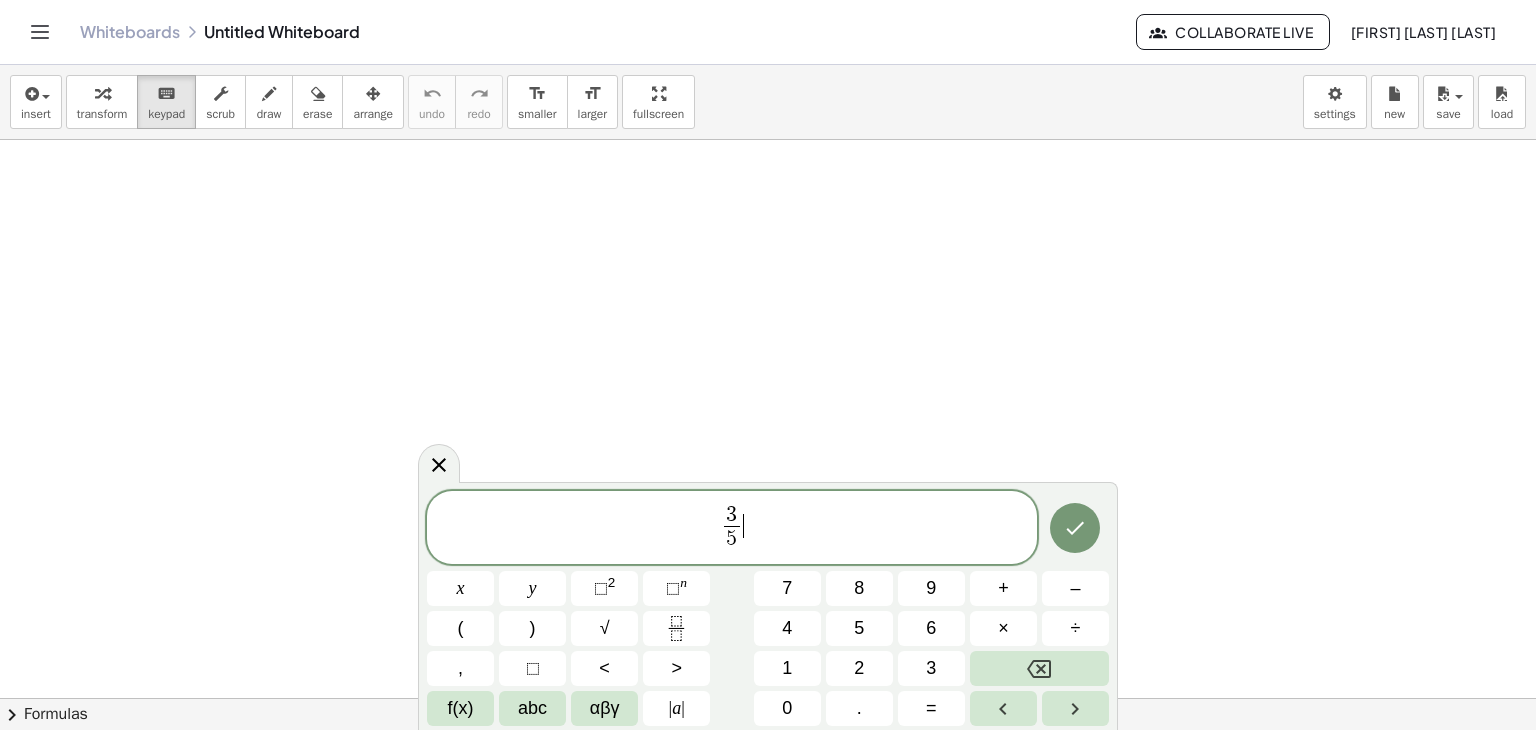 click on "3 5 ​ ​" at bounding box center (732, 529) 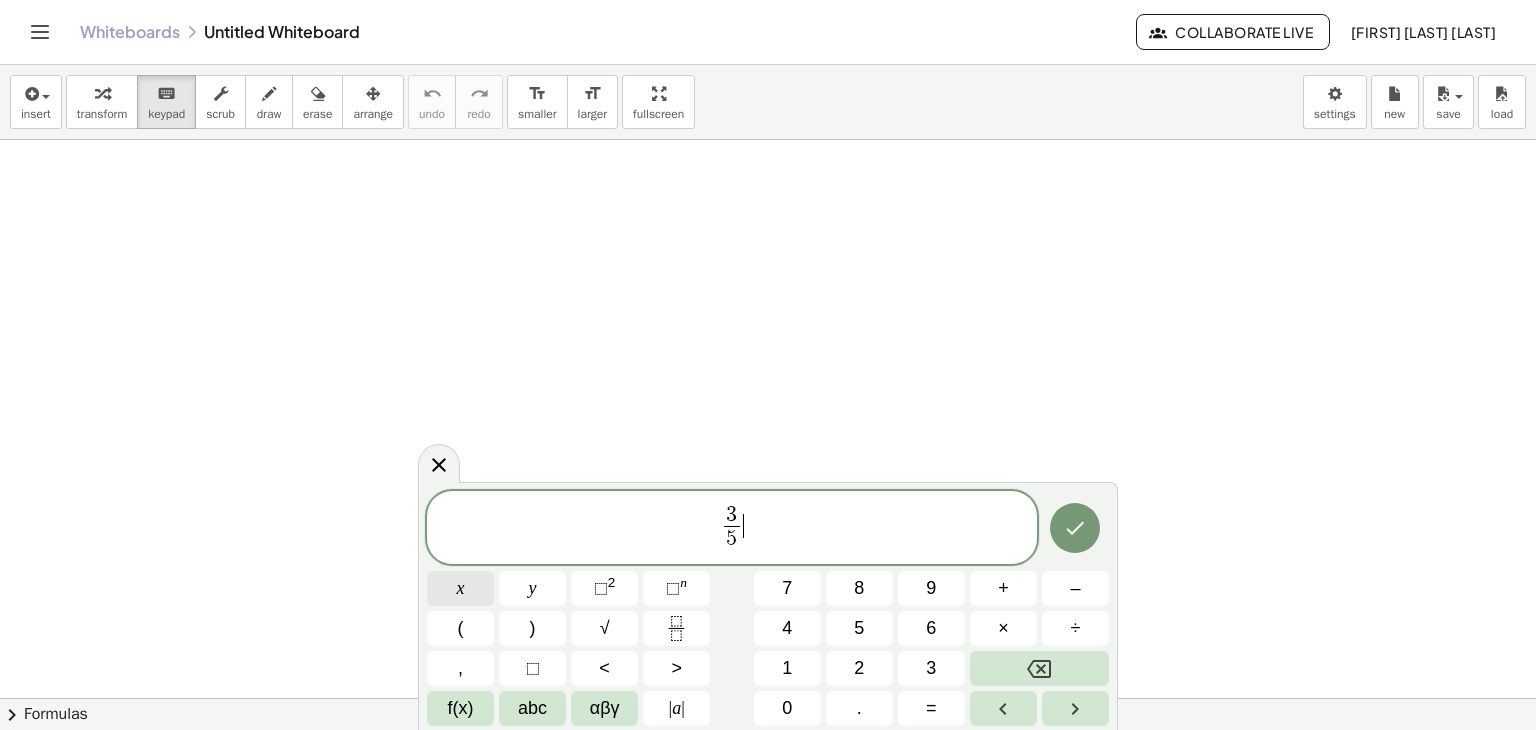 click on "x" at bounding box center (461, 588) 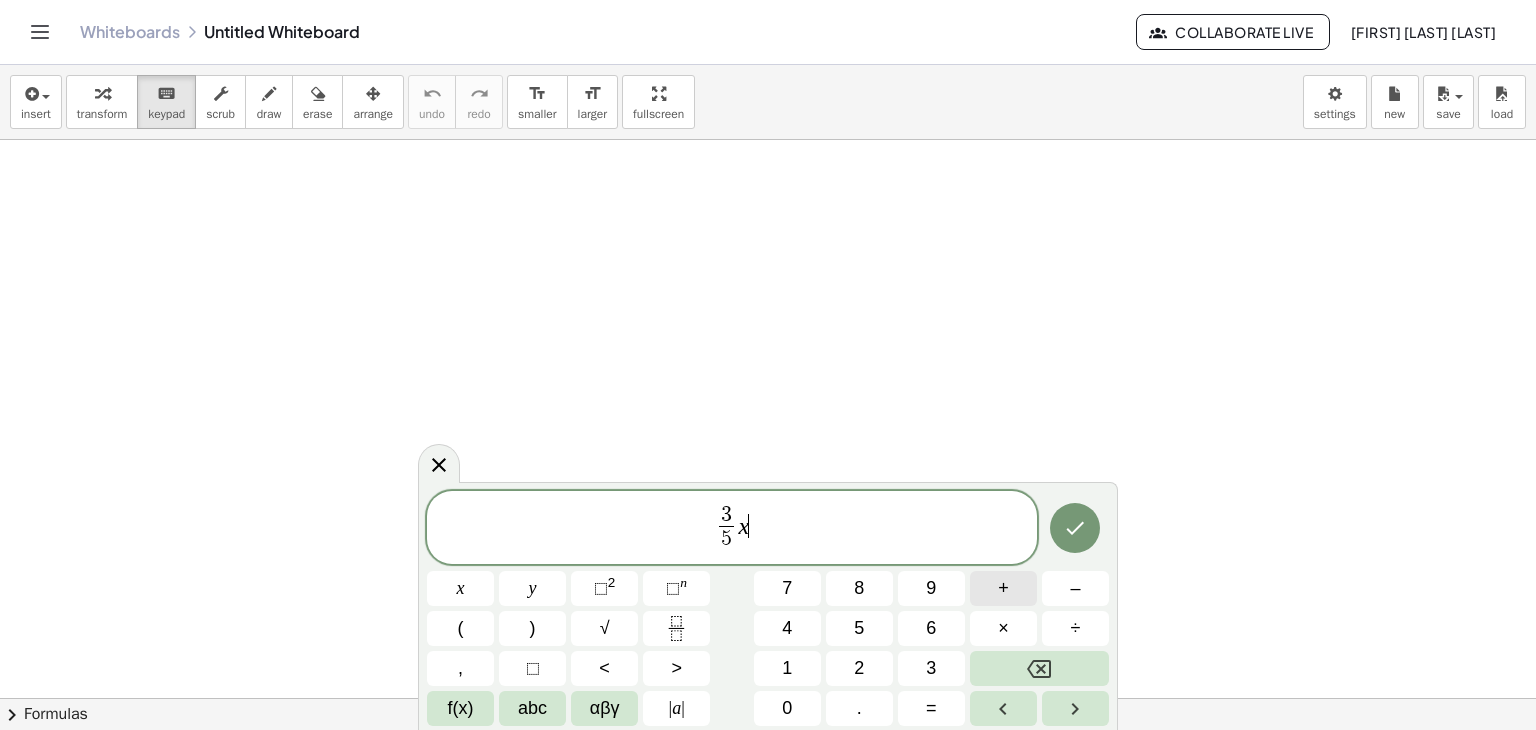 click on "+" at bounding box center (1003, 588) 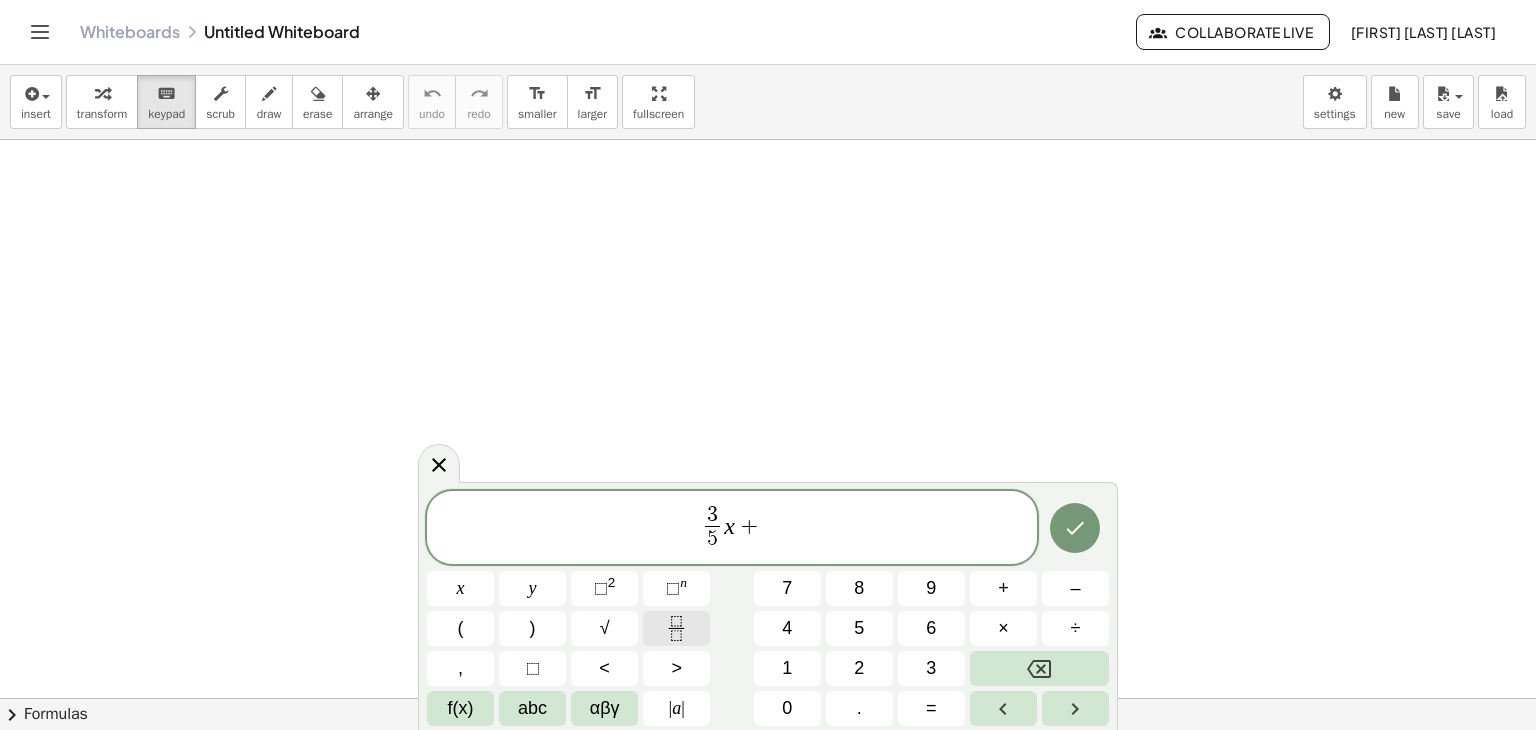 click 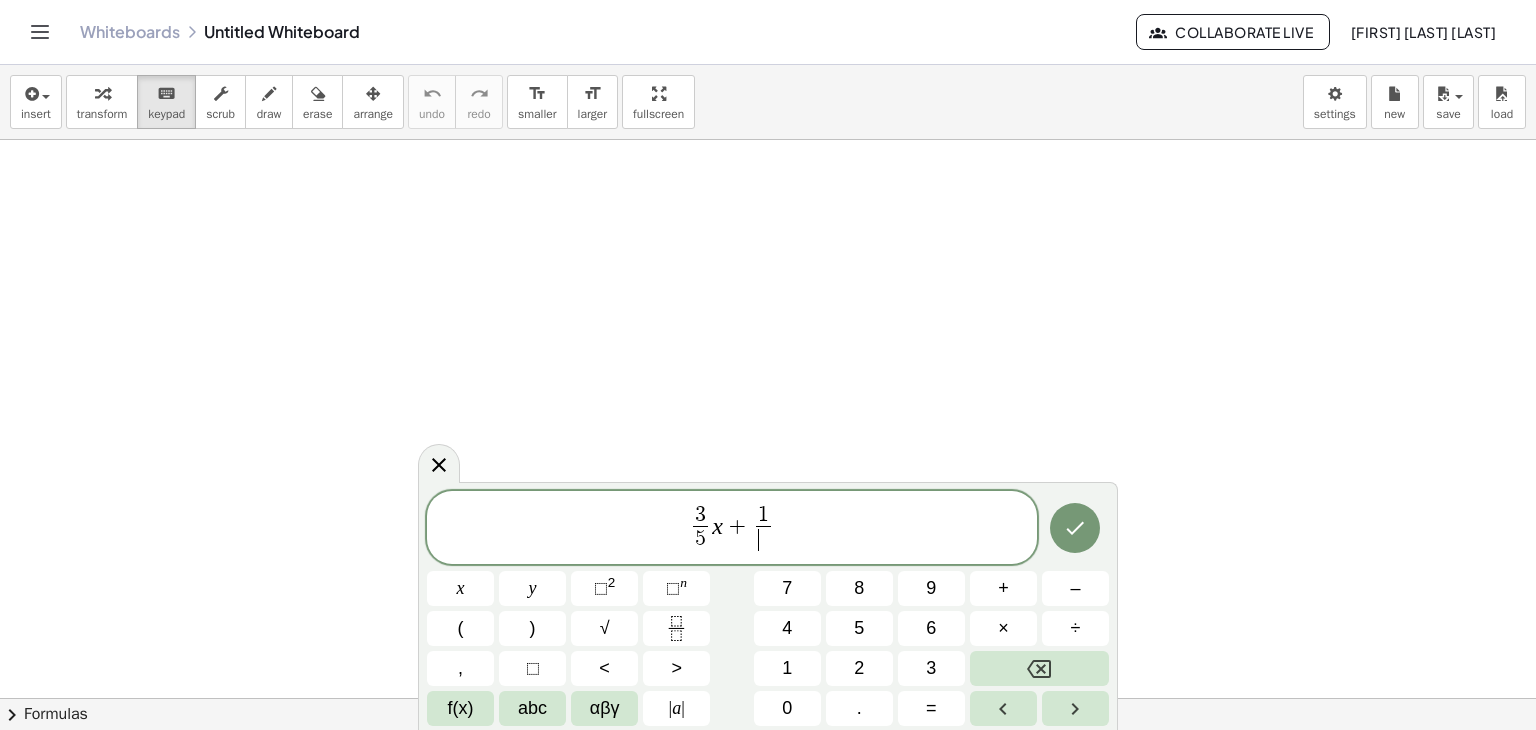 click on "​" at bounding box center (763, 539) 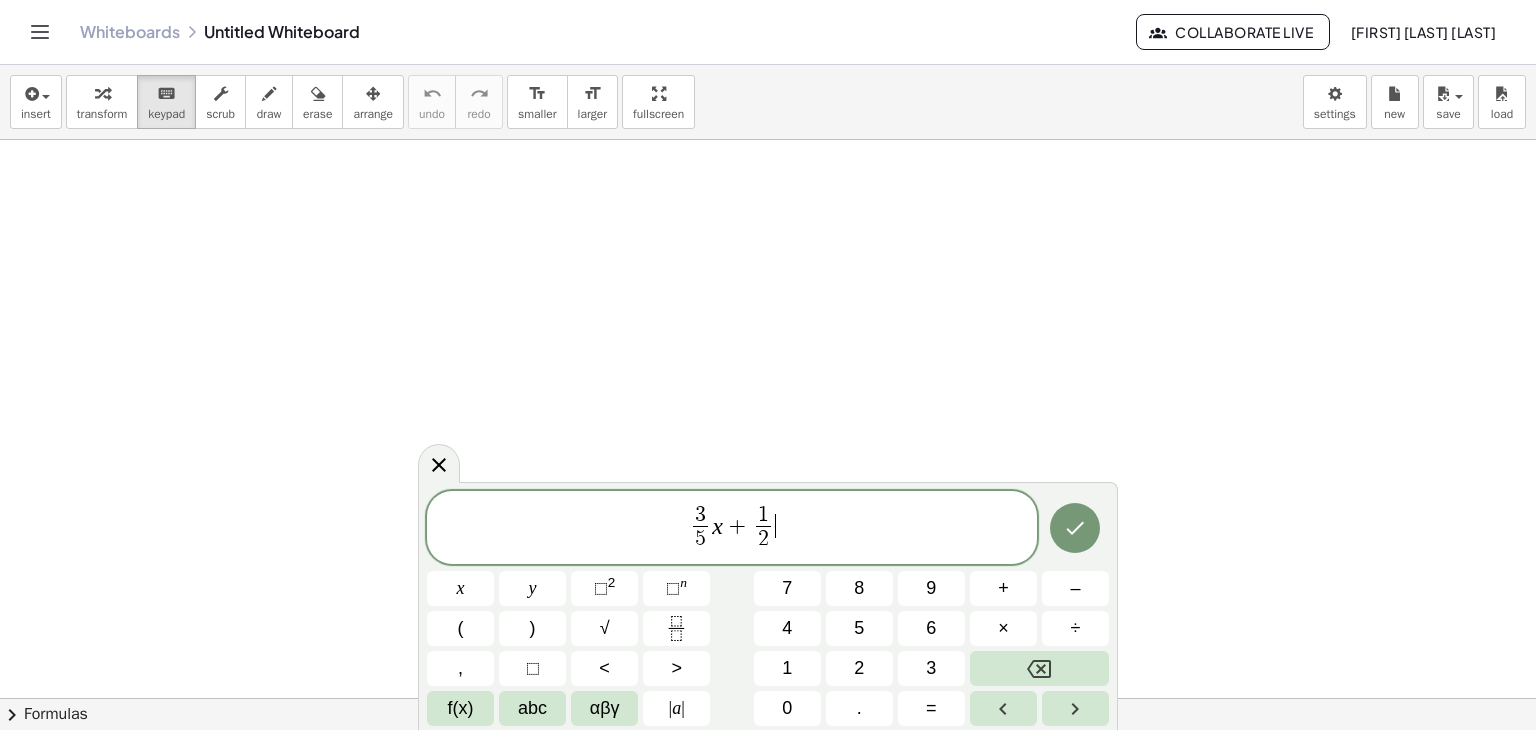 click on "3 5 ​ x + 1 2 ​ ​" at bounding box center (732, 529) 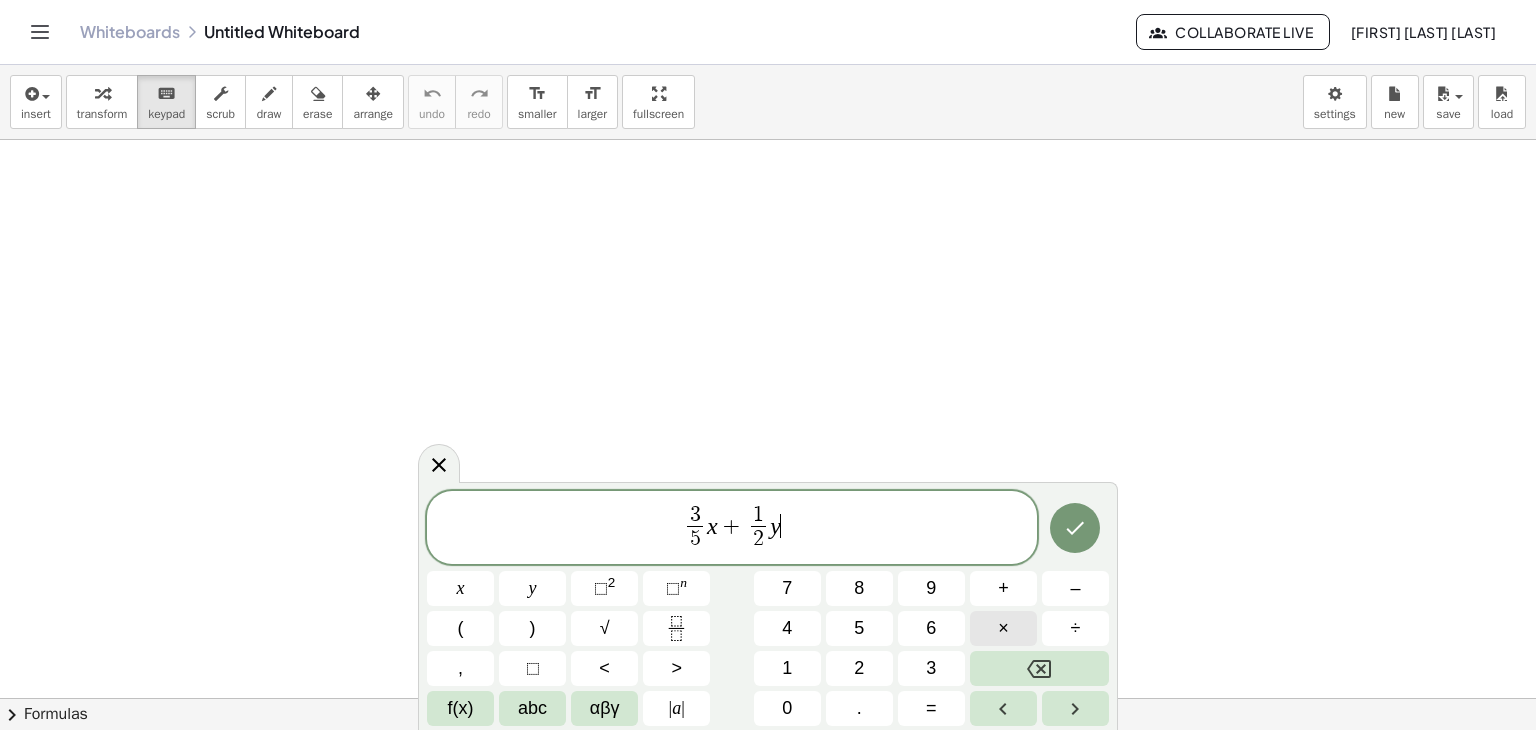 click on "×" at bounding box center [1003, 628] 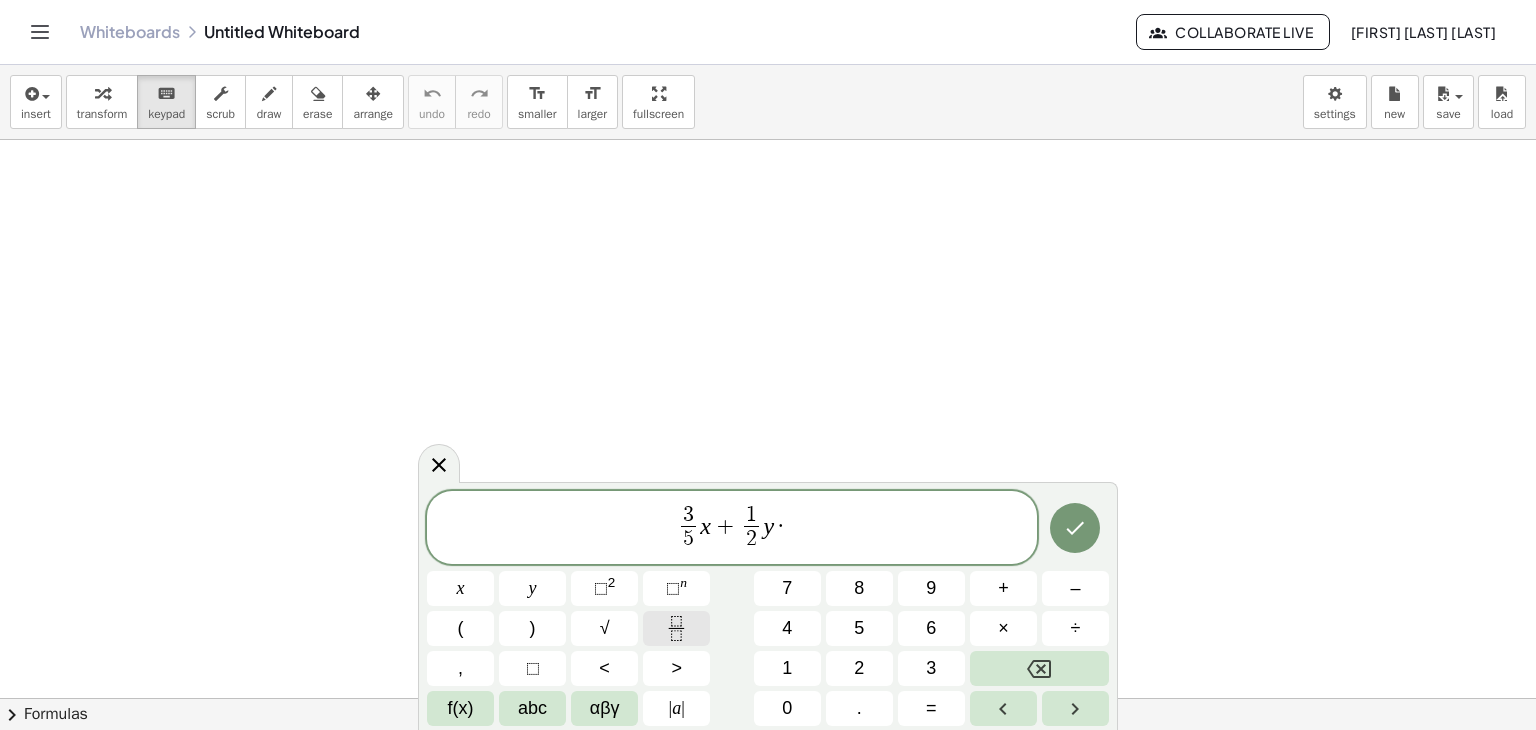 click 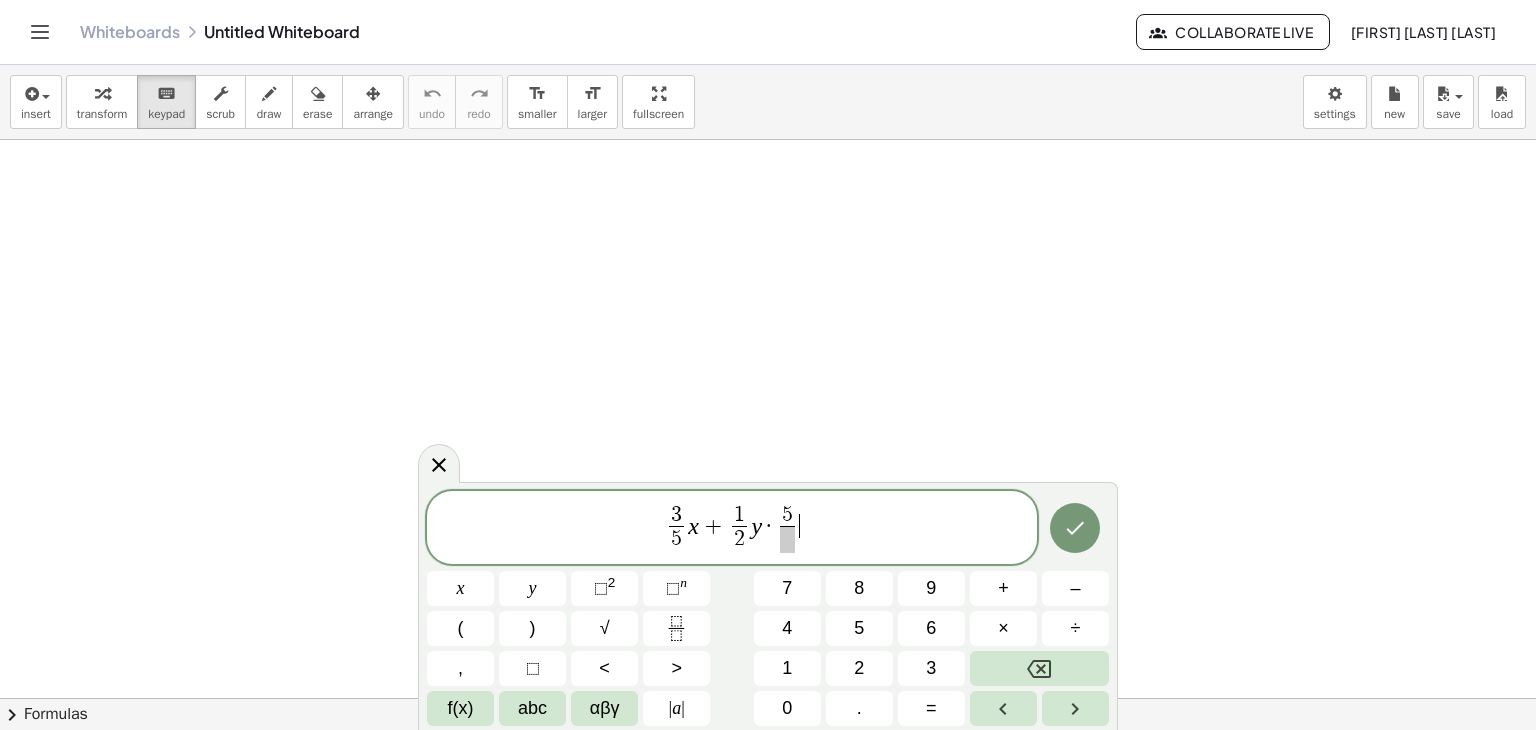 click on "3 5 ​ x + 1 2 ​ y · 5 ​ ​" 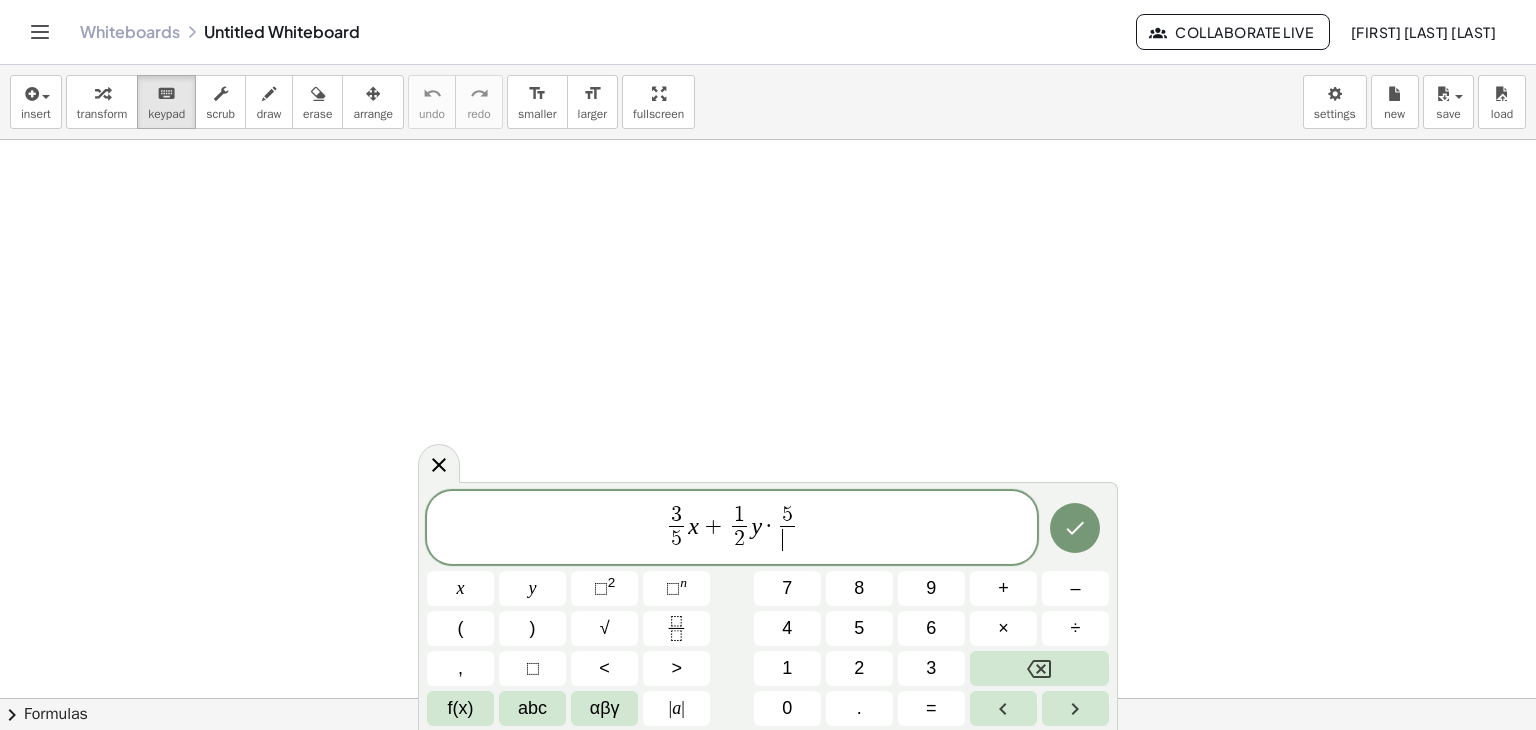 click on "​" at bounding box center [787, 539] 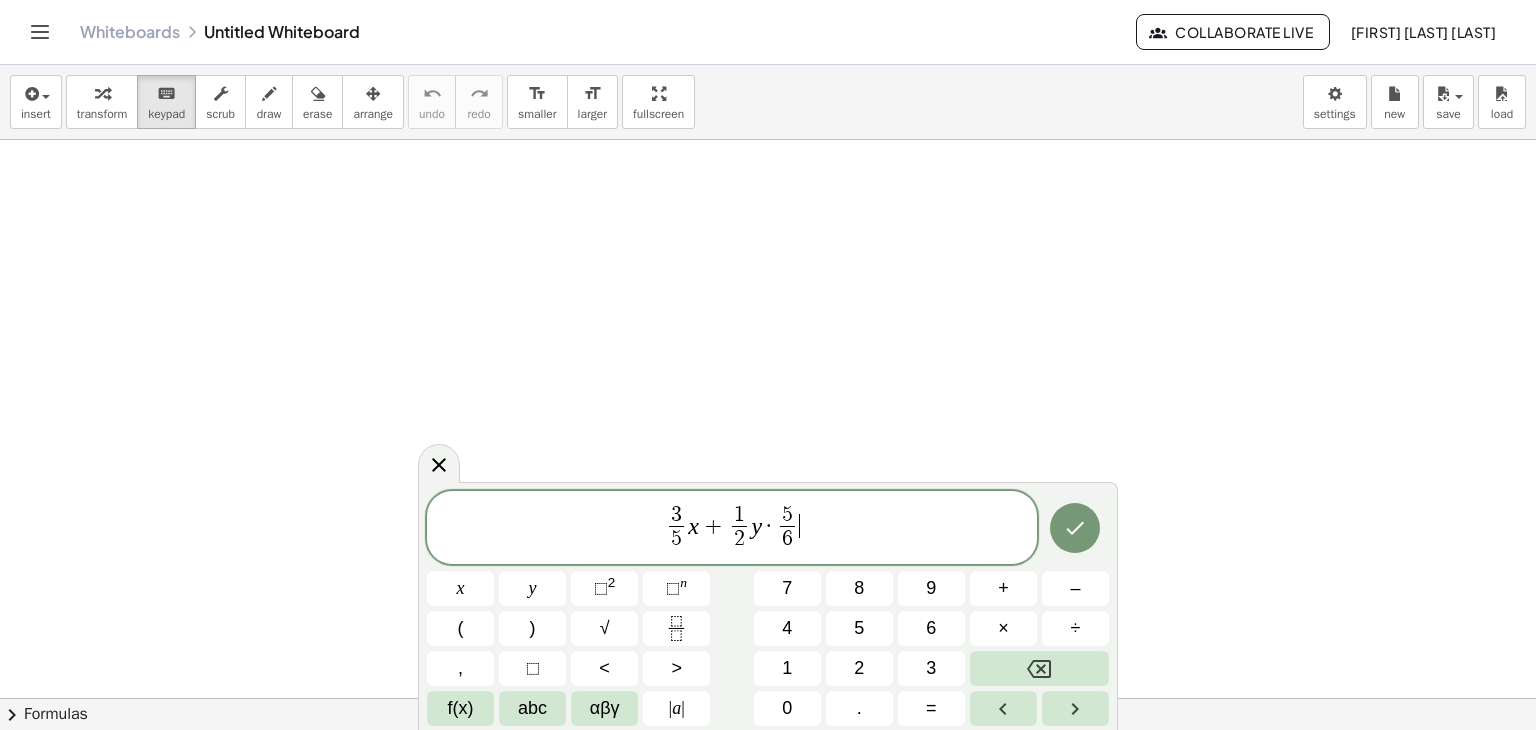 click on "3 5 ​ x + 1 2 ​ y · 5 6 ​ ​" at bounding box center [732, 529] 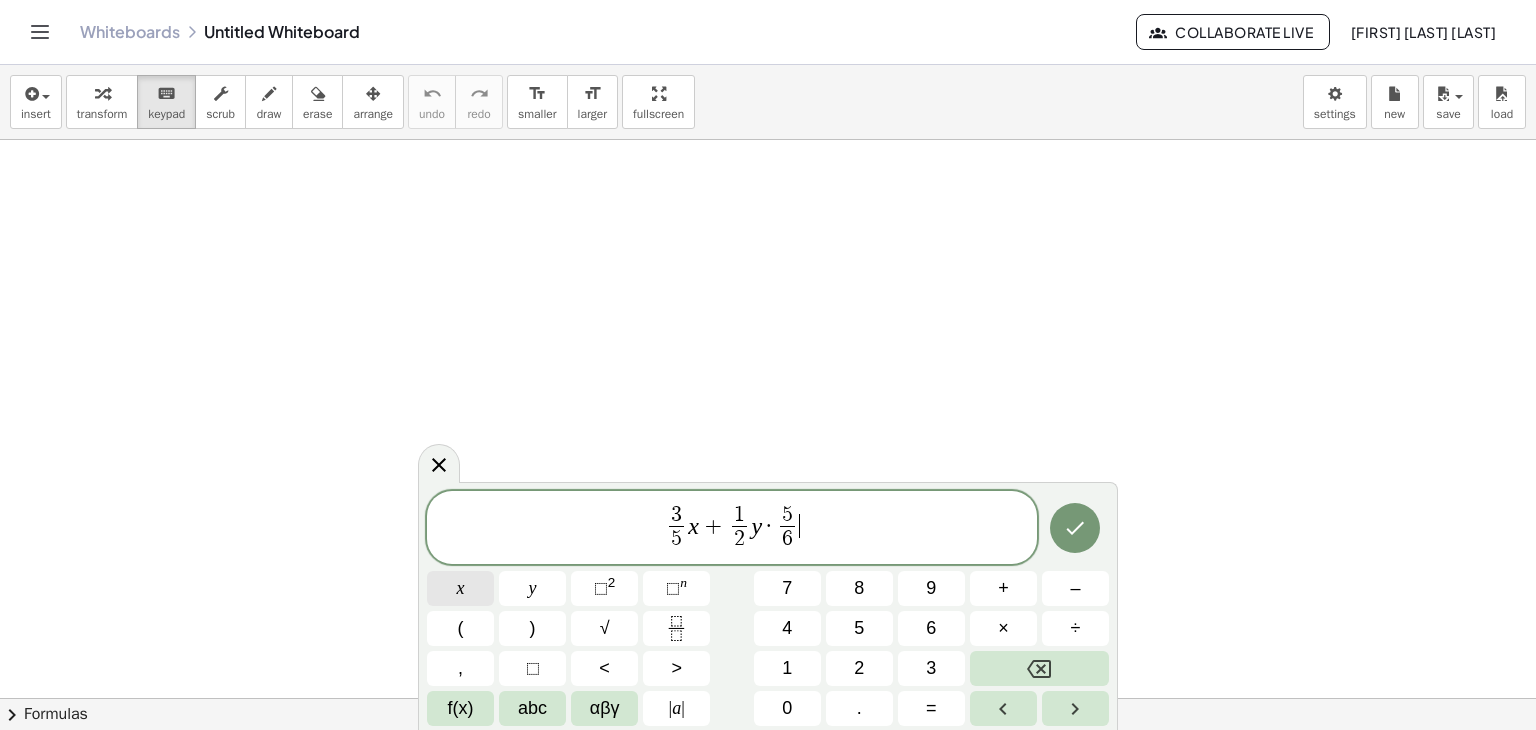 click on "x" at bounding box center (460, 588) 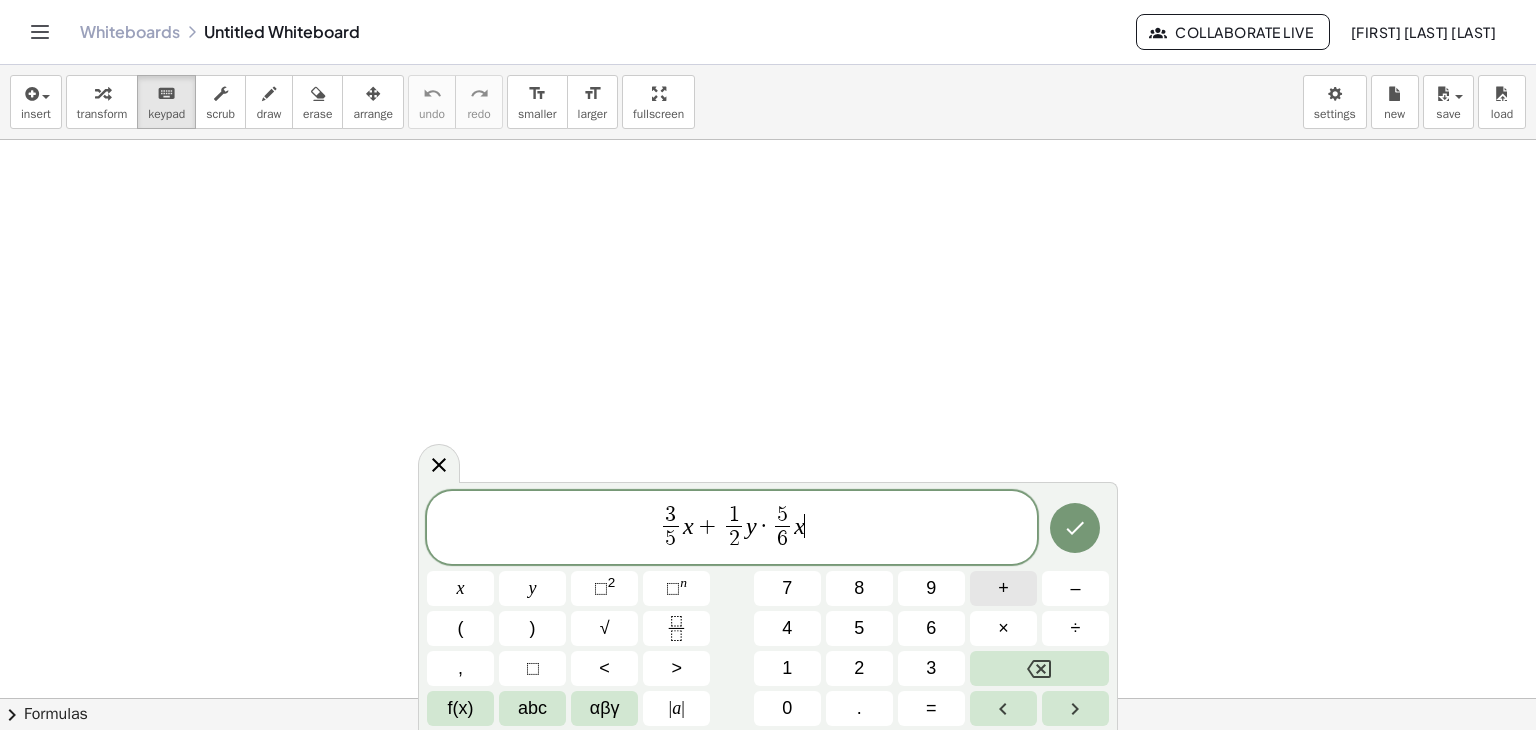 click on "+" at bounding box center (1003, 588) 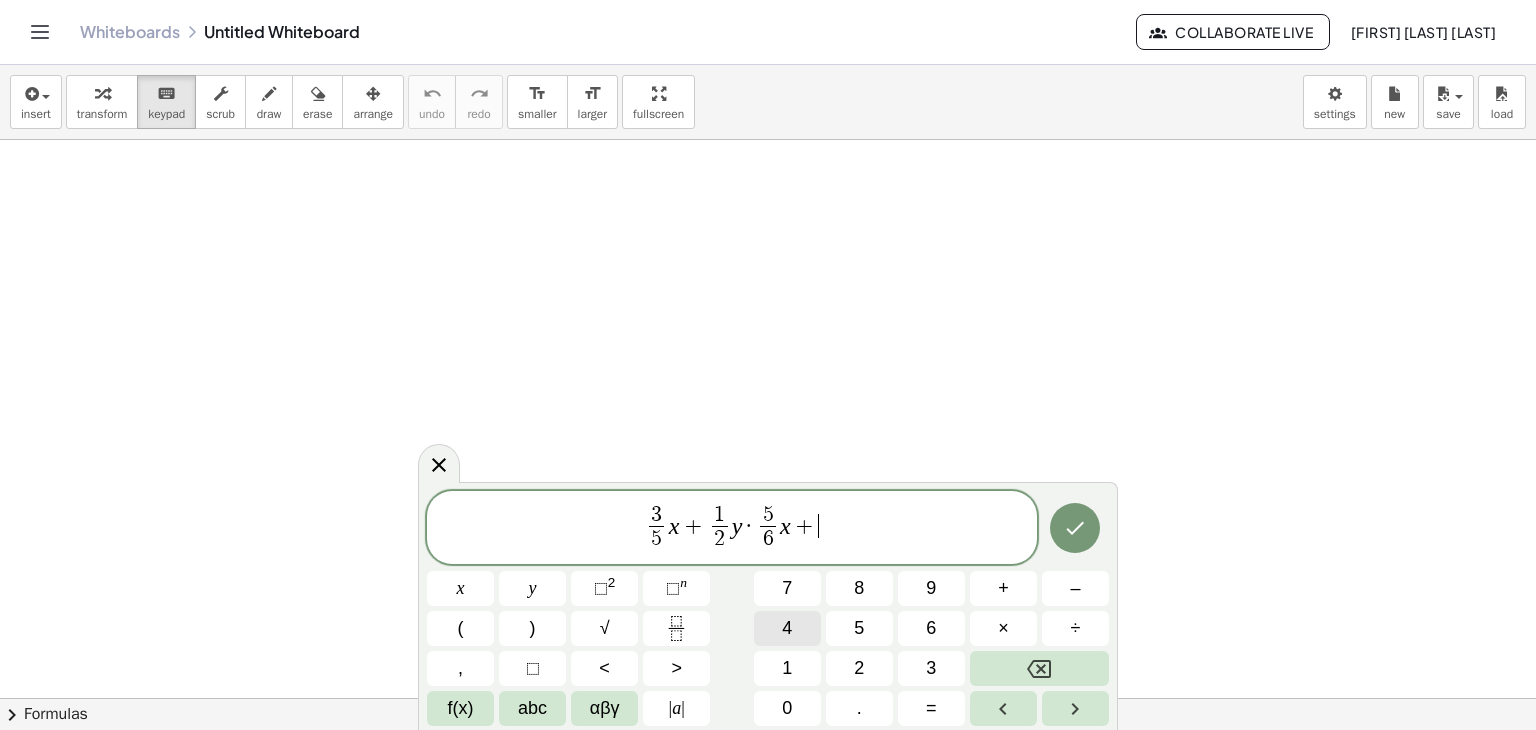 click on "4" at bounding box center (787, 628) 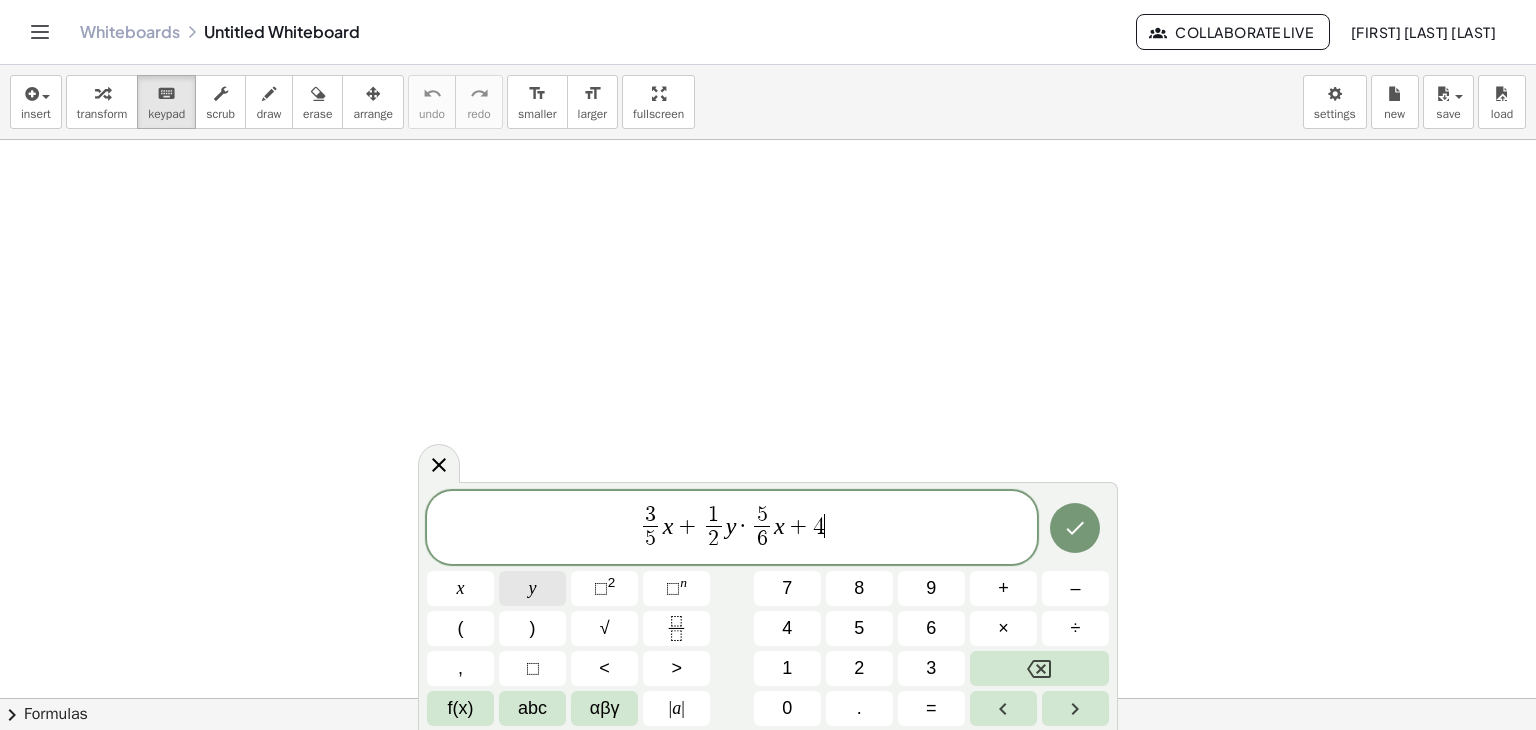click on "y" at bounding box center [532, 588] 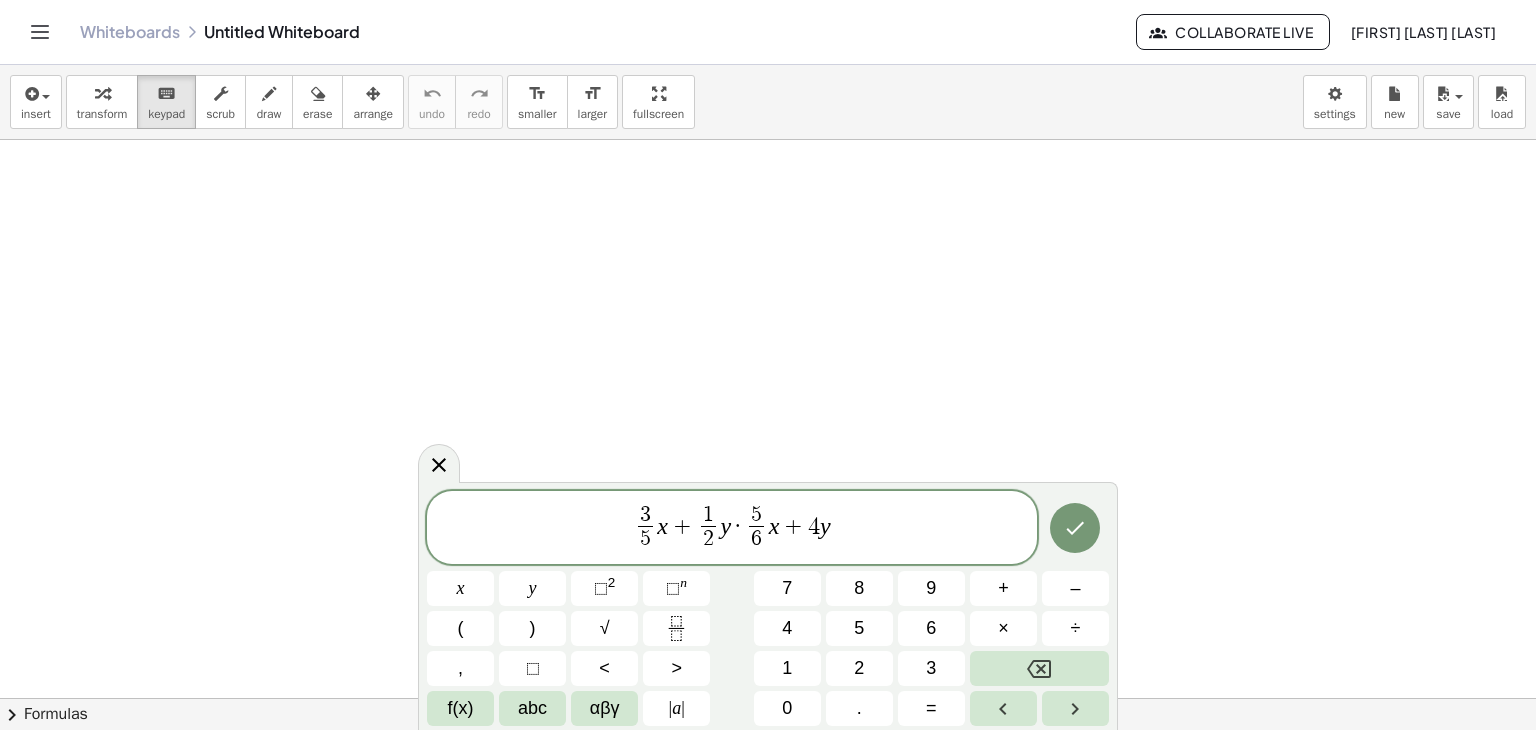 click on "·" at bounding box center (738, 526) 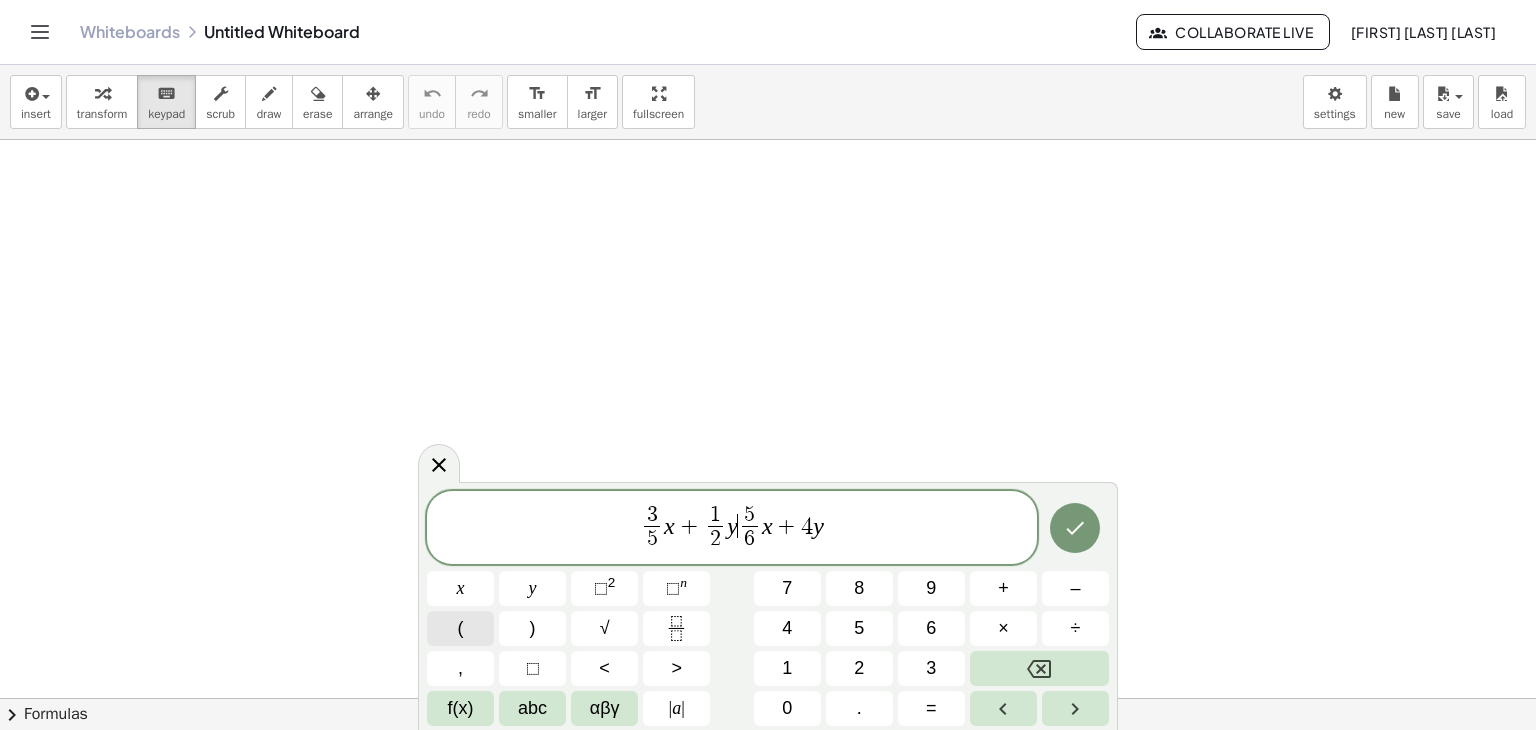 click on "(" at bounding box center [460, 628] 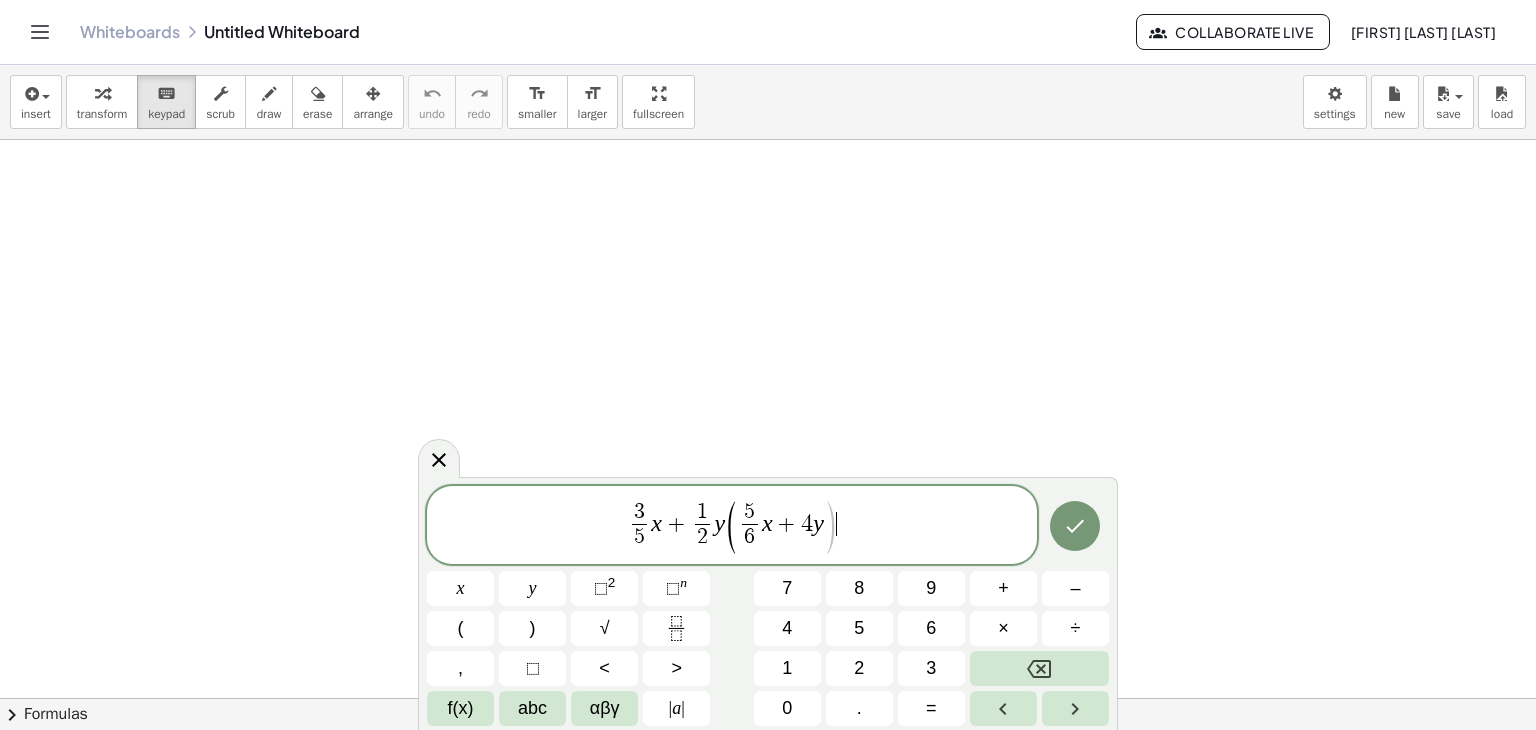 click on "3 5 ​ x + 1 2 ​ y ( 5 6 ​ x + 4 y ) ​" at bounding box center (732, 526) 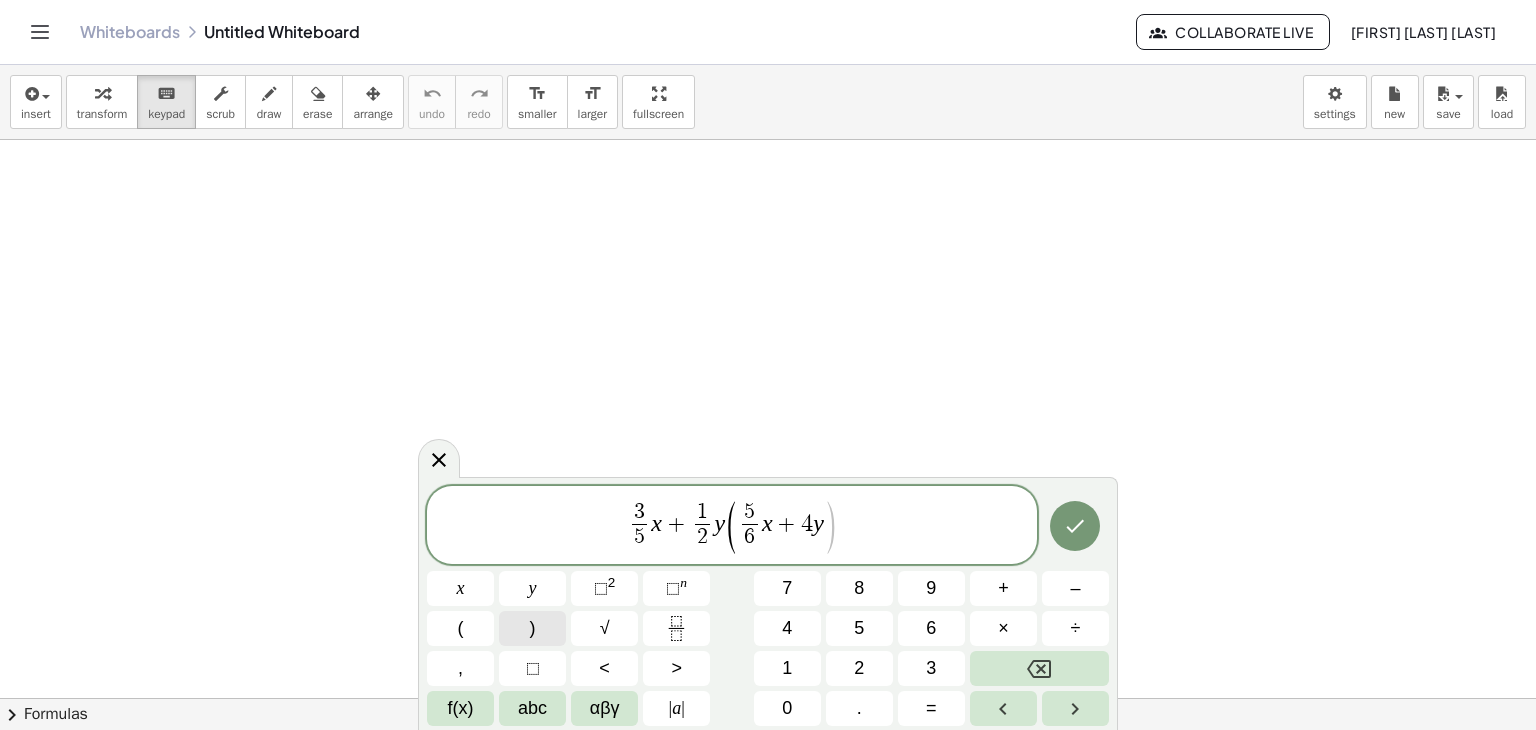 click on ")" at bounding box center (532, 628) 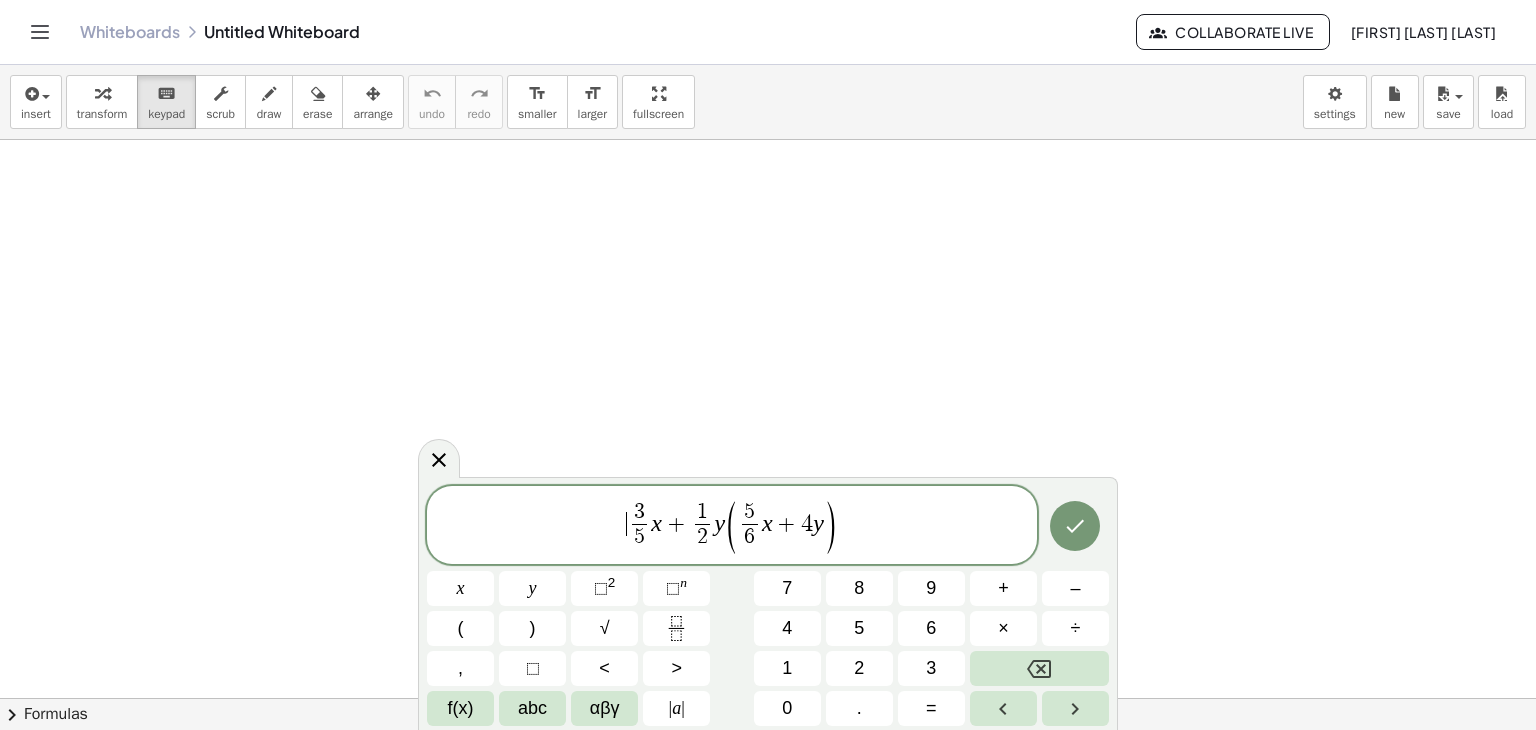 click on "​ 3 5 ​ x + 1 2 ​ y ( 5 6 ​ x + 4 y )" at bounding box center [732, 526] 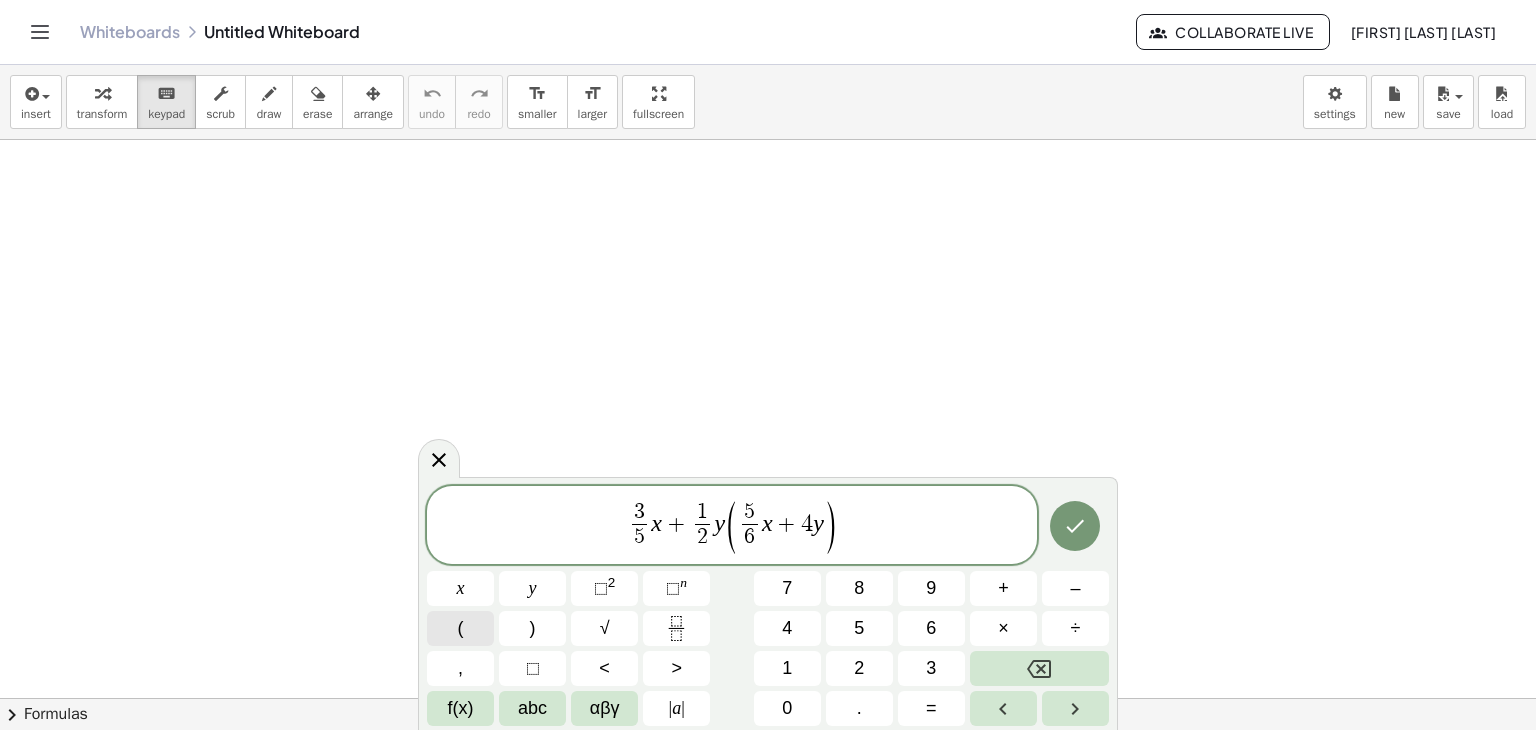 click on "(" at bounding box center [460, 628] 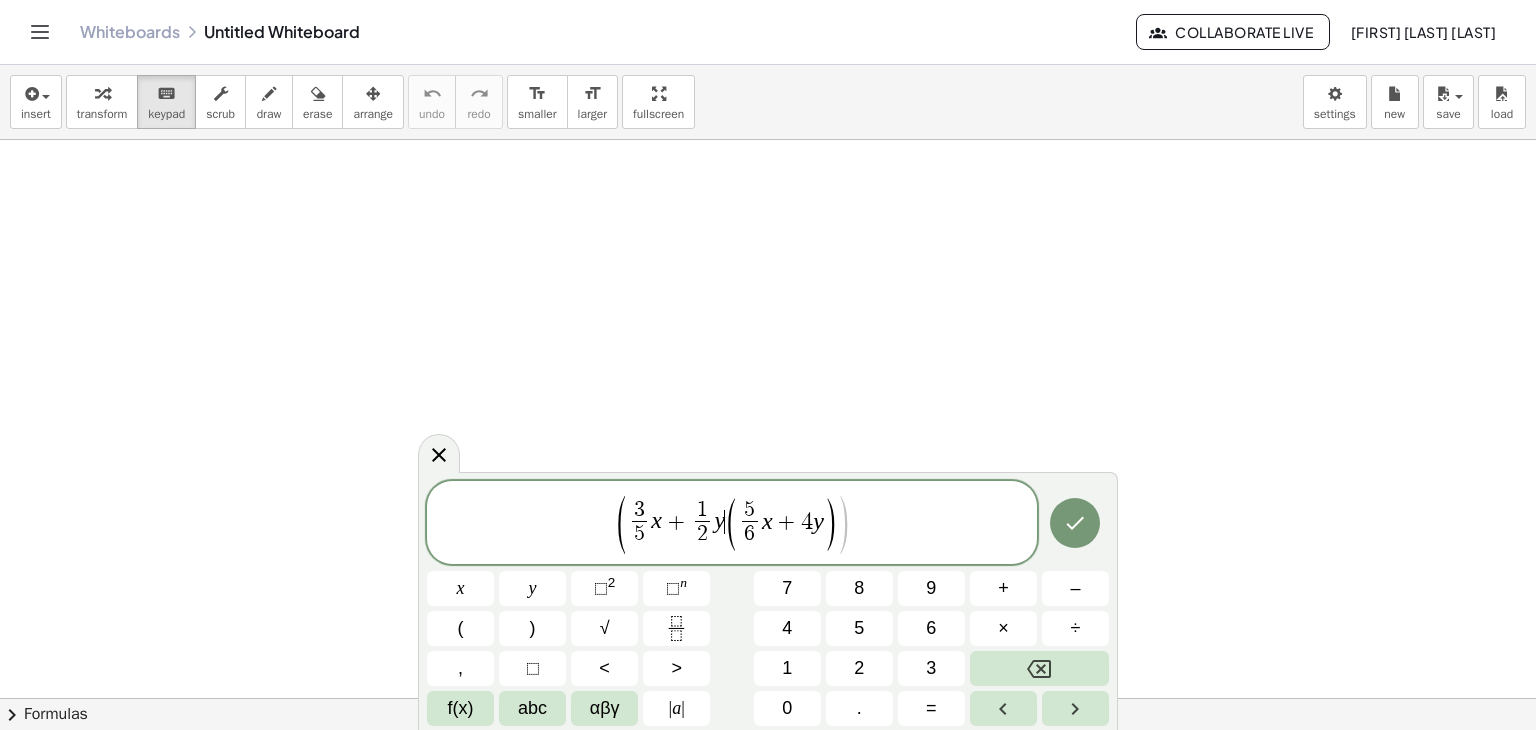 click on "(" at bounding box center (731, 524) 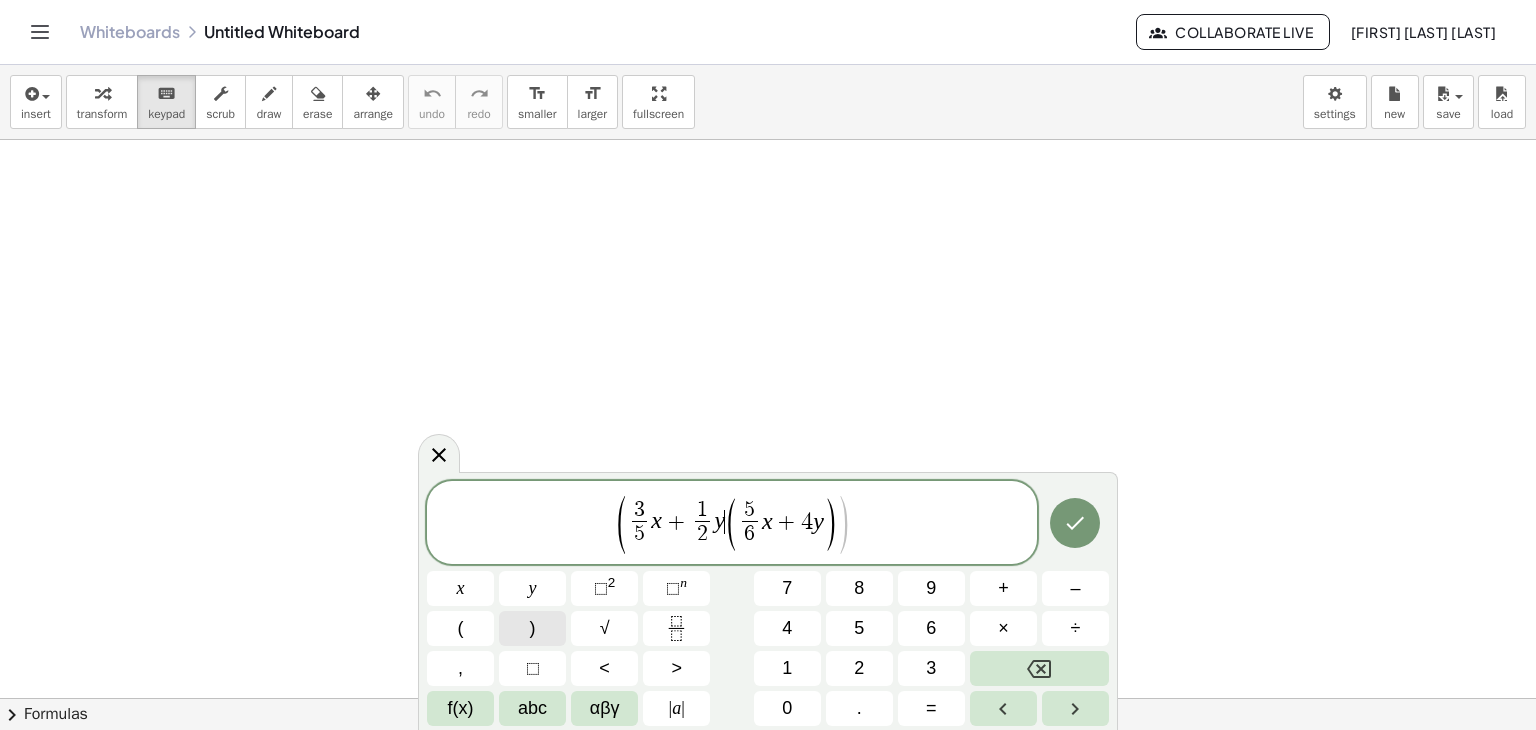 click on ")" at bounding box center [533, 628] 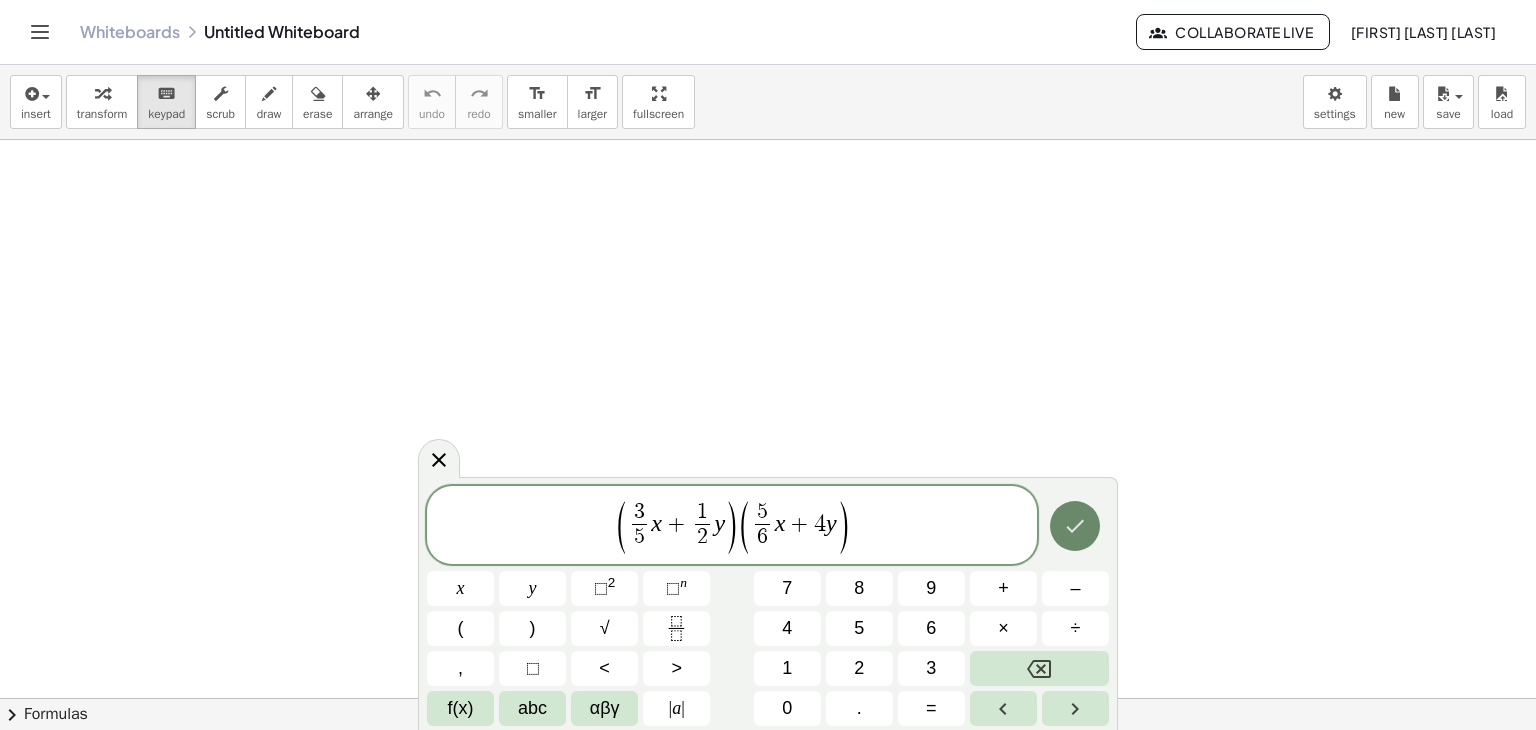 click at bounding box center (1075, 526) 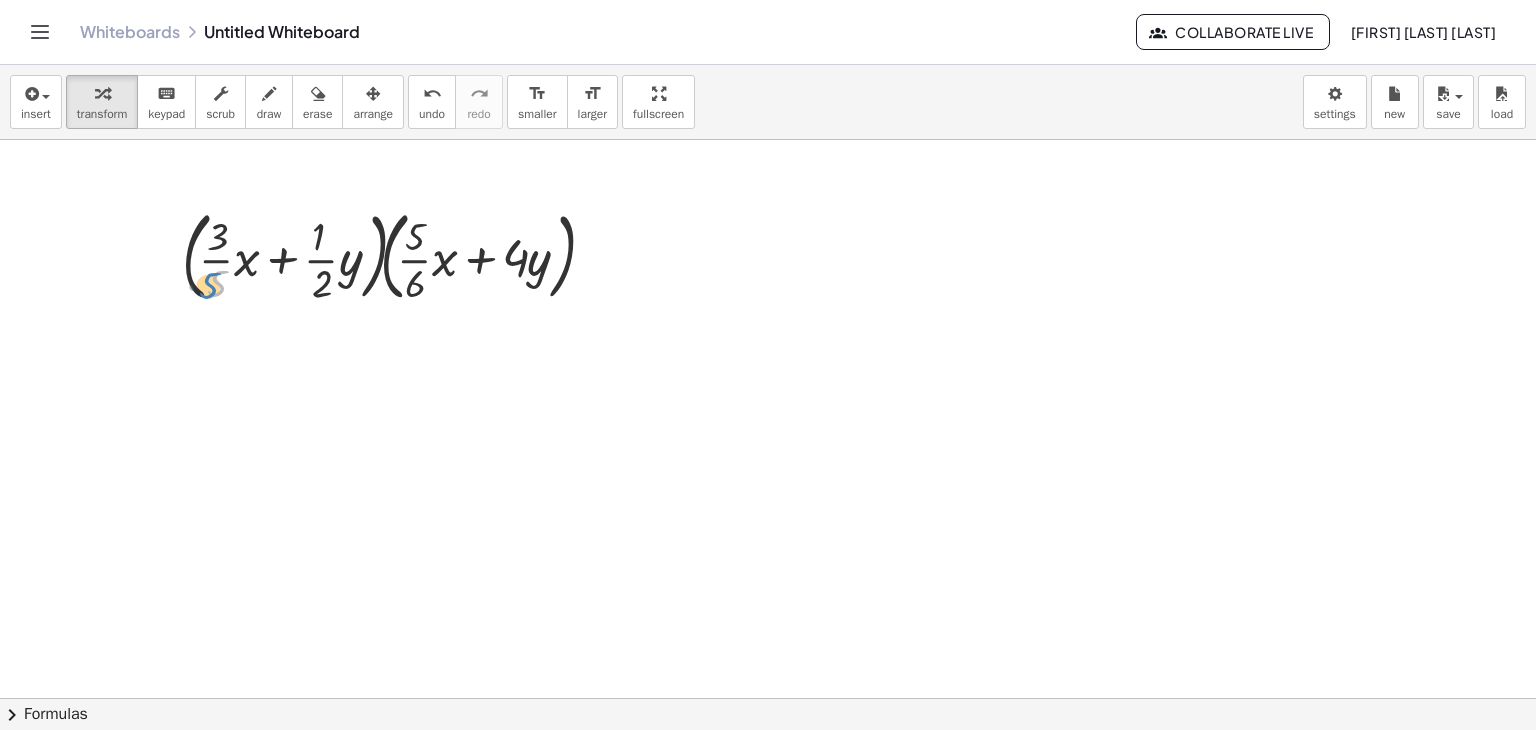 click at bounding box center [392, 255] 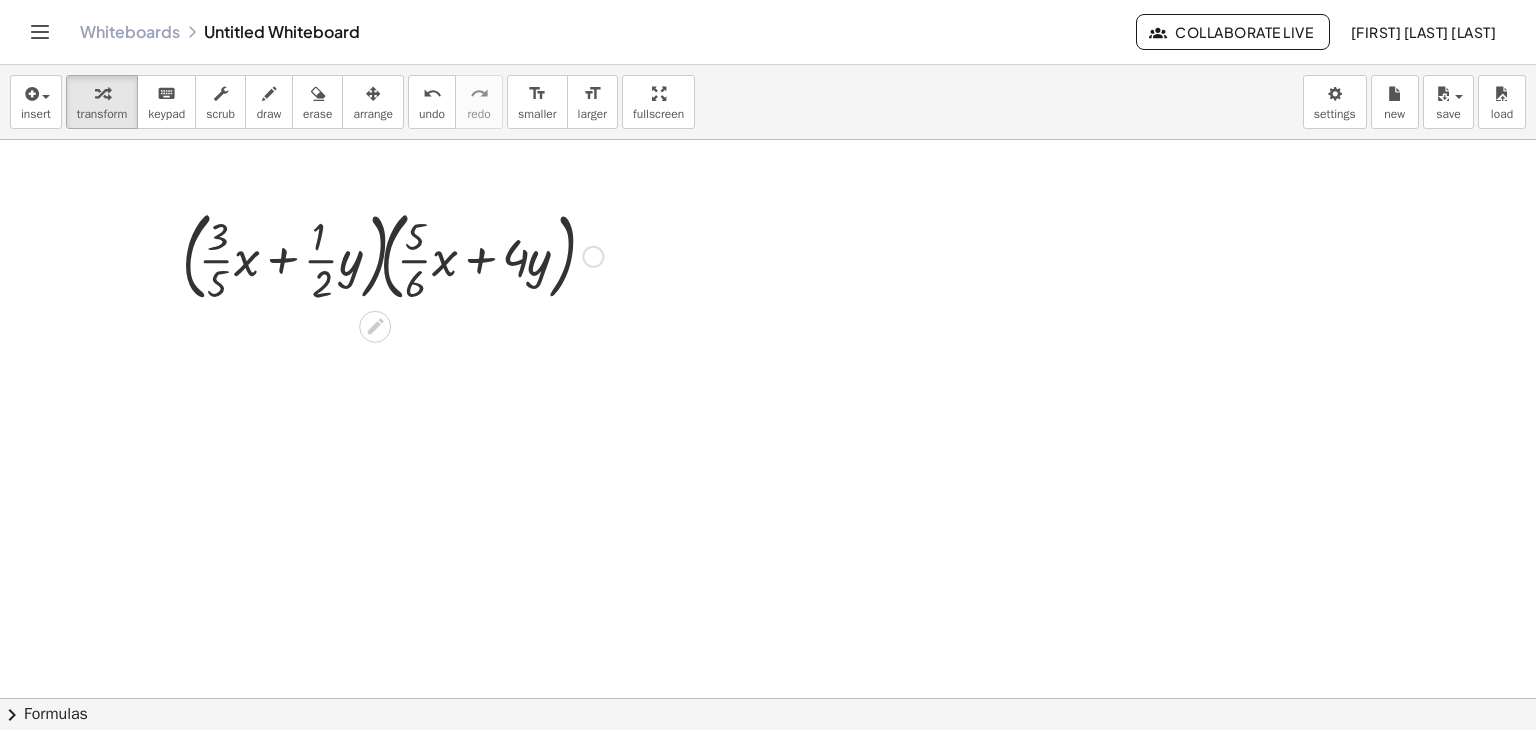 click at bounding box center (593, 257) 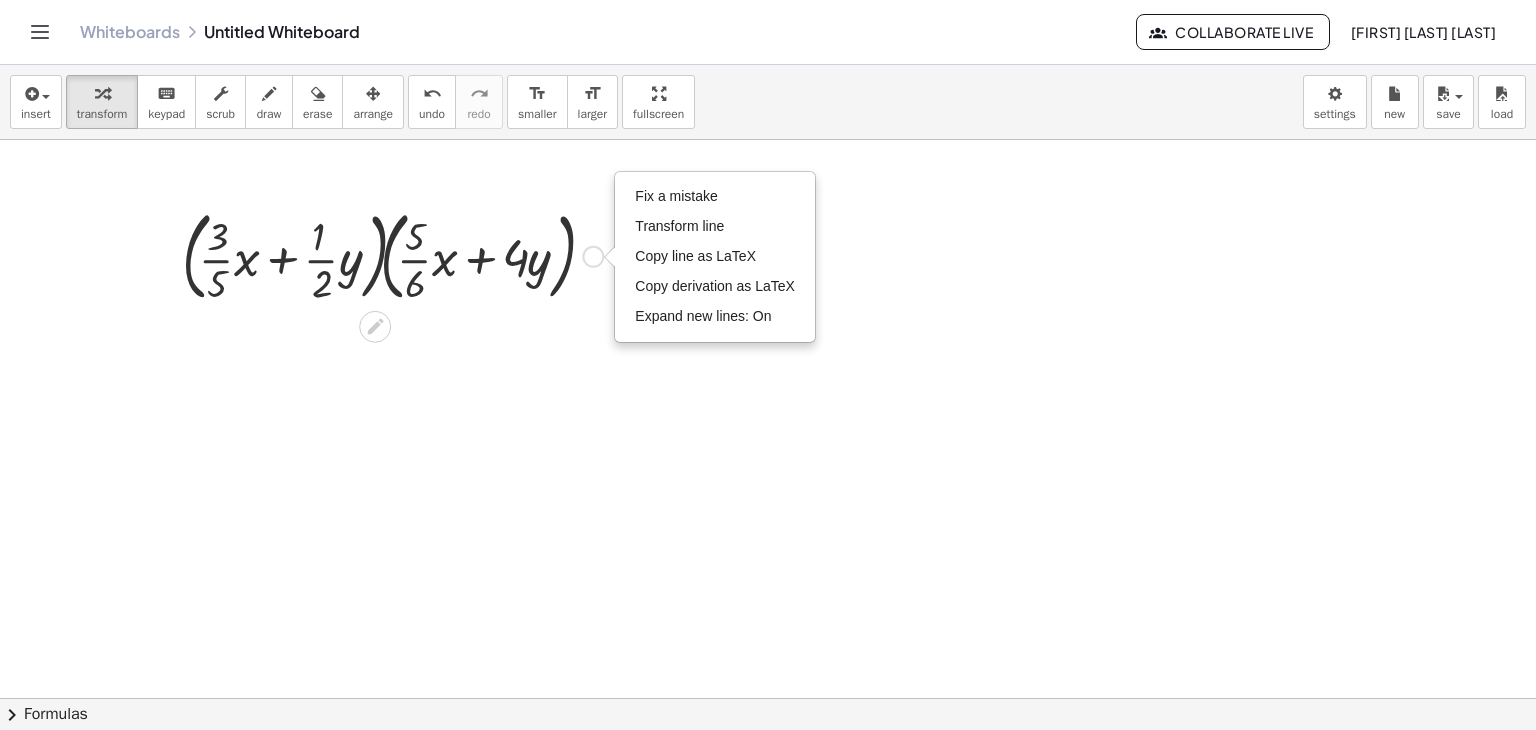 click at bounding box center (392, 255) 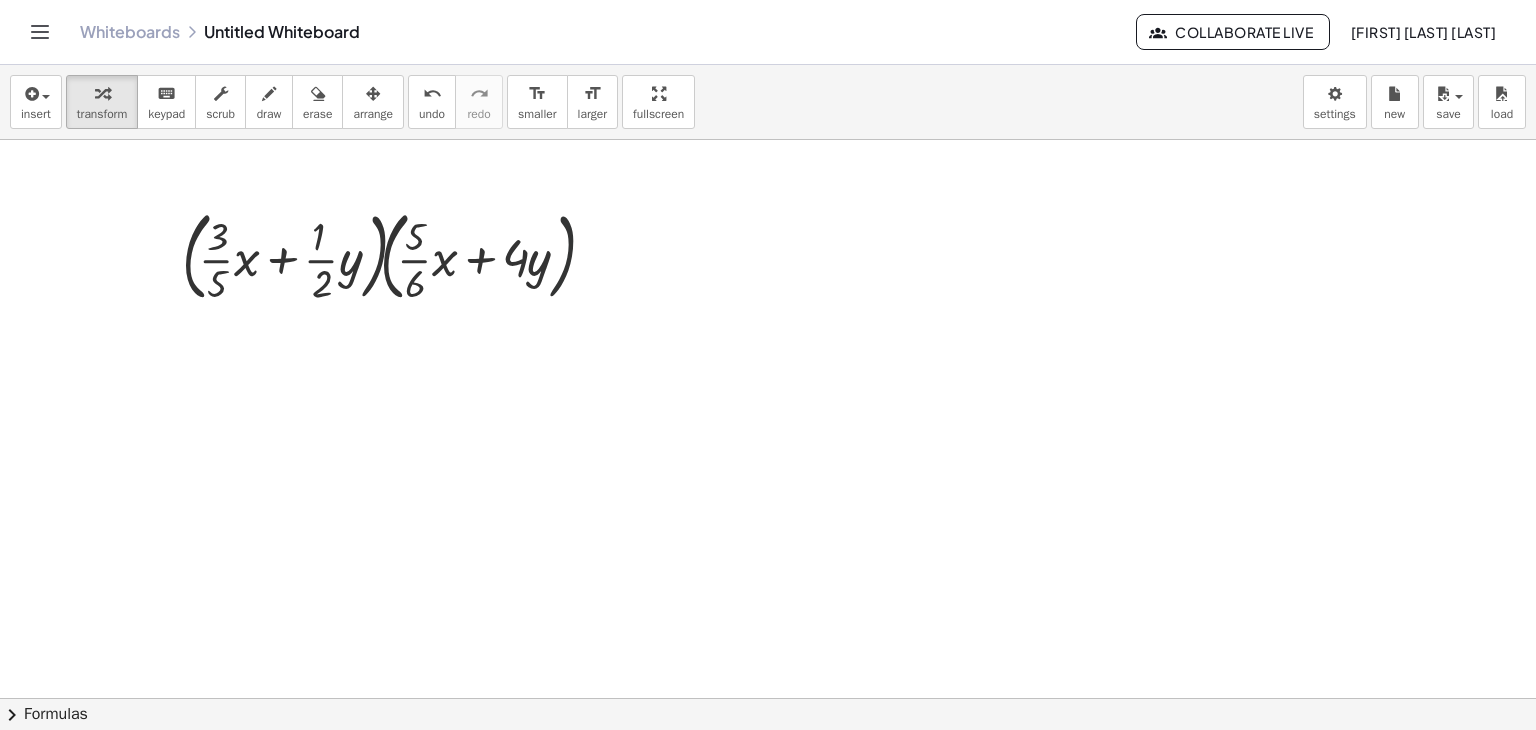 click at bounding box center [768, 763] 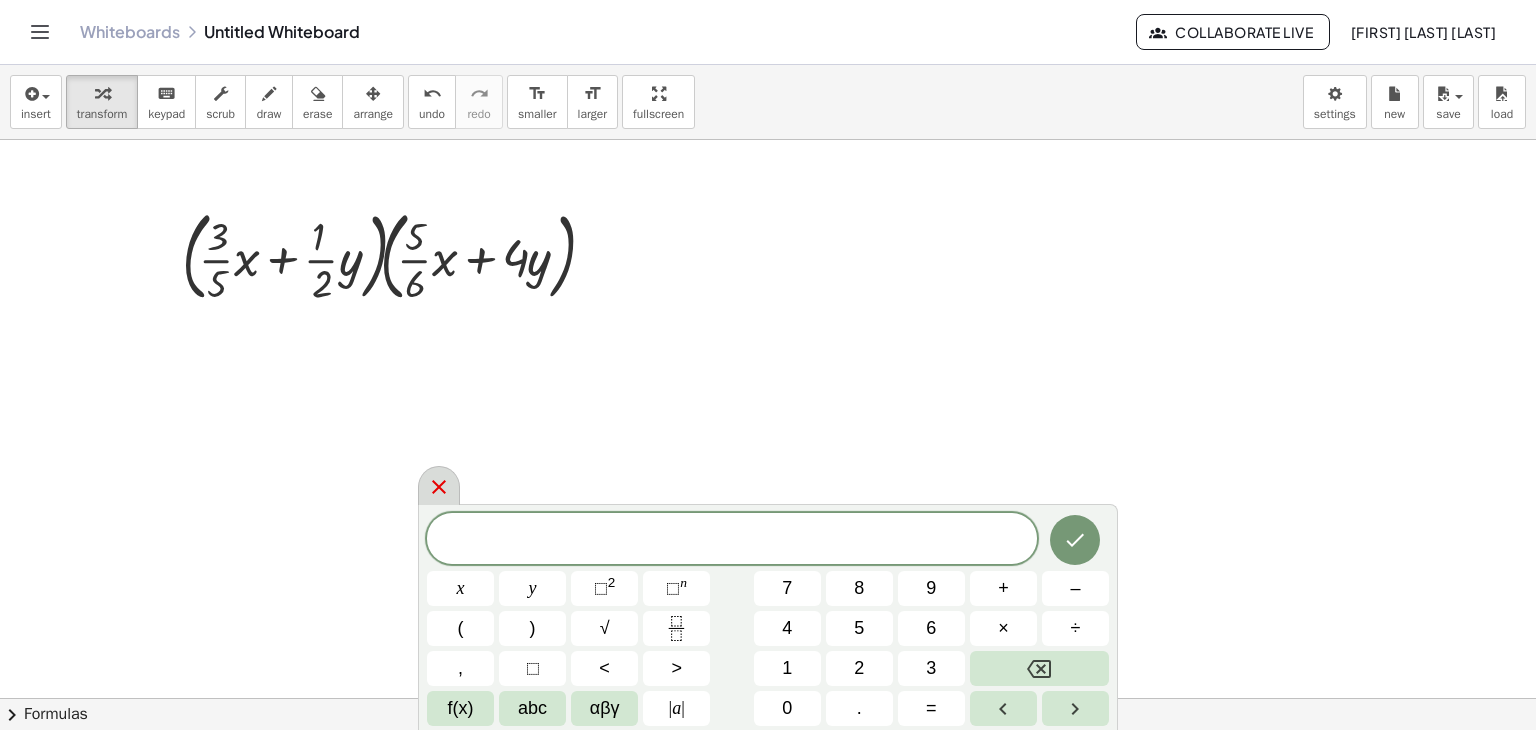 click at bounding box center (439, 485) 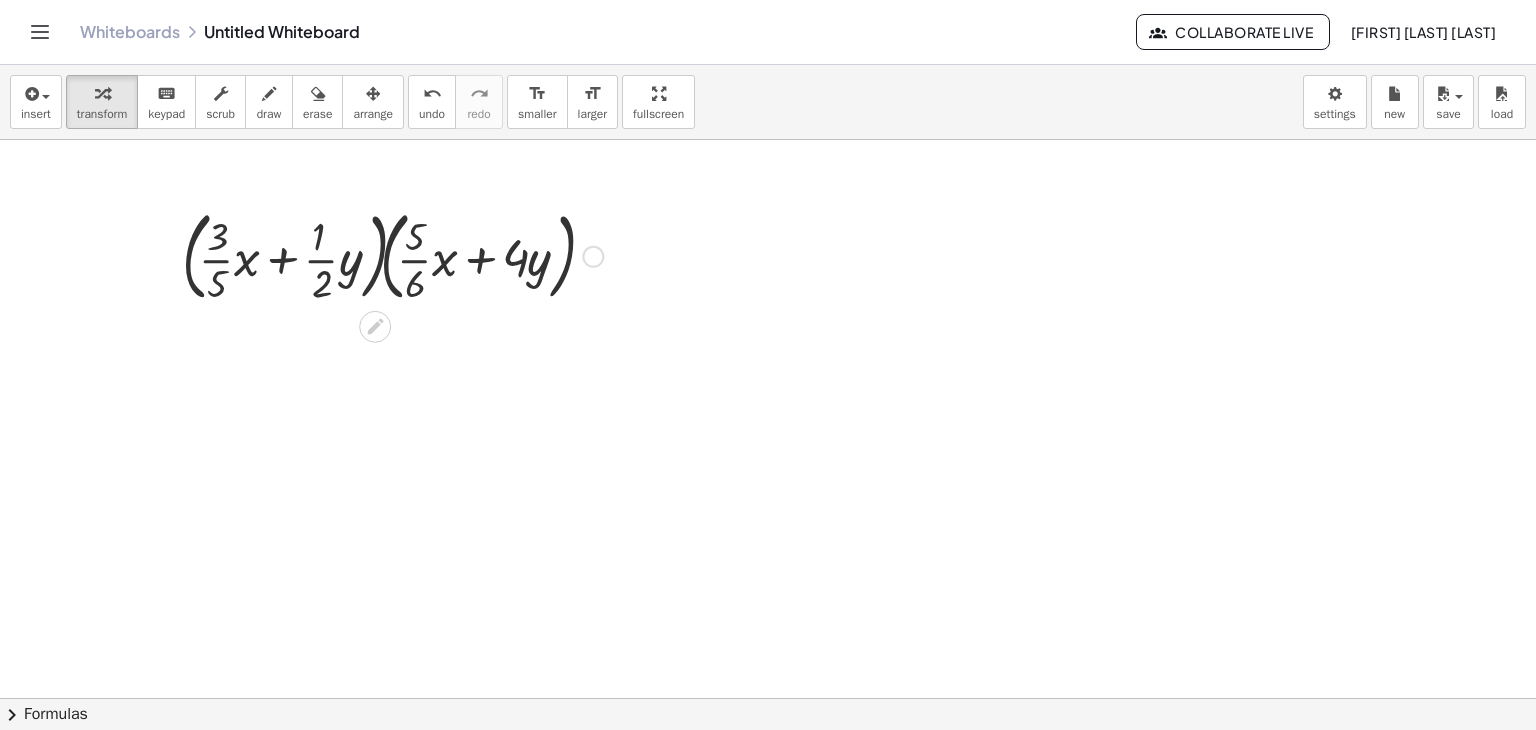 click at bounding box center [392, 255] 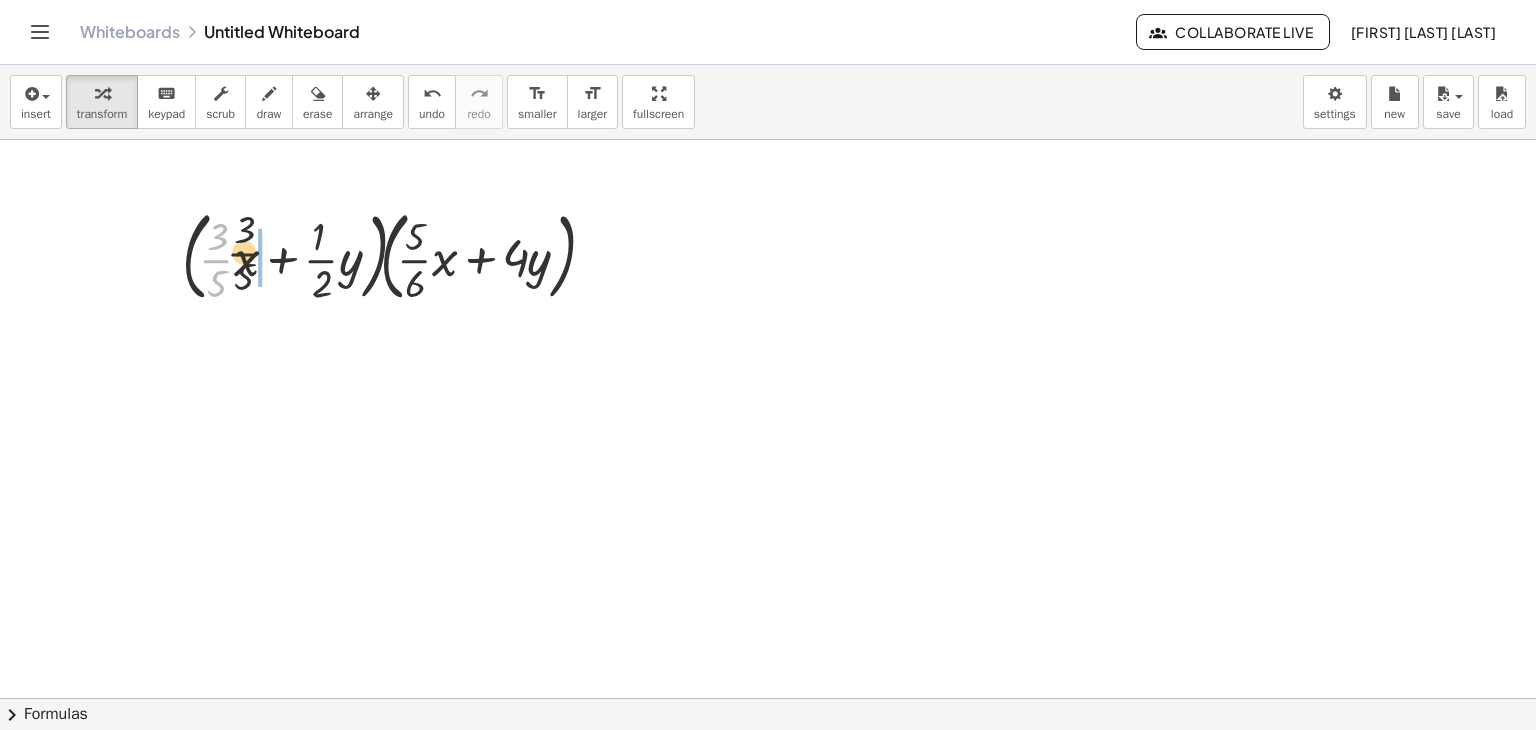 drag, startPoint x: 224, startPoint y: 267, endPoint x: 308, endPoint y: 249, distance: 85.90693 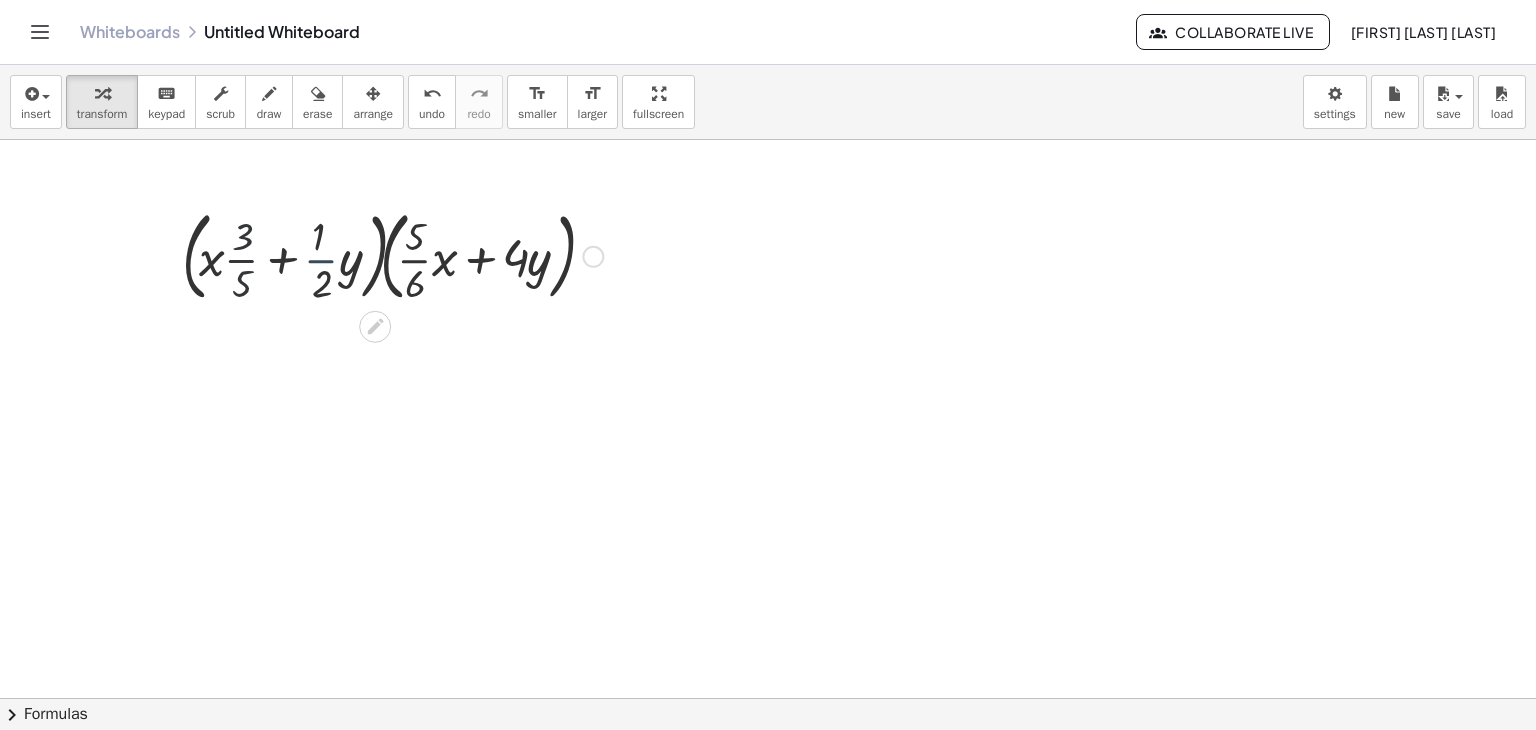click on "· · 3 · 5 · ( + · · 3 · 5 · x + · · 1 · 2 · y ) · ( + · · 5 · 6 · x + · 4 · y ) Fix a mistake Transform line Copy line as LaTeX Copy derivation as LaTeX Expand new lines: On · ( + · · 3 · 5 · x + · · 1 · 2 · y ) · ( + · · 5 · 6 · x + · 4 · y )" at bounding box center [375, 257] 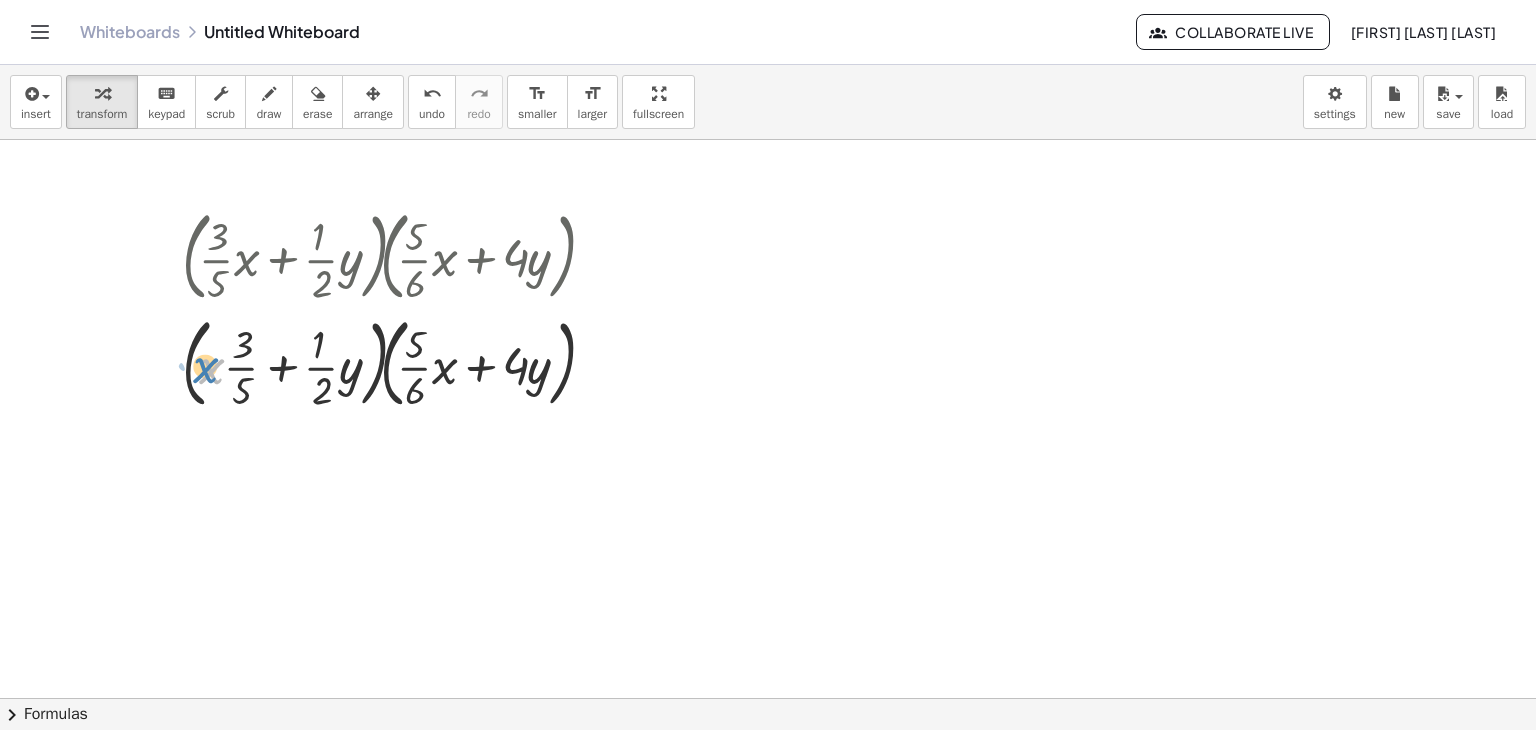 click at bounding box center [392, 362] 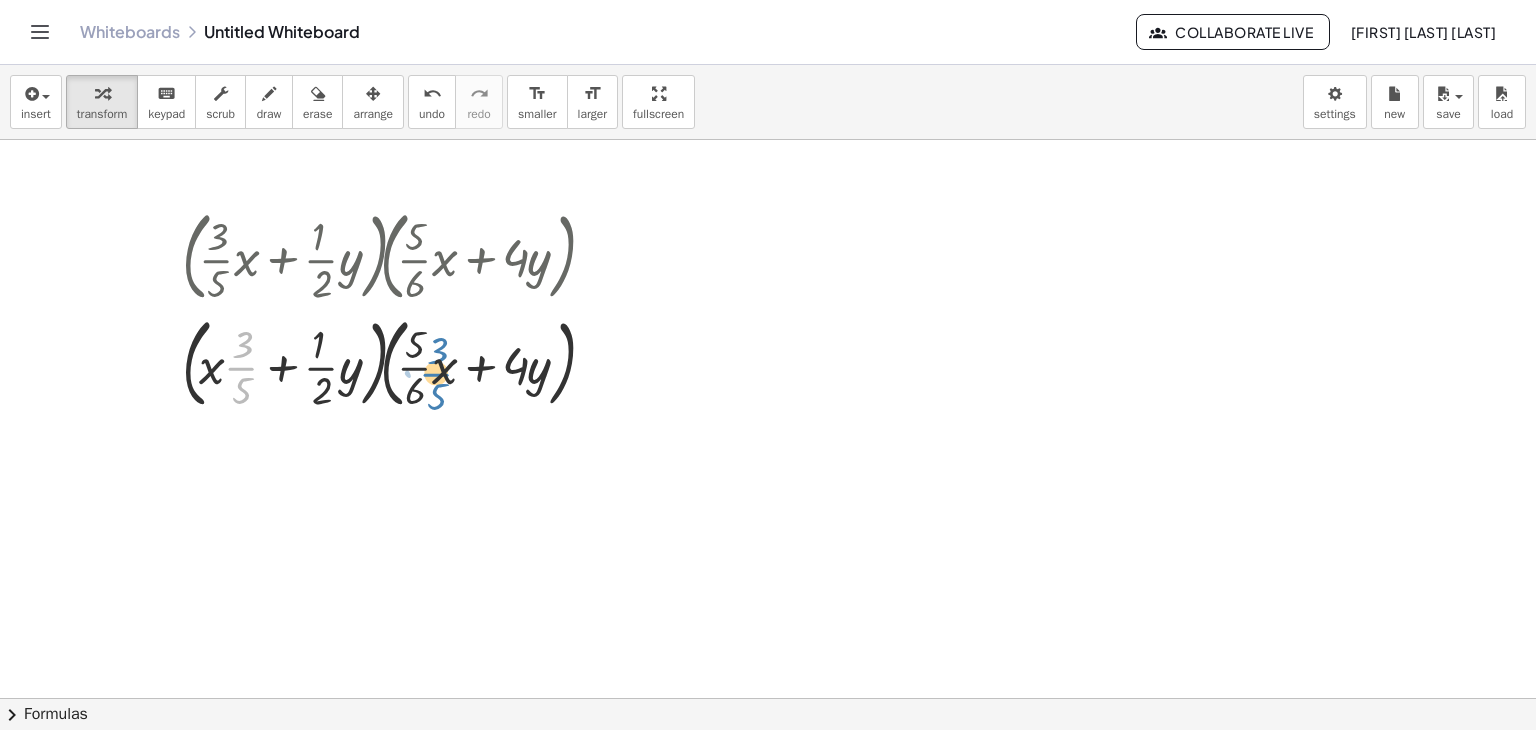 drag, startPoint x: 232, startPoint y: 370, endPoint x: 426, endPoint y: 375, distance: 194.06442 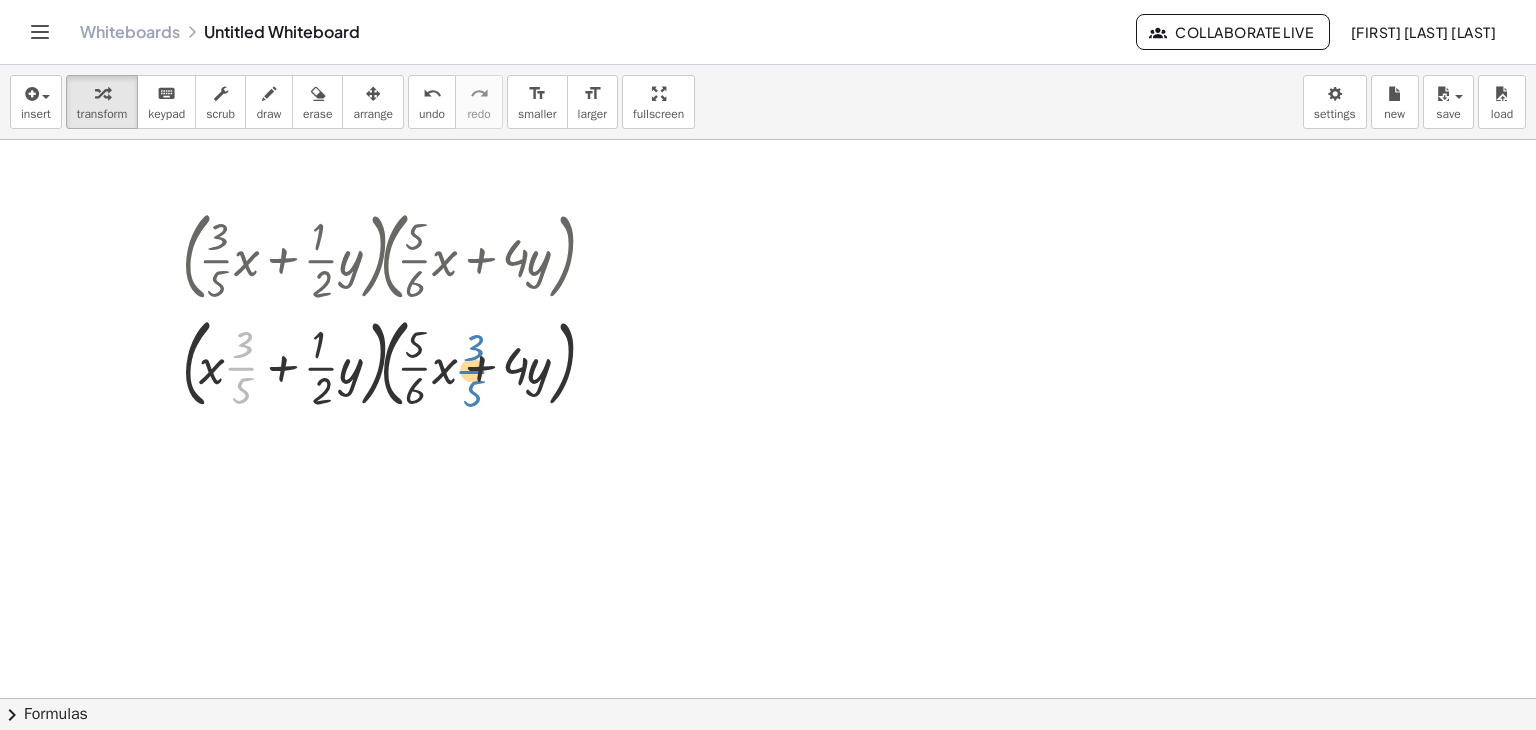 drag, startPoint x: 236, startPoint y: 356, endPoint x: 467, endPoint y: 359, distance: 231.01949 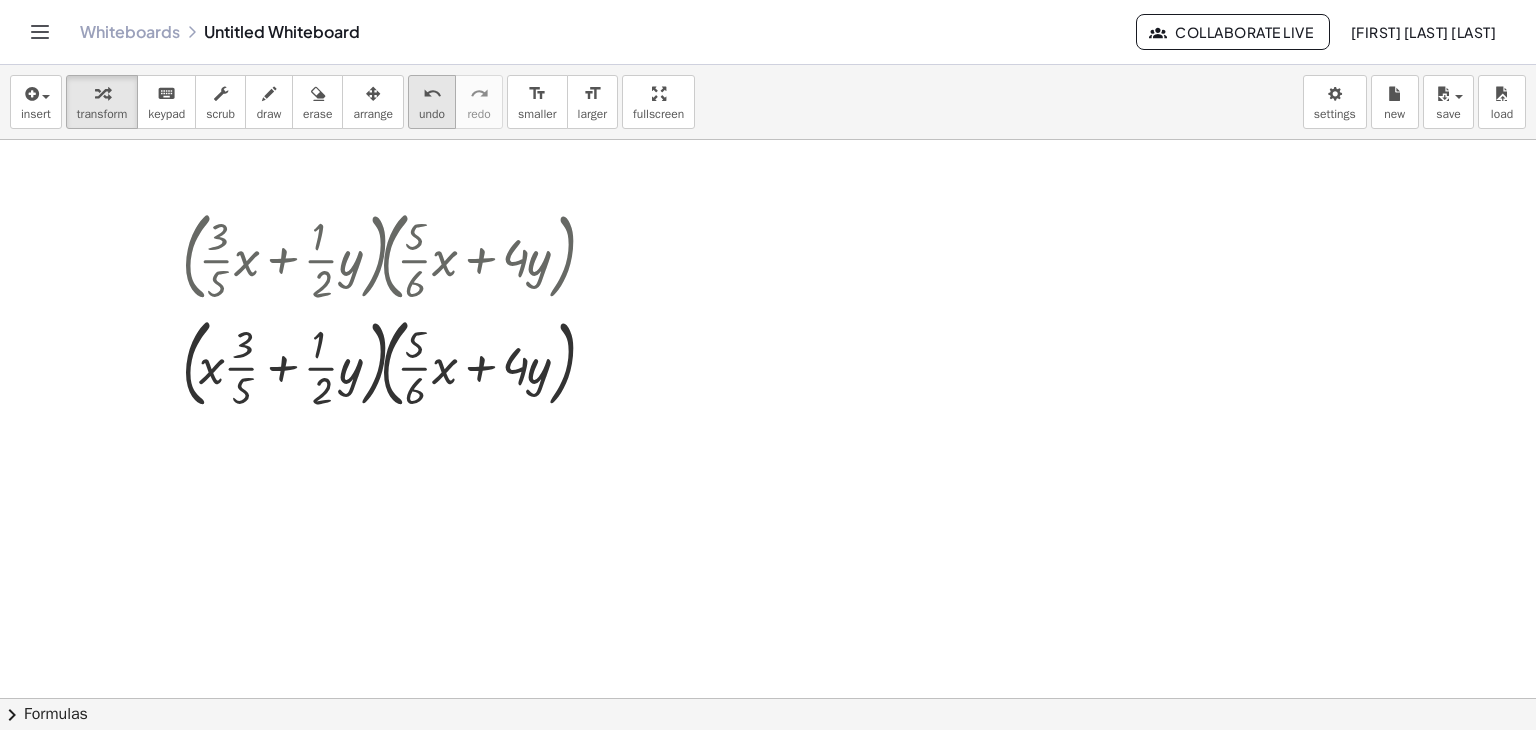 click on "undo undo" at bounding box center [432, 102] 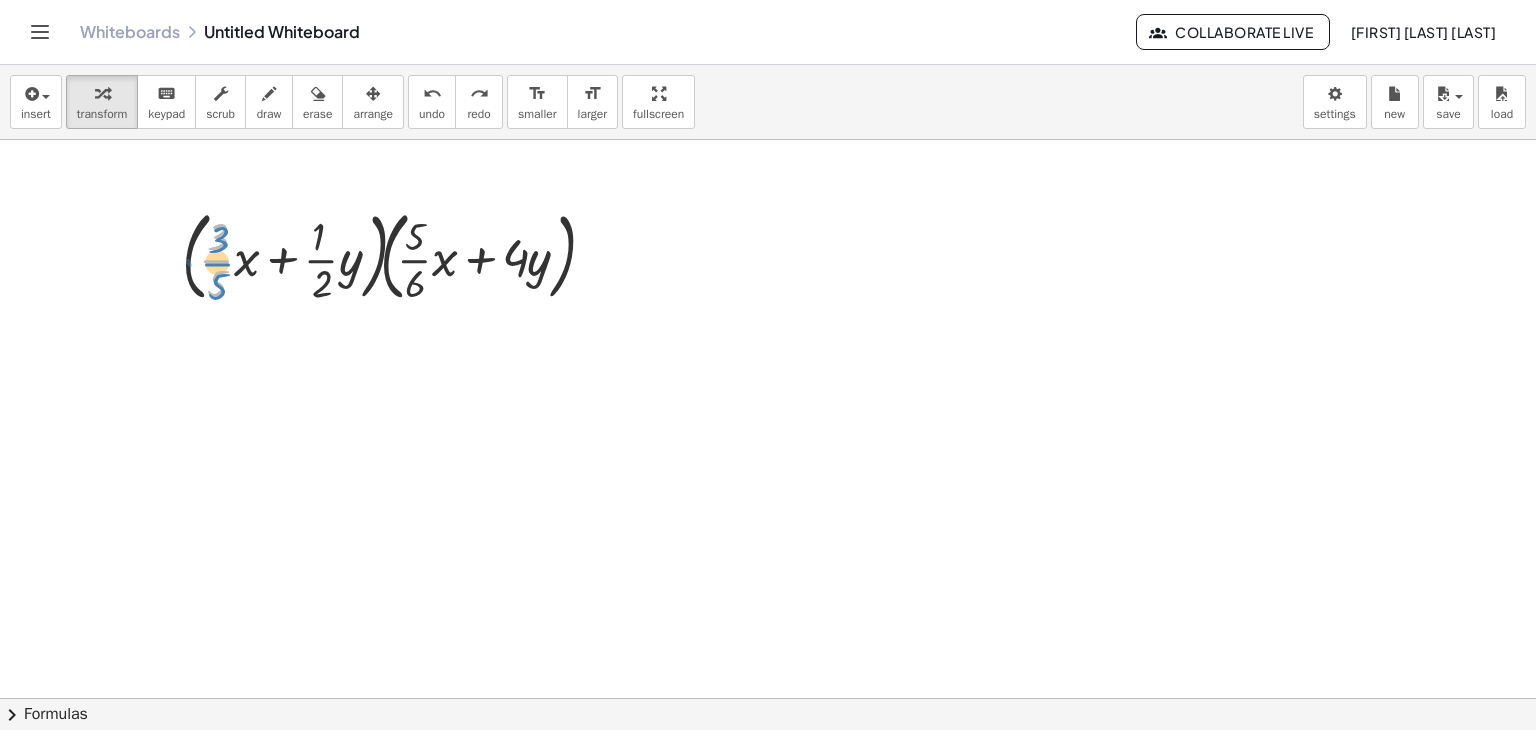 click at bounding box center (392, 255) 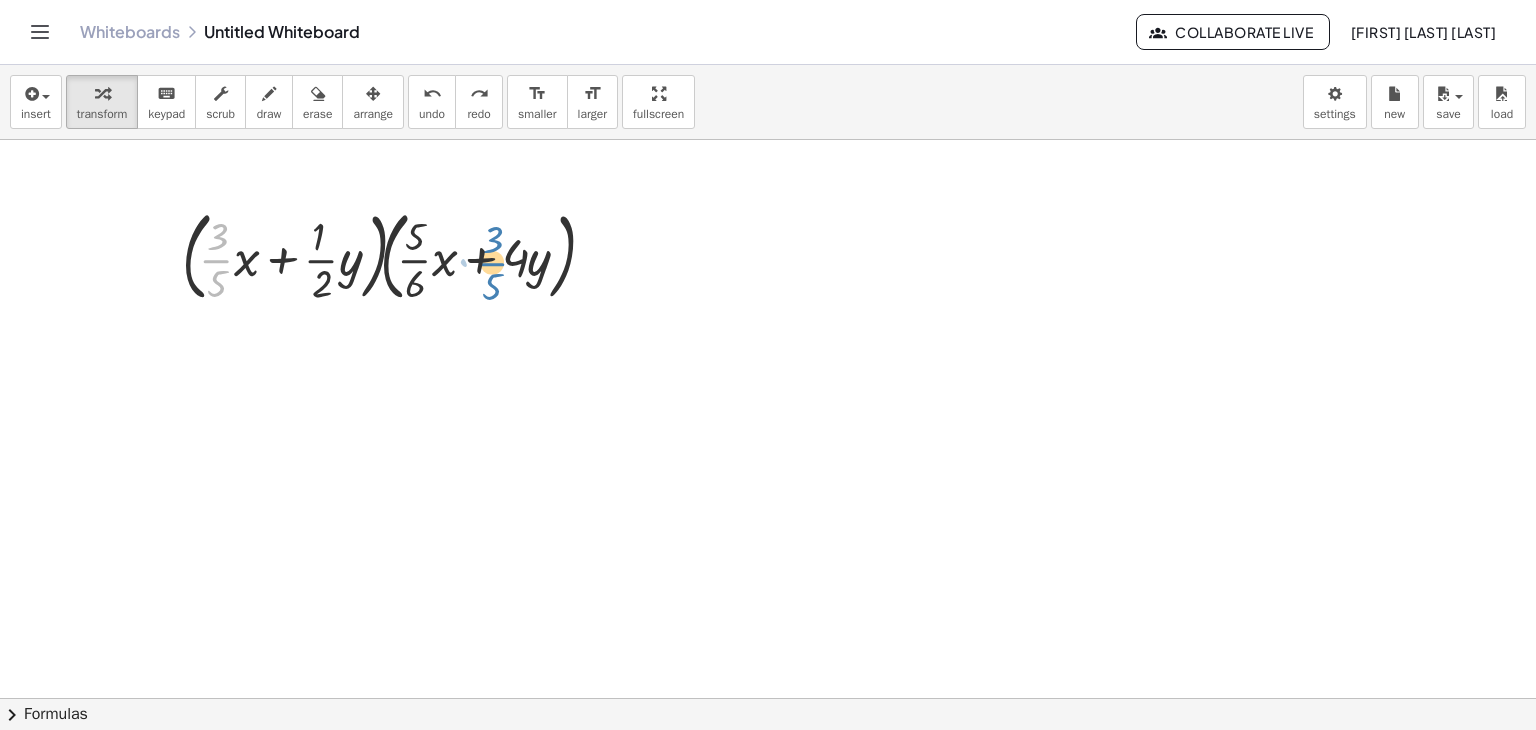 drag, startPoint x: 224, startPoint y: 262, endPoint x: 500, endPoint y: 265, distance: 276.0163 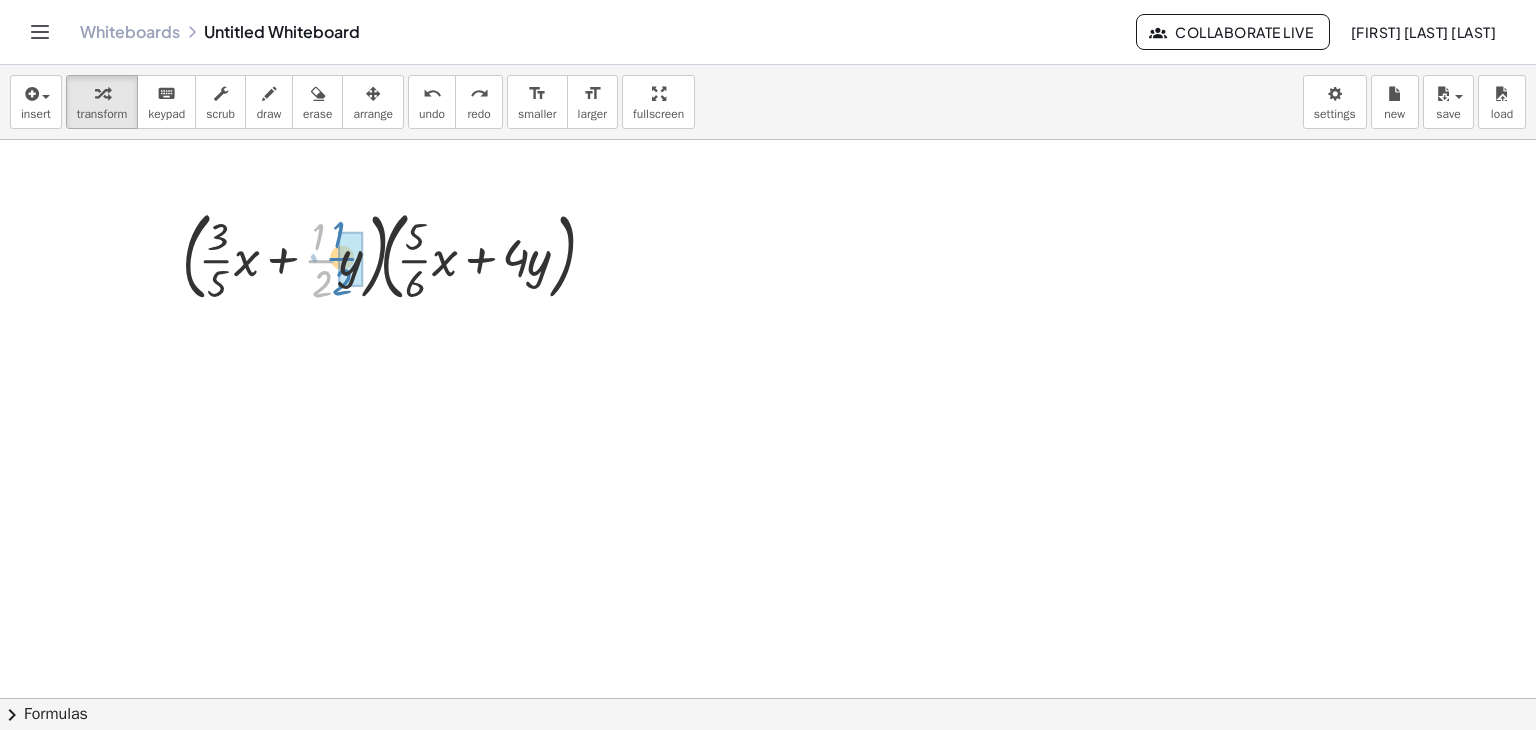 drag, startPoint x: 312, startPoint y: 255, endPoint x: 333, endPoint y: 253, distance: 21.095022 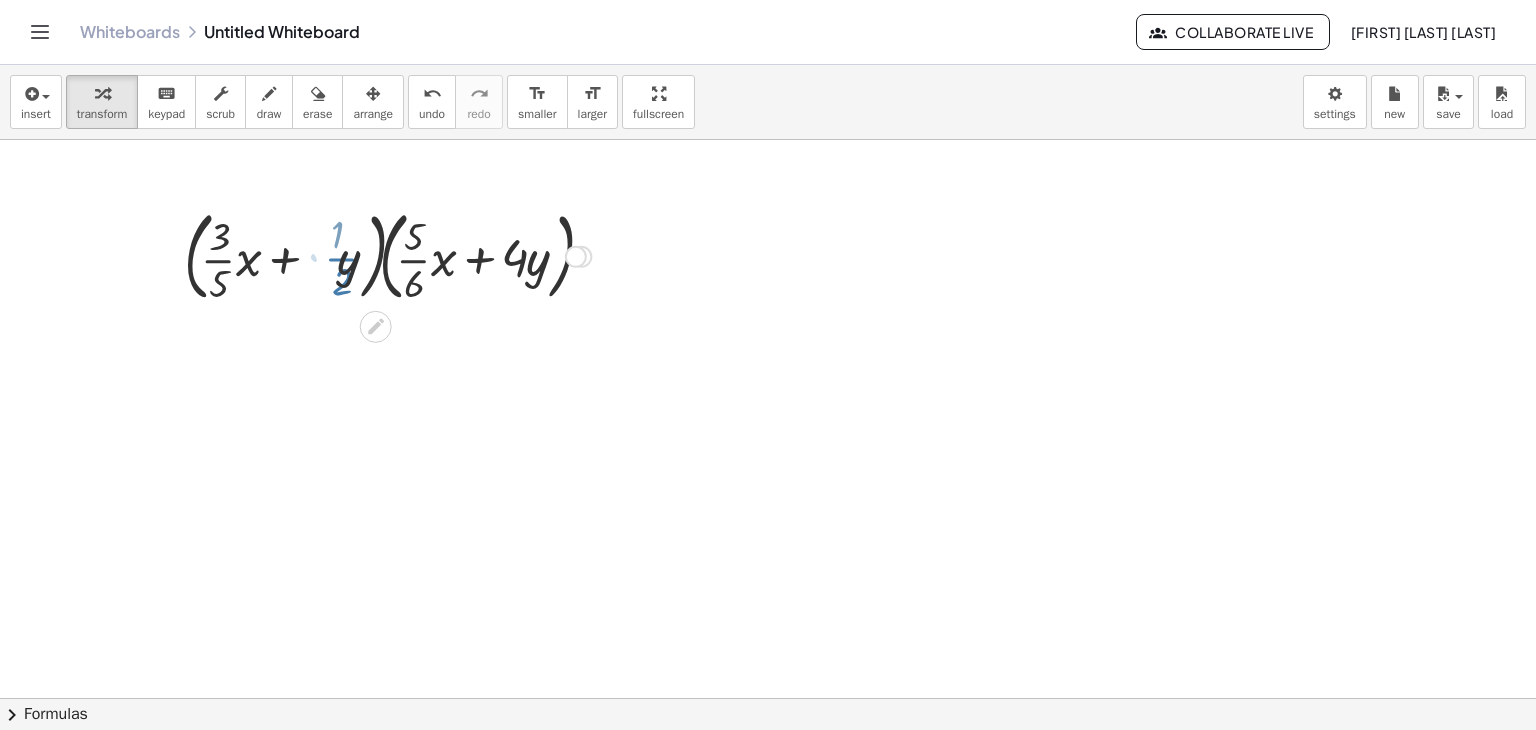 click at bounding box center [393, 255] 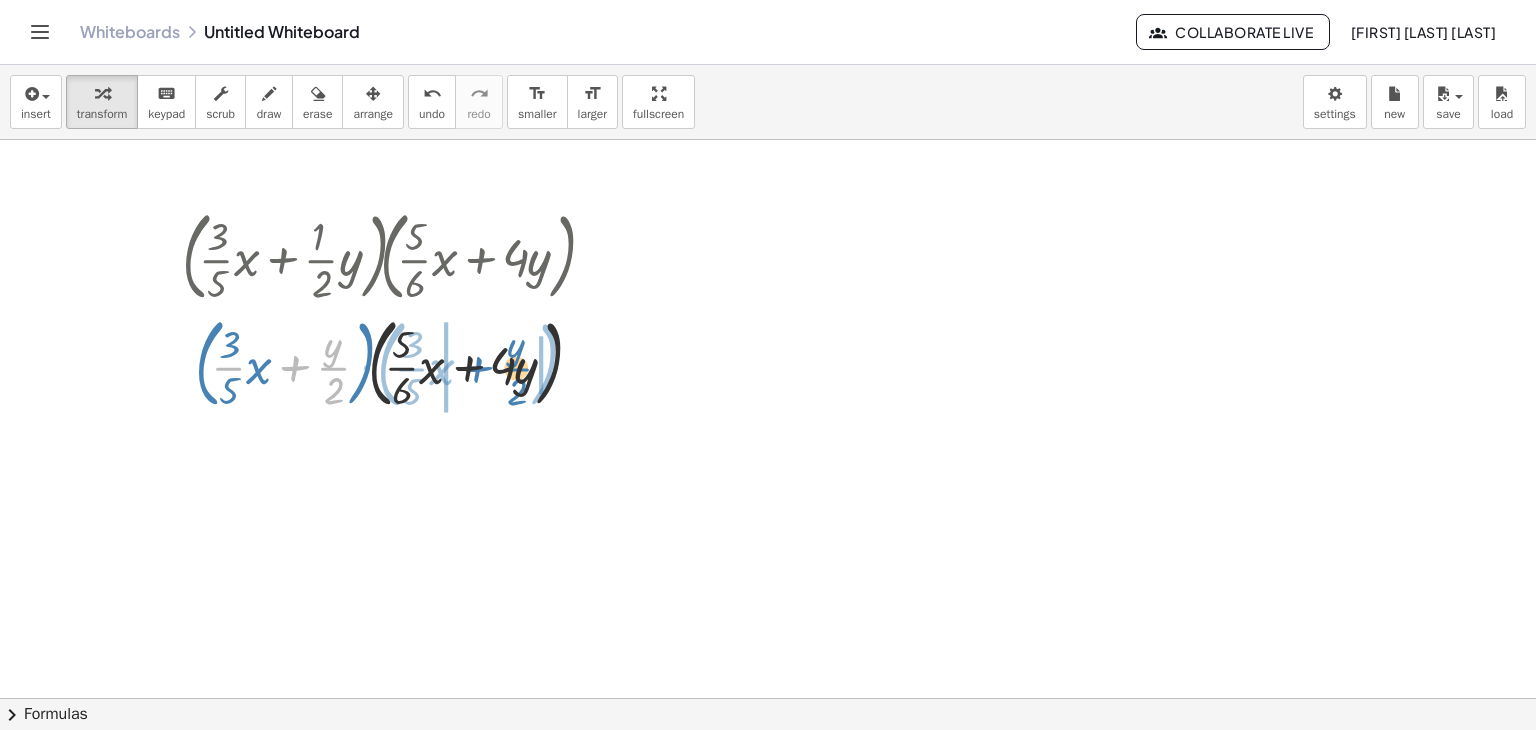 drag, startPoint x: 334, startPoint y: 357, endPoint x: 516, endPoint y: 357, distance: 182 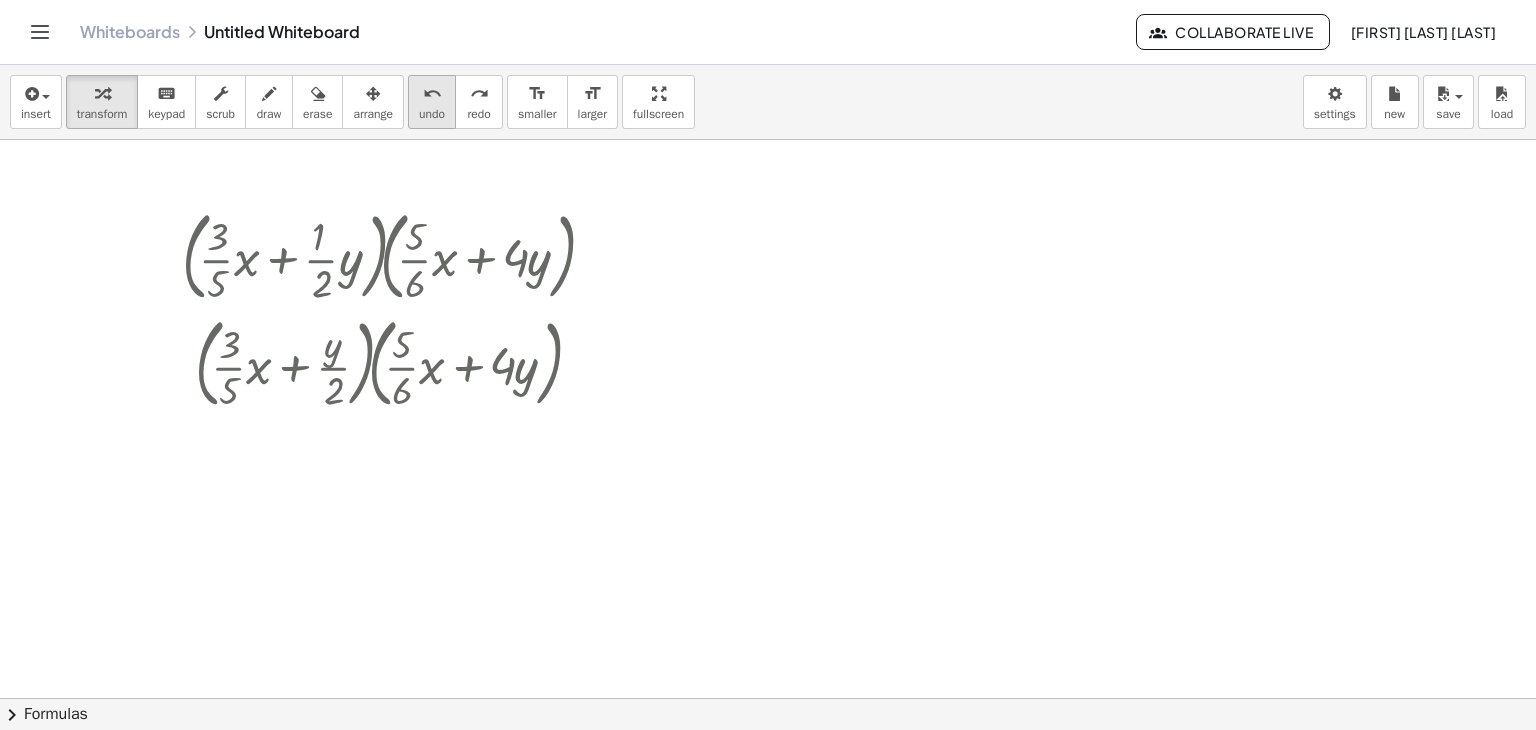 click on "undo undo" at bounding box center [432, 102] 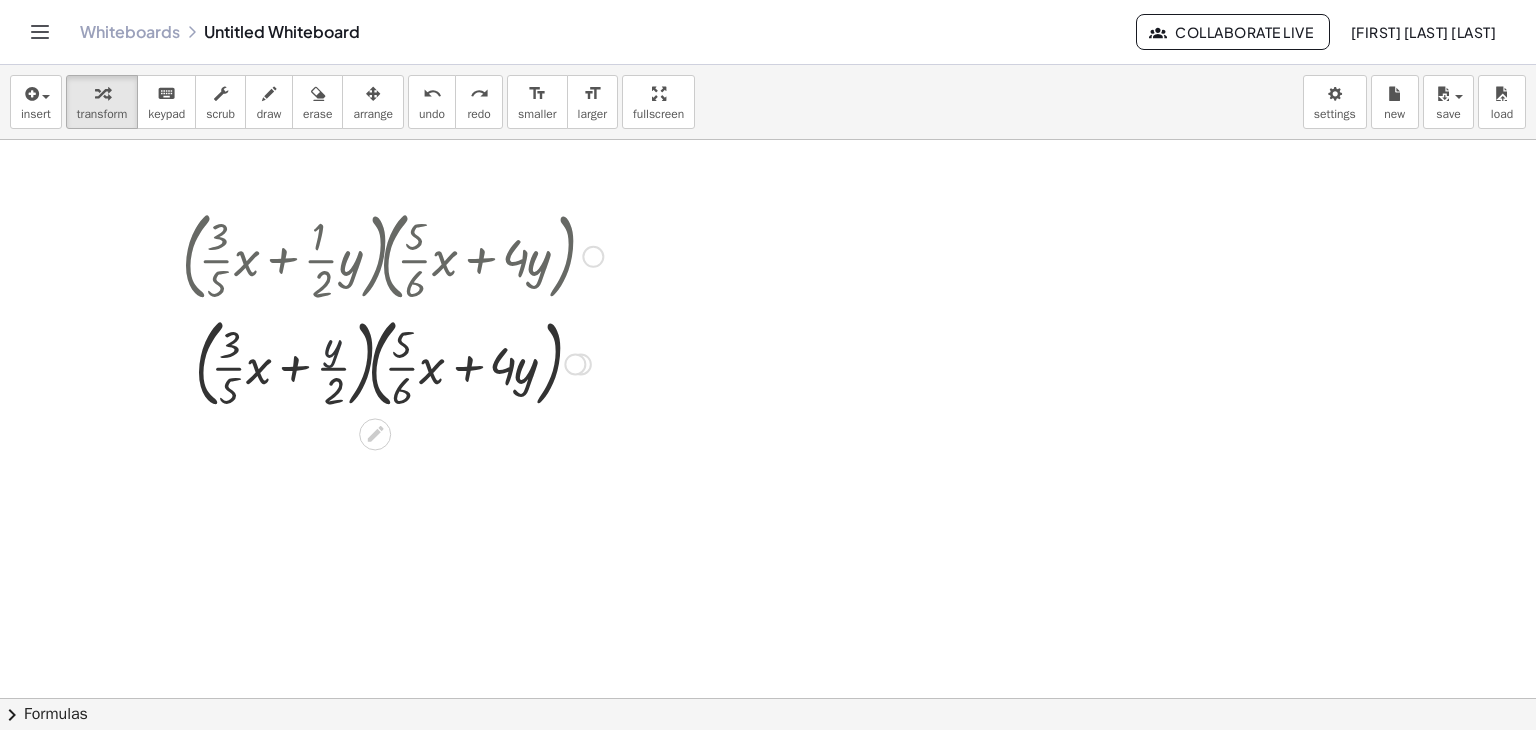 click at bounding box center [392, 362] 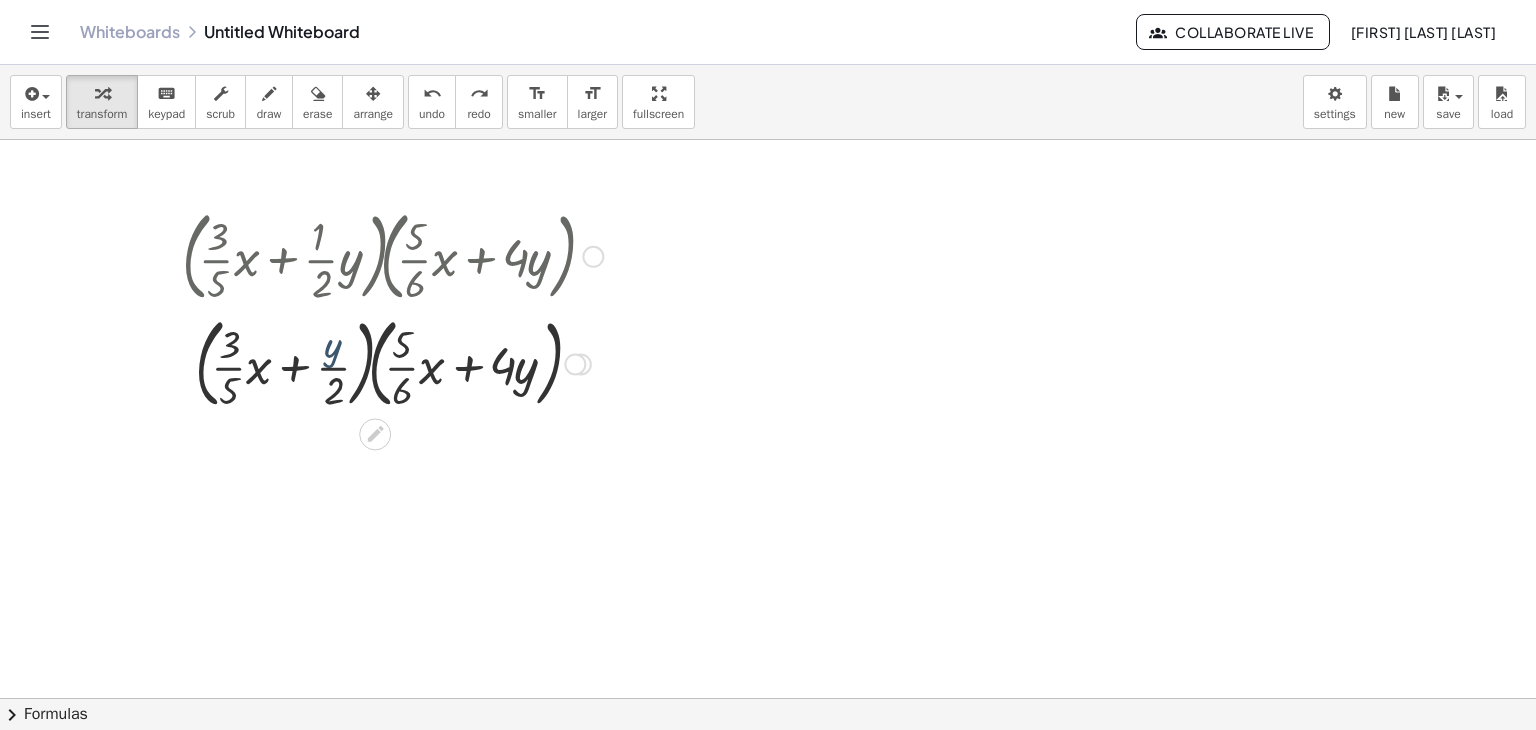 click at bounding box center [392, 362] 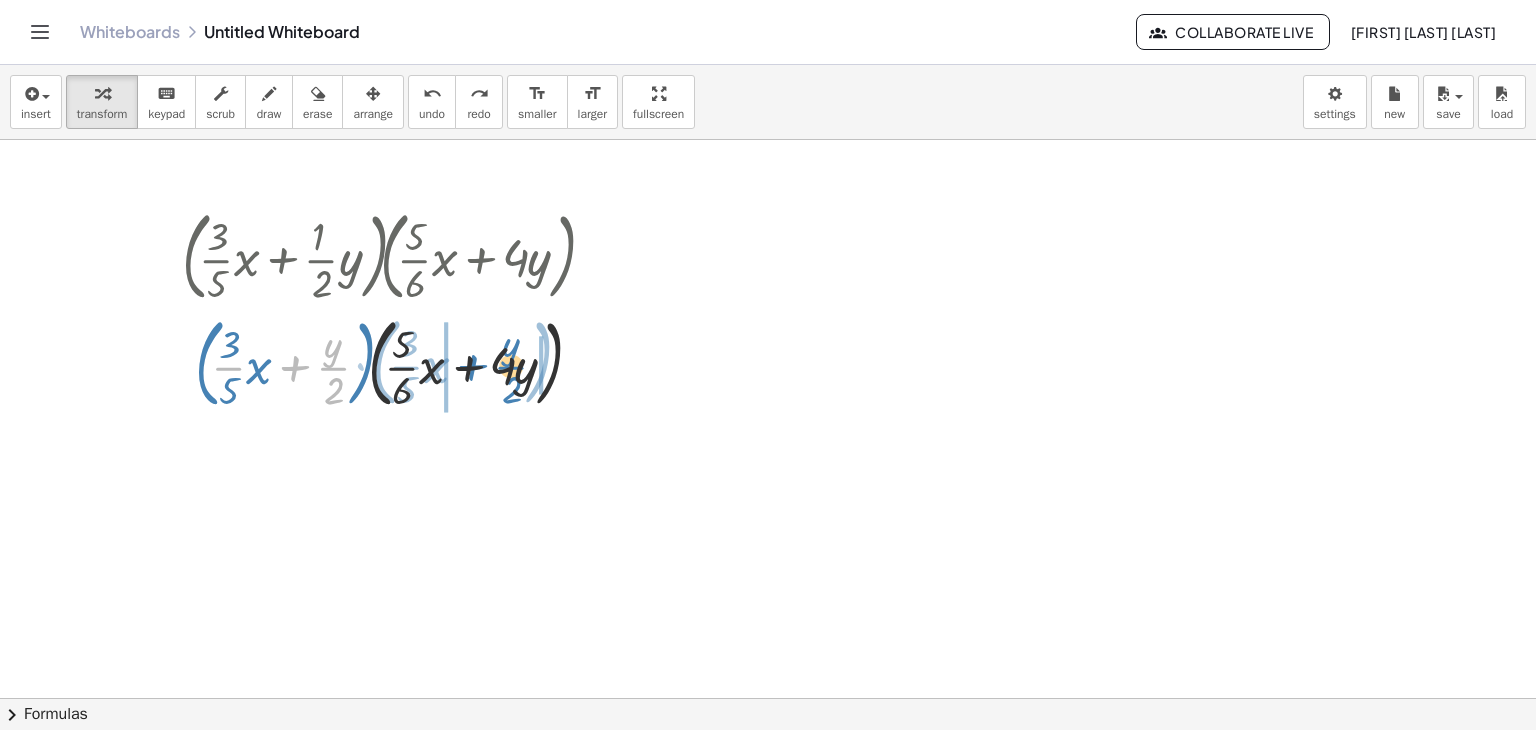 drag, startPoint x: 337, startPoint y: 376, endPoint x: 518, endPoint y: 375, distance: 181.00276 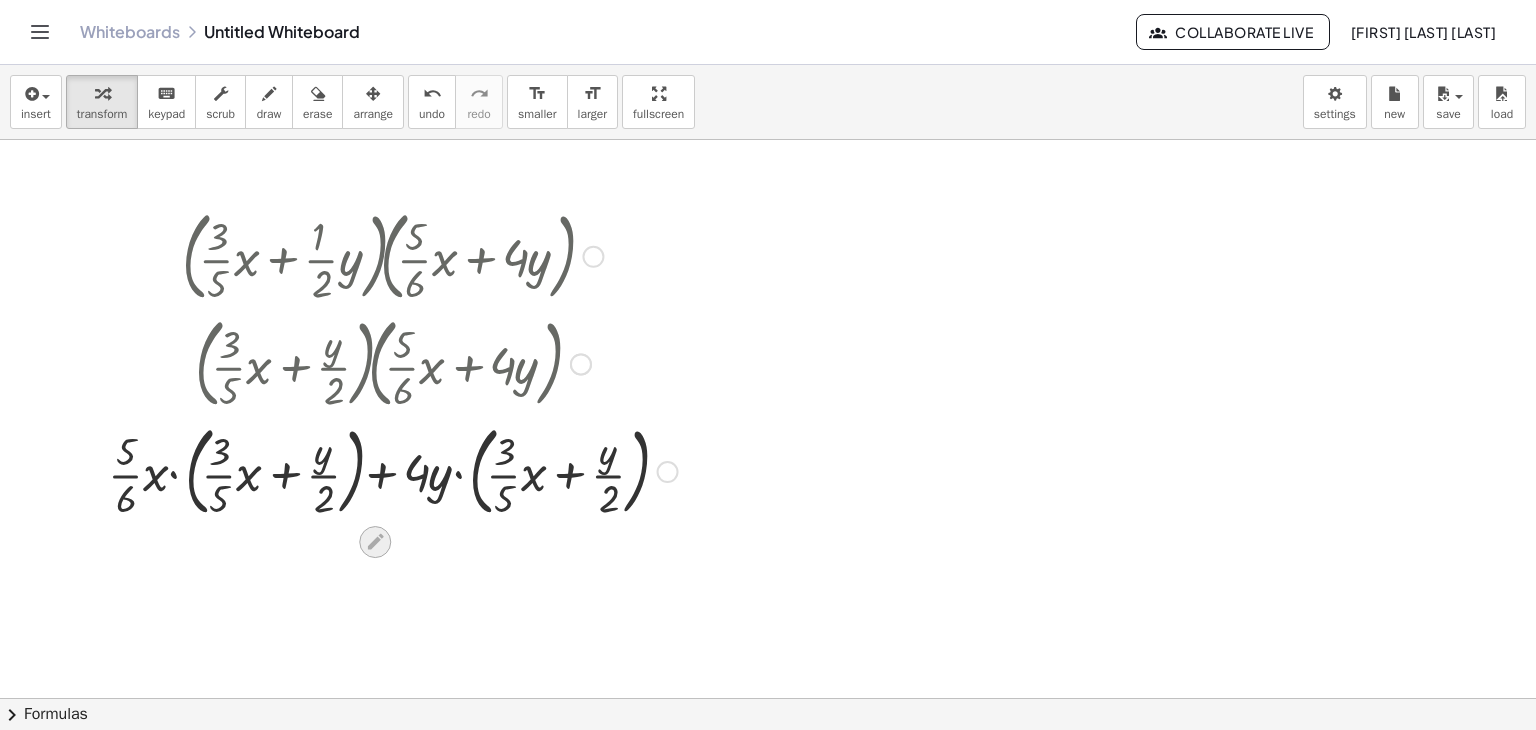 click 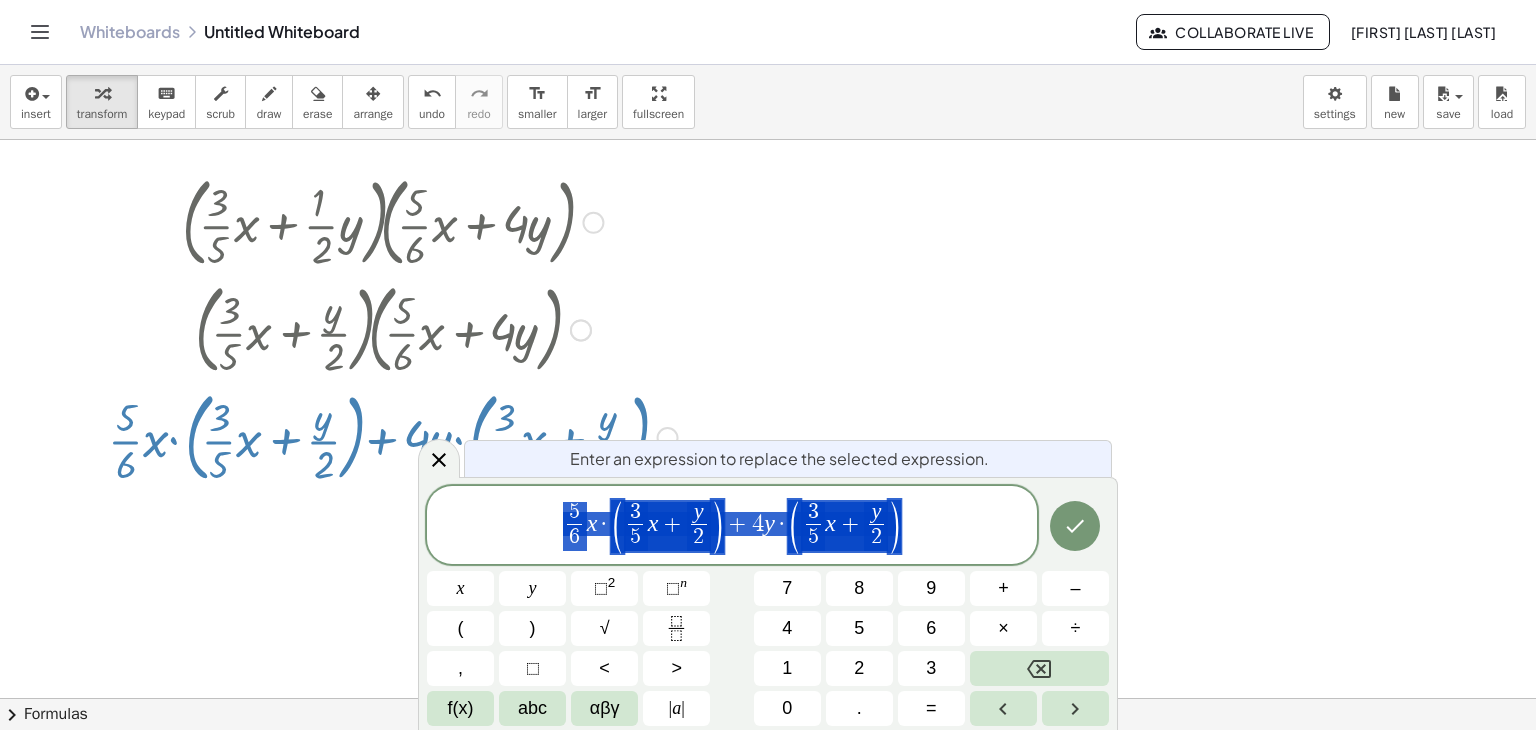 scroll, scrollTop: 45, scrollLeft: 0, axis: vertical 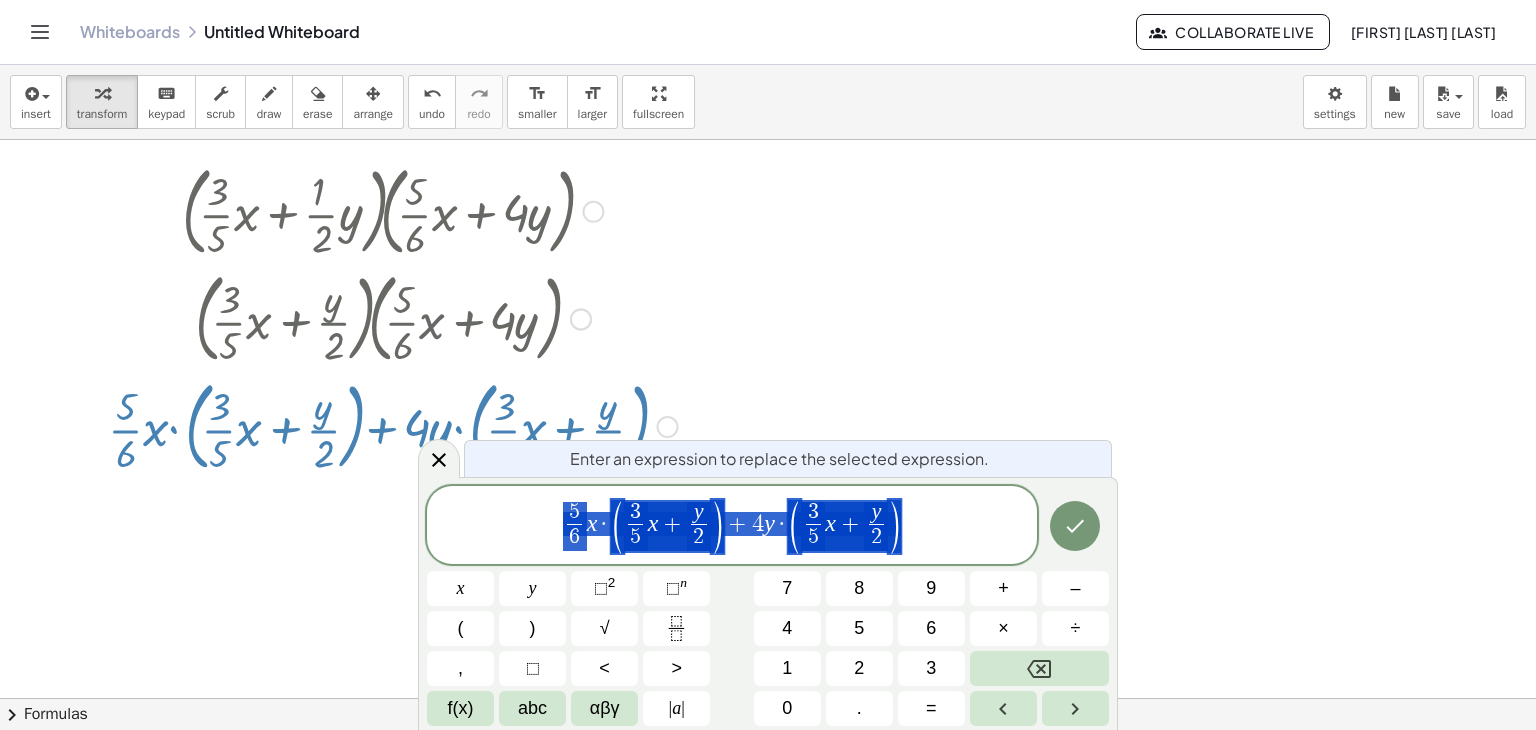 click at bounding box center [768, 718] 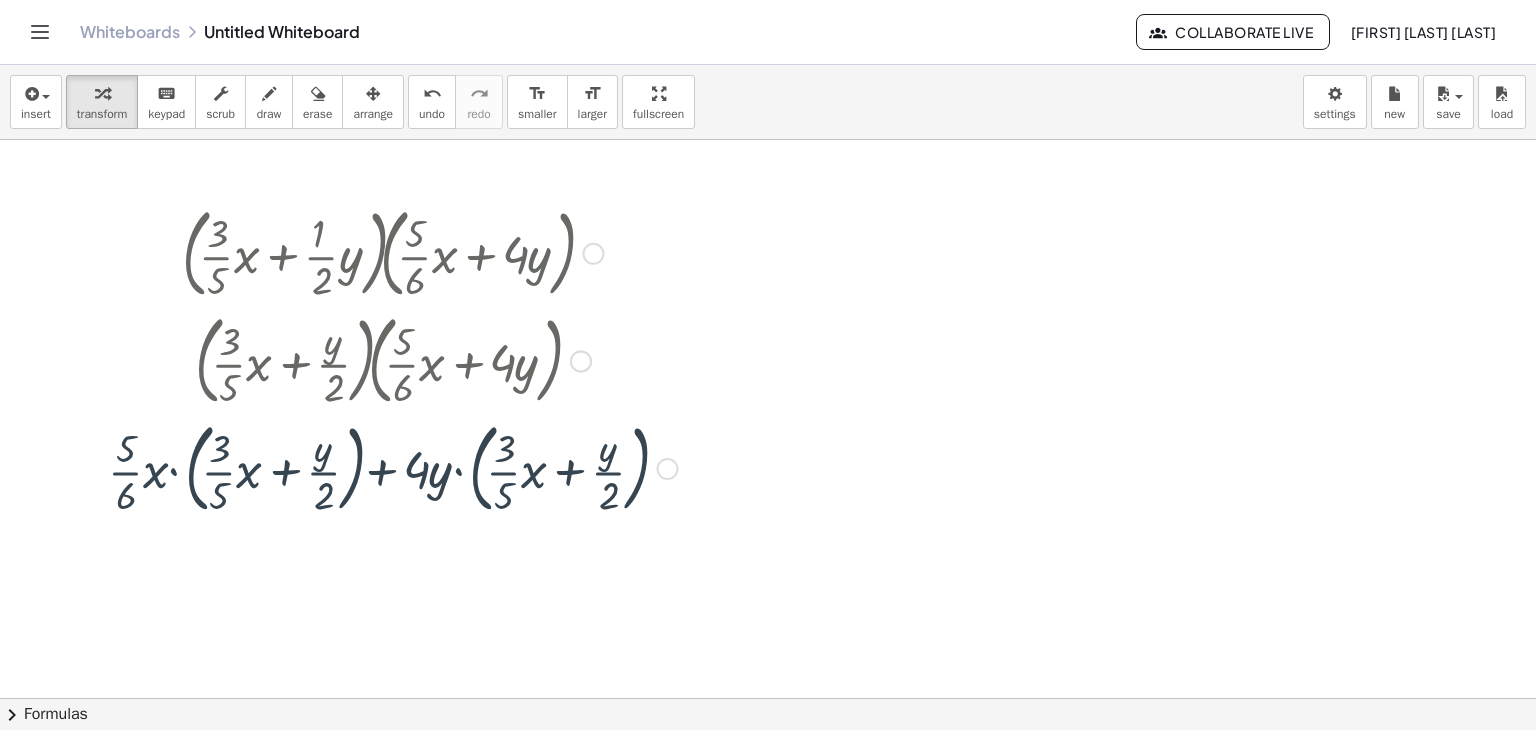 scroll, scrollTop: 0, scrollLeft: 0, axis: both 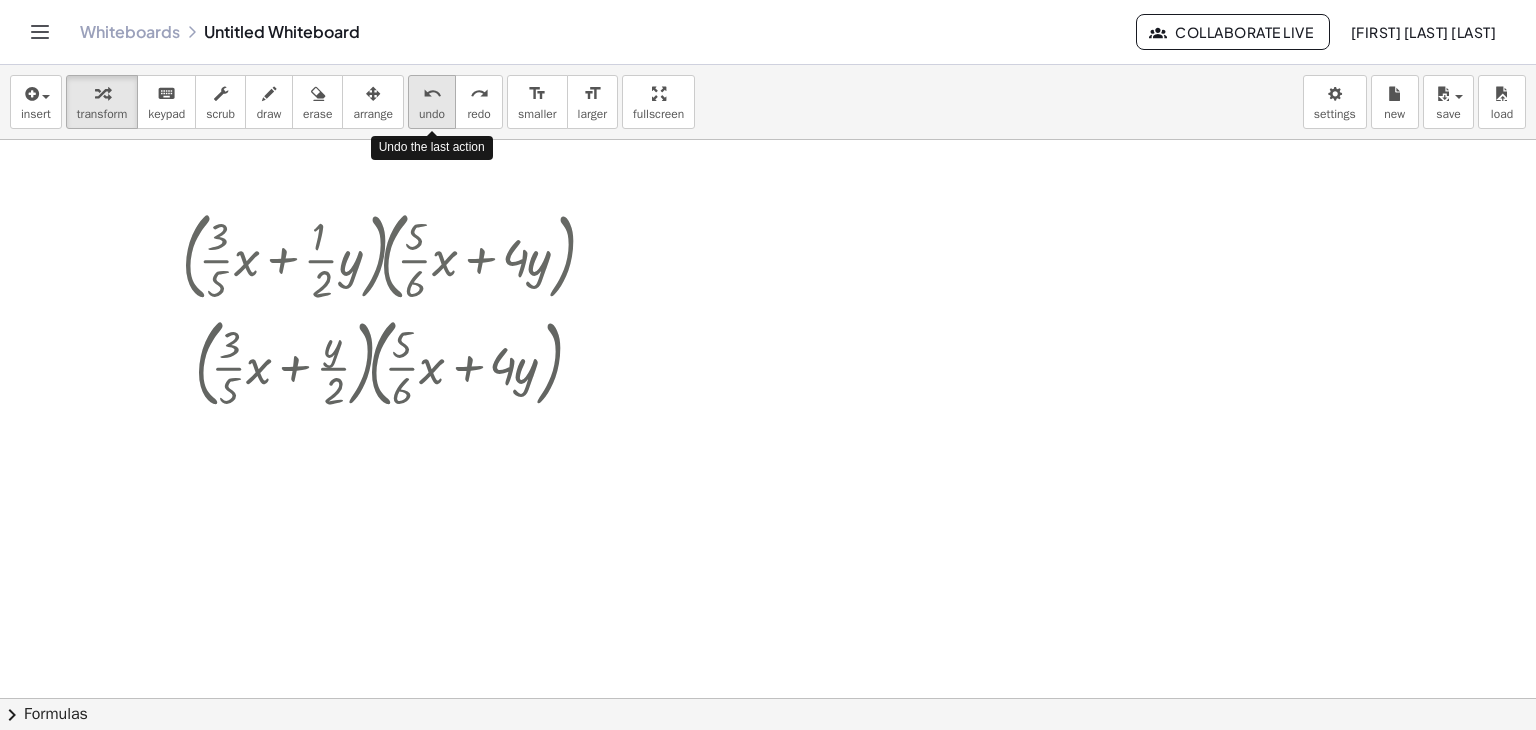 click on "undo" at bounding box center [432, 93] 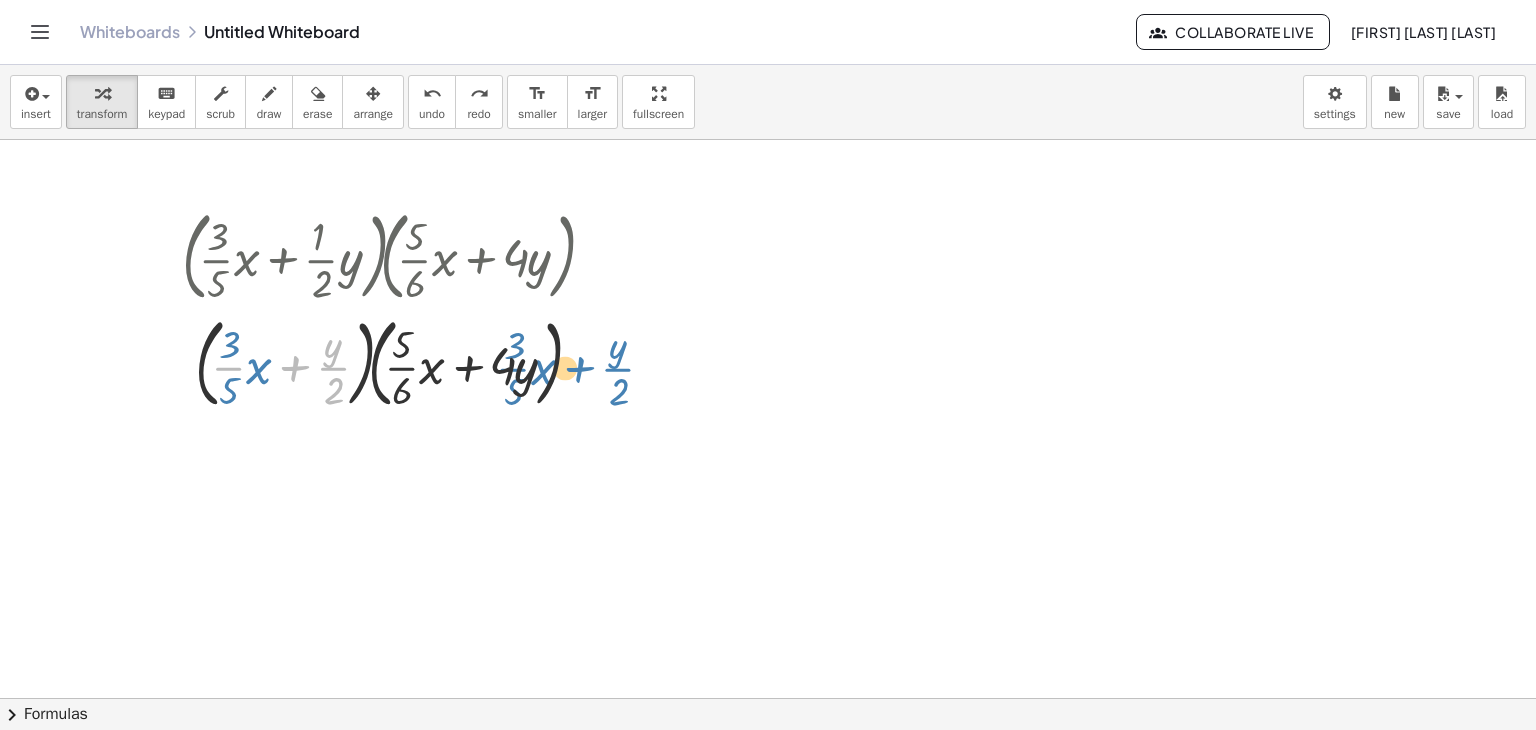 drag, startPoint x: 336, startPoint y: 365, endPoint x: 614, endPoint y: 366, distance: 278.0018 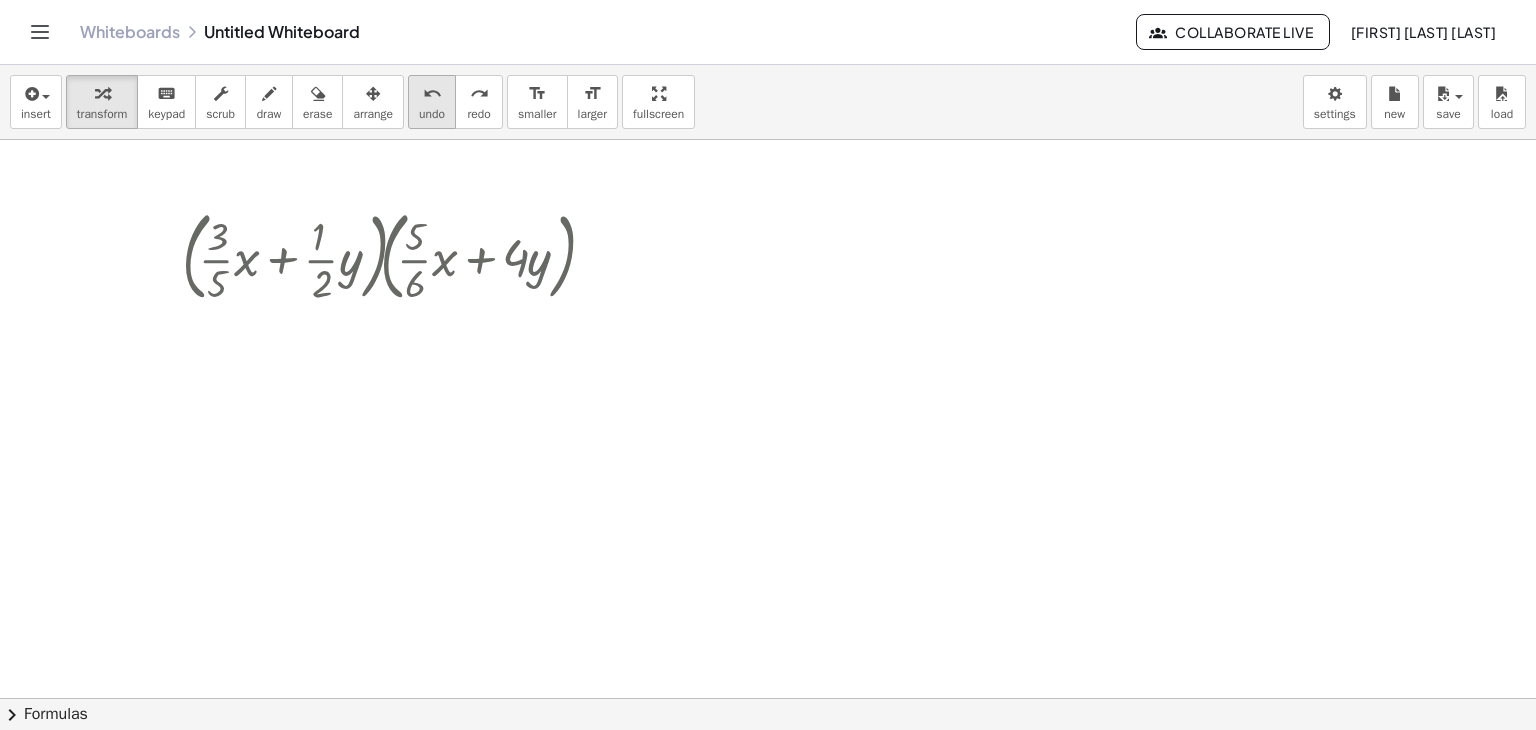 click on "undo undo" at bounding box center (432, 102) 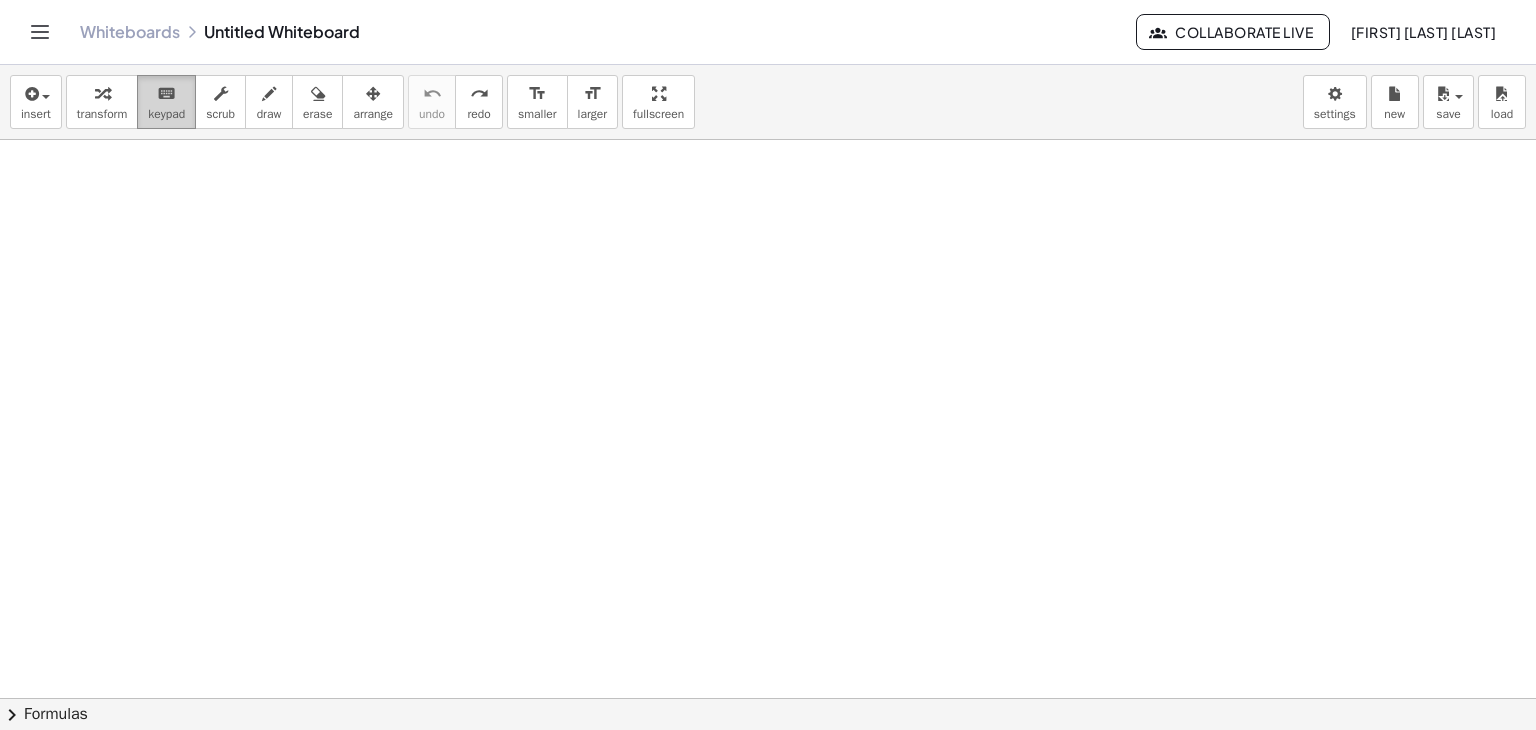 click on "keyboard" at bounding box center (166, 94) 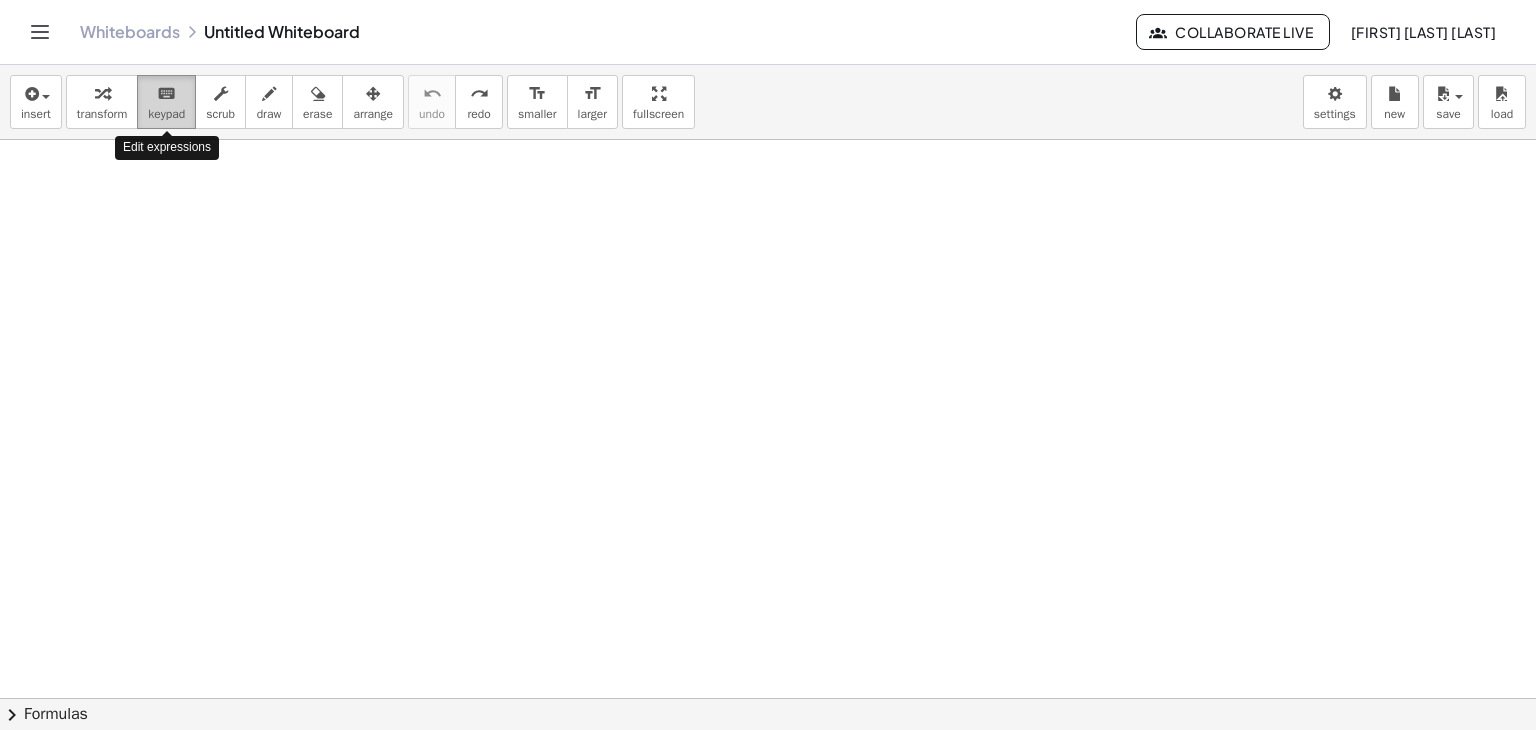 click on "keyboard" at bounding box center (166, 94) 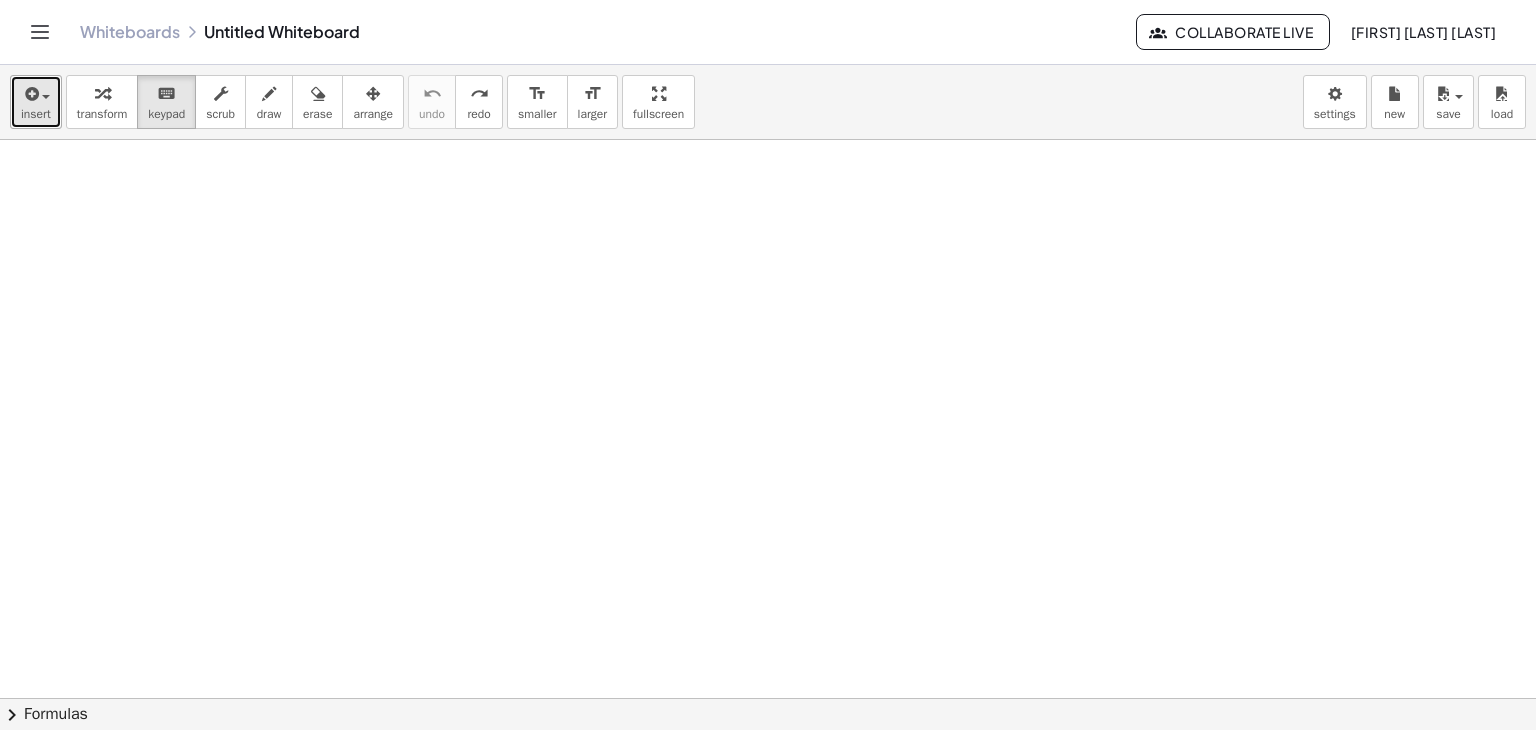 click on "insert" at bounding box center [36, 114] 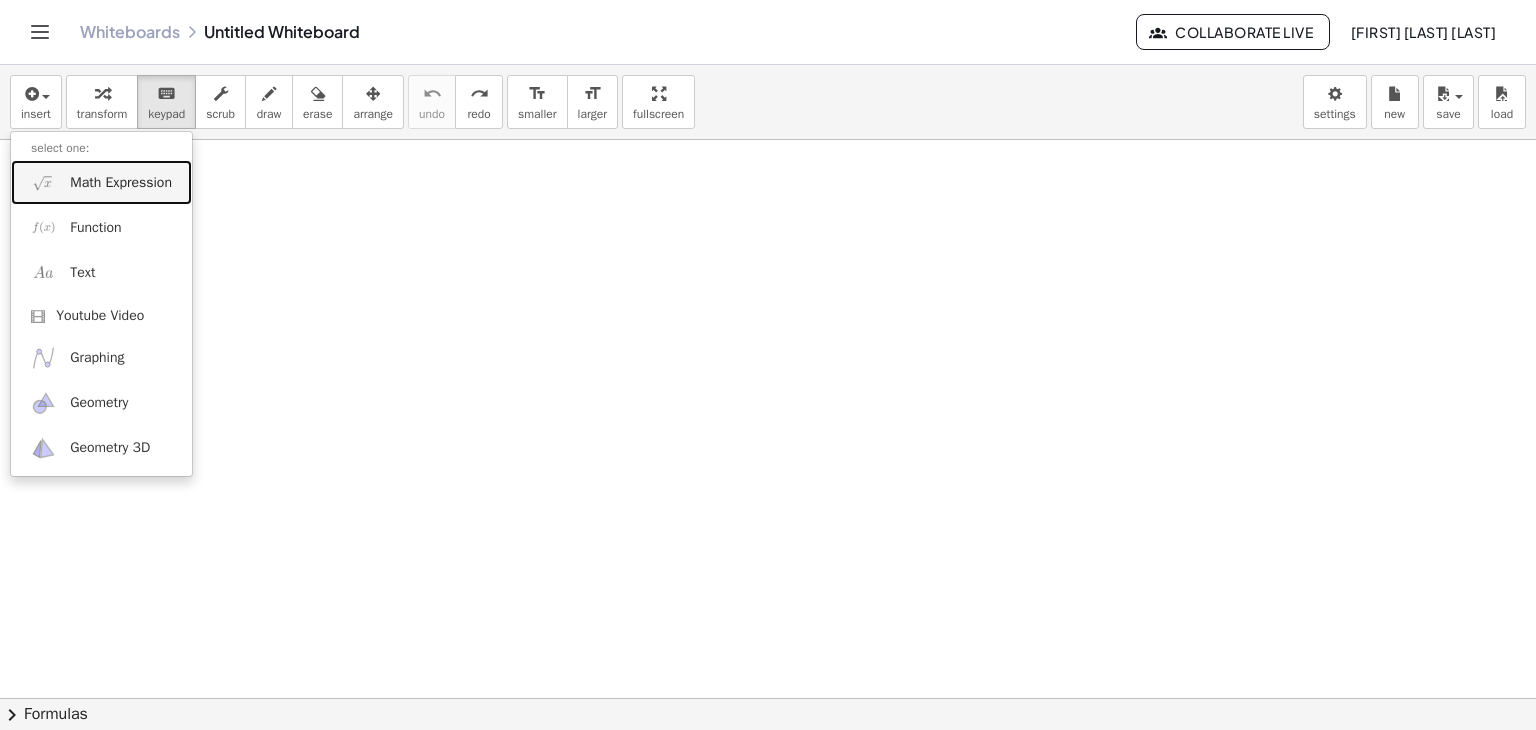 click on "Math Expression" at bounding box center (121, 183) 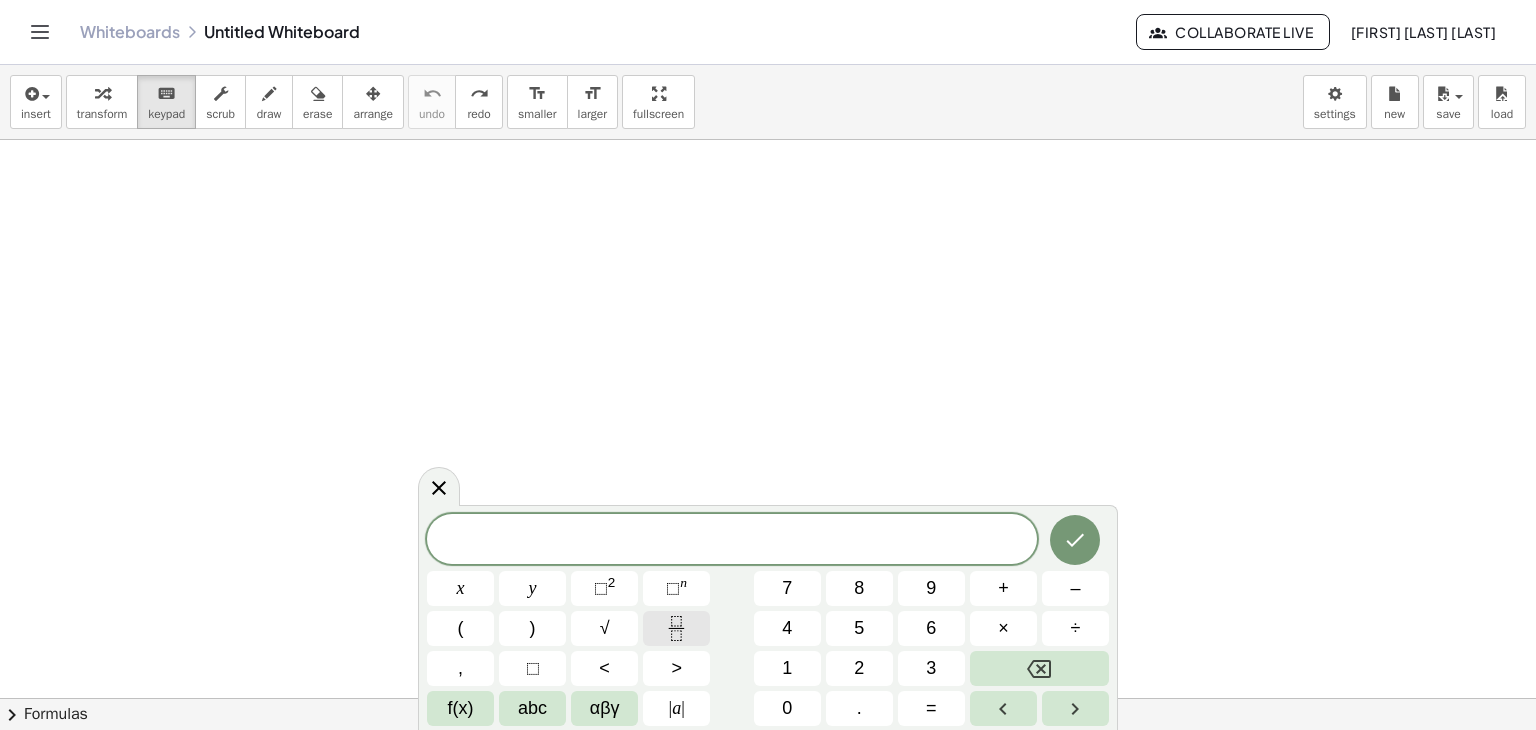 click 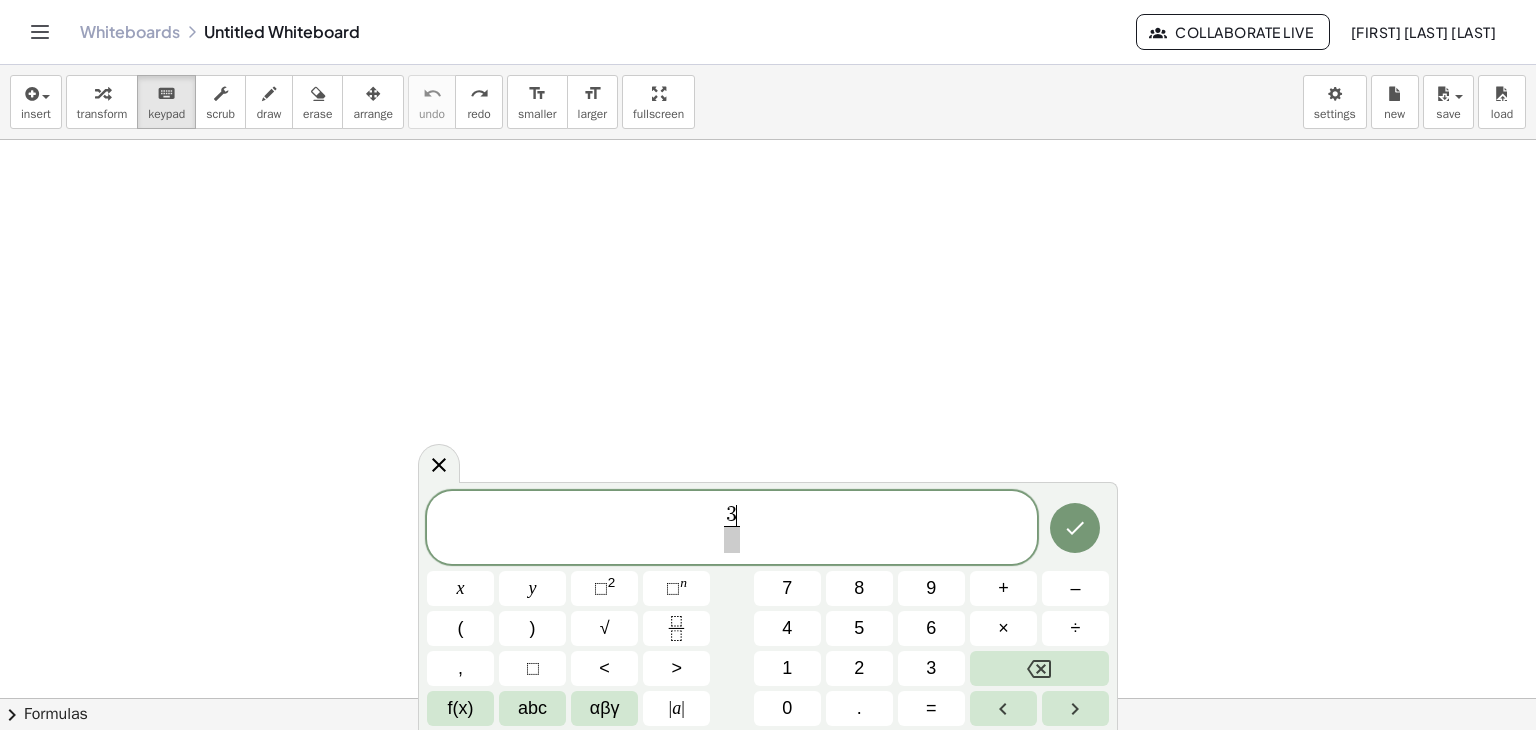 click on "3 ​ ​" 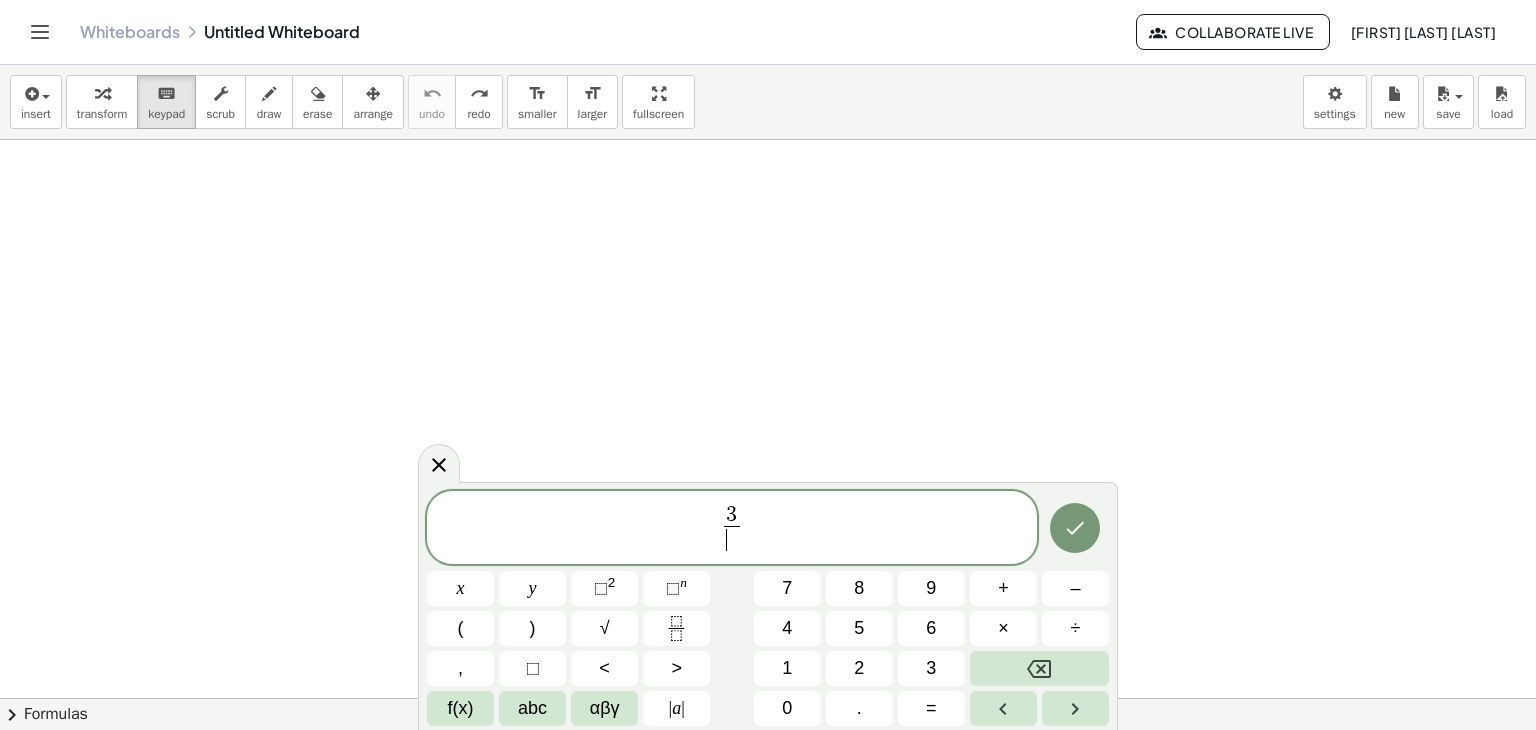 click on "​" at bounding box center (731, 539) 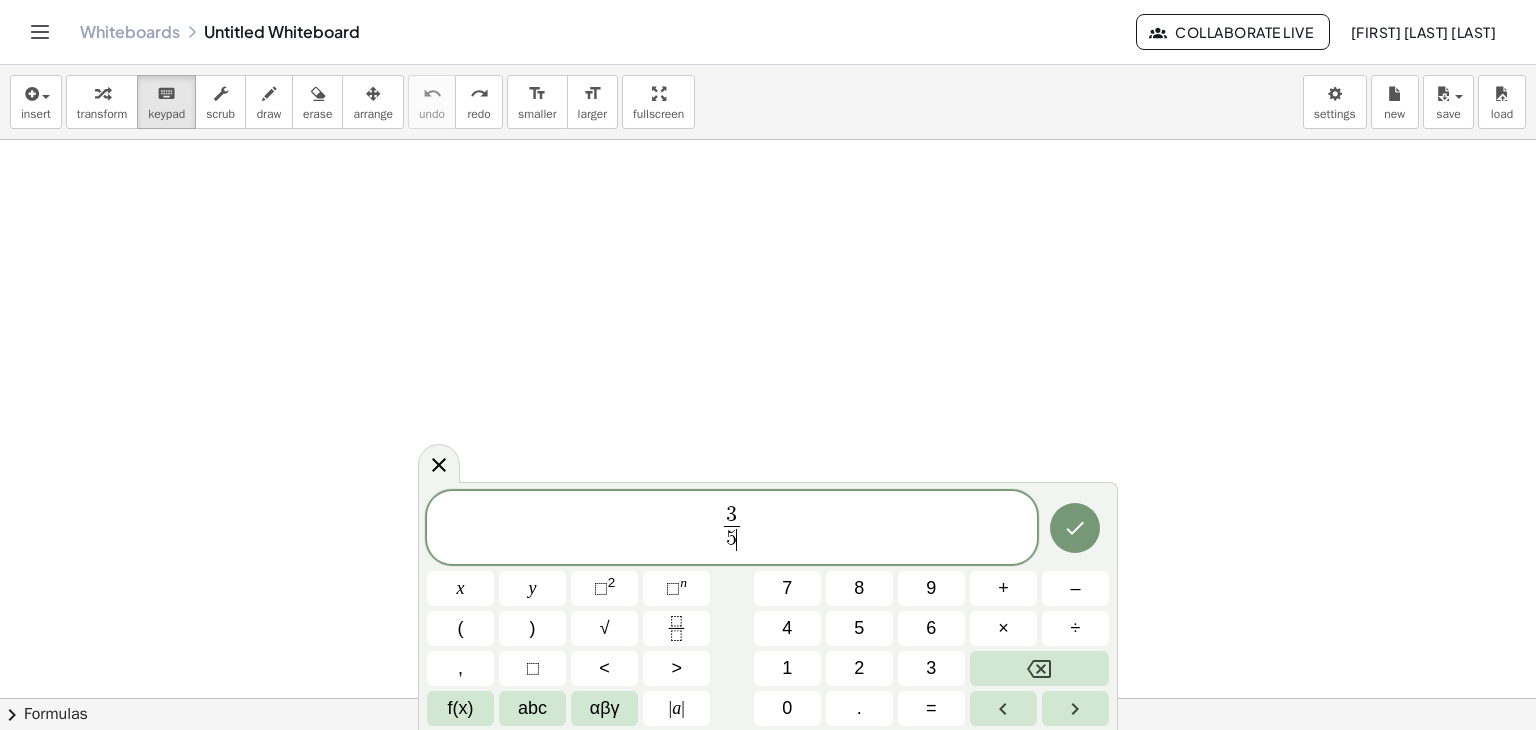 click on "3 5 ​ ​" at bounding box center [732, 529] 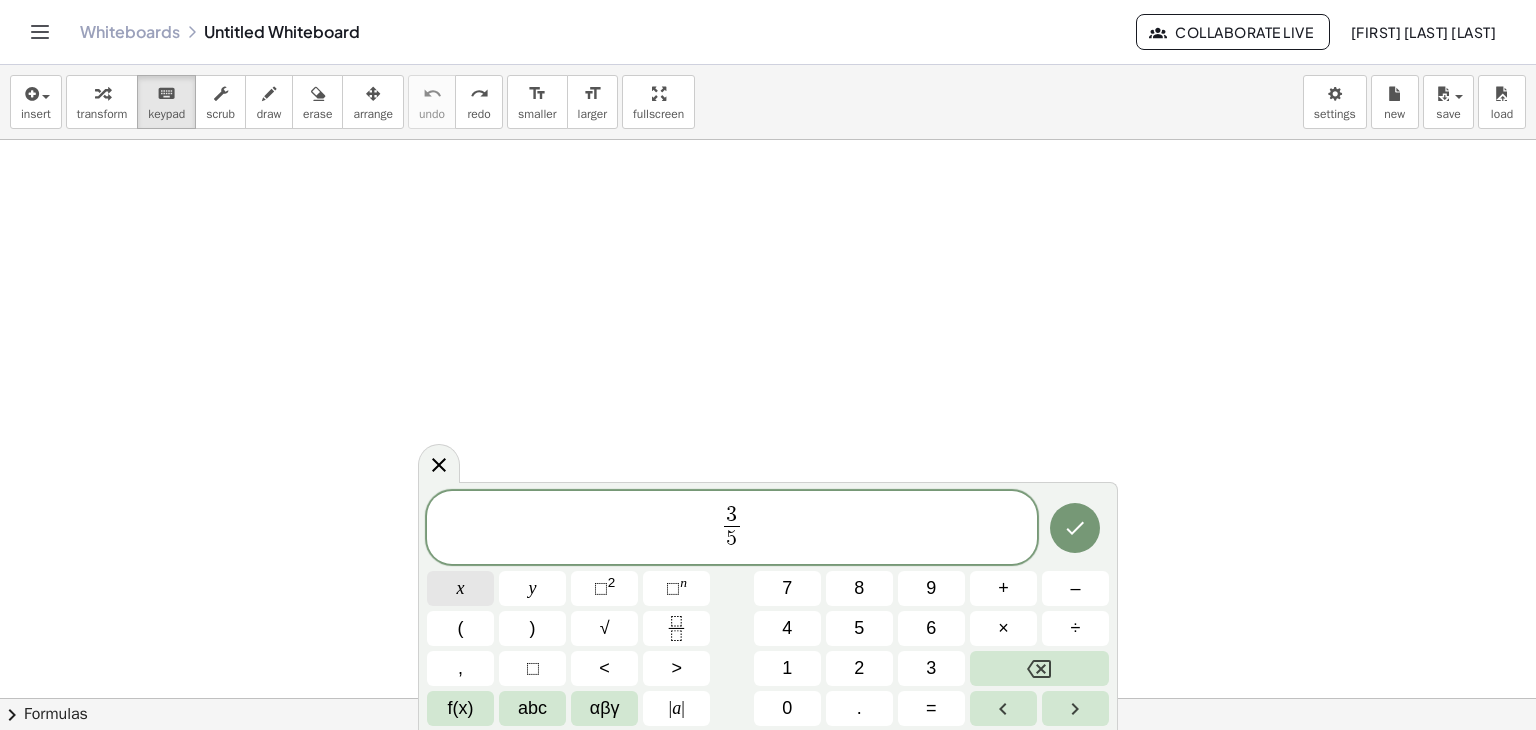 click on "x" at bounding box center (460, 588) 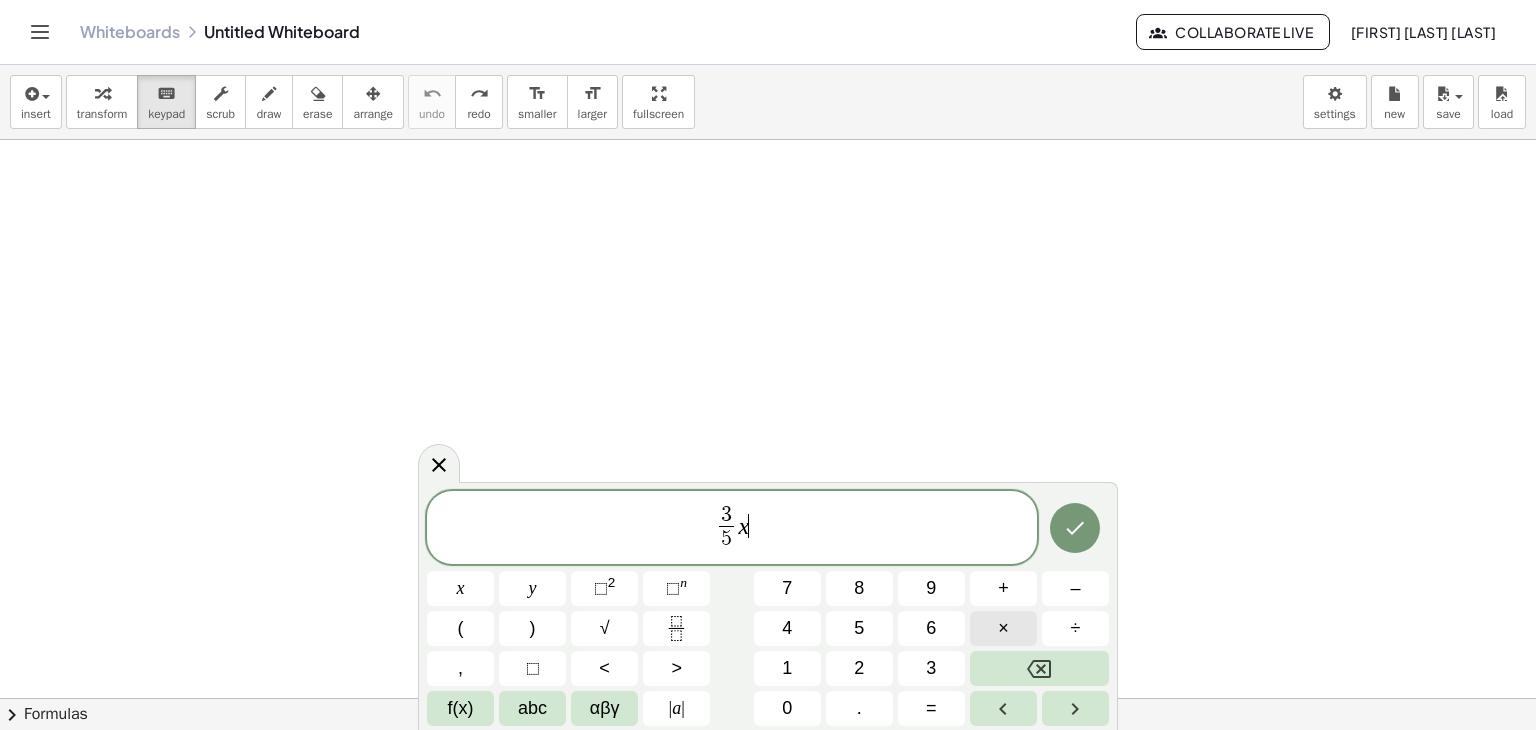 click on "×" at bounding box center [1003, 628] 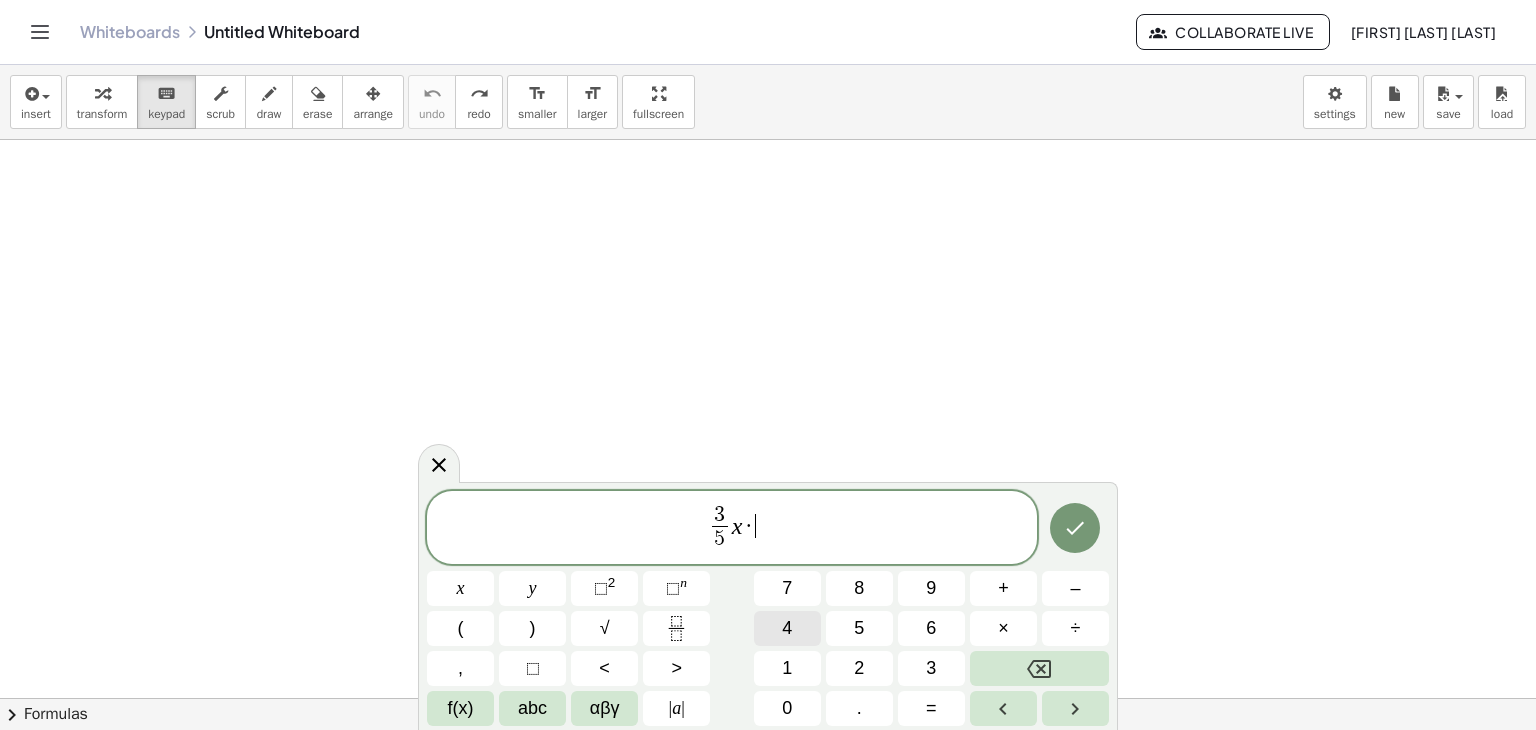 click on "4" at bounding box center (787, 628) 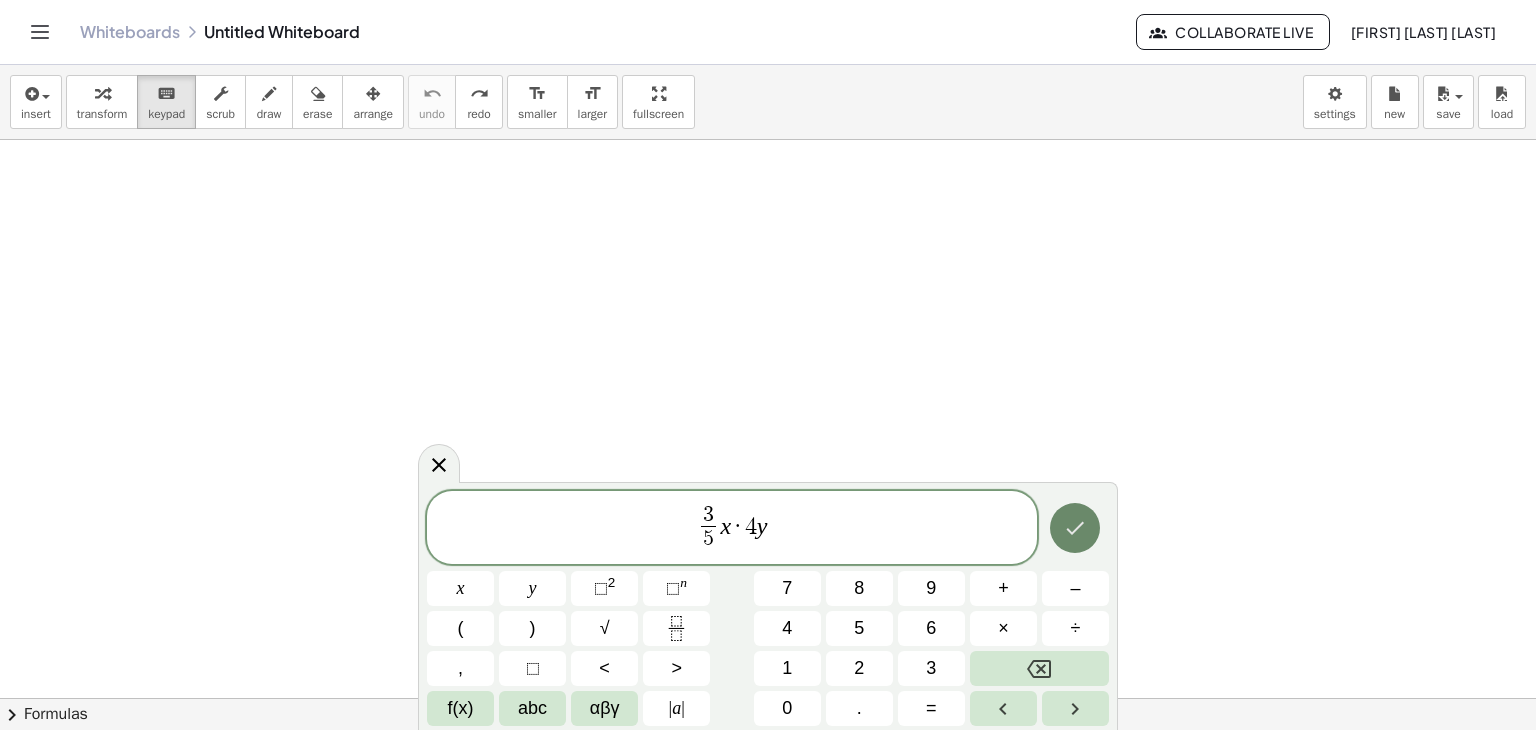 click 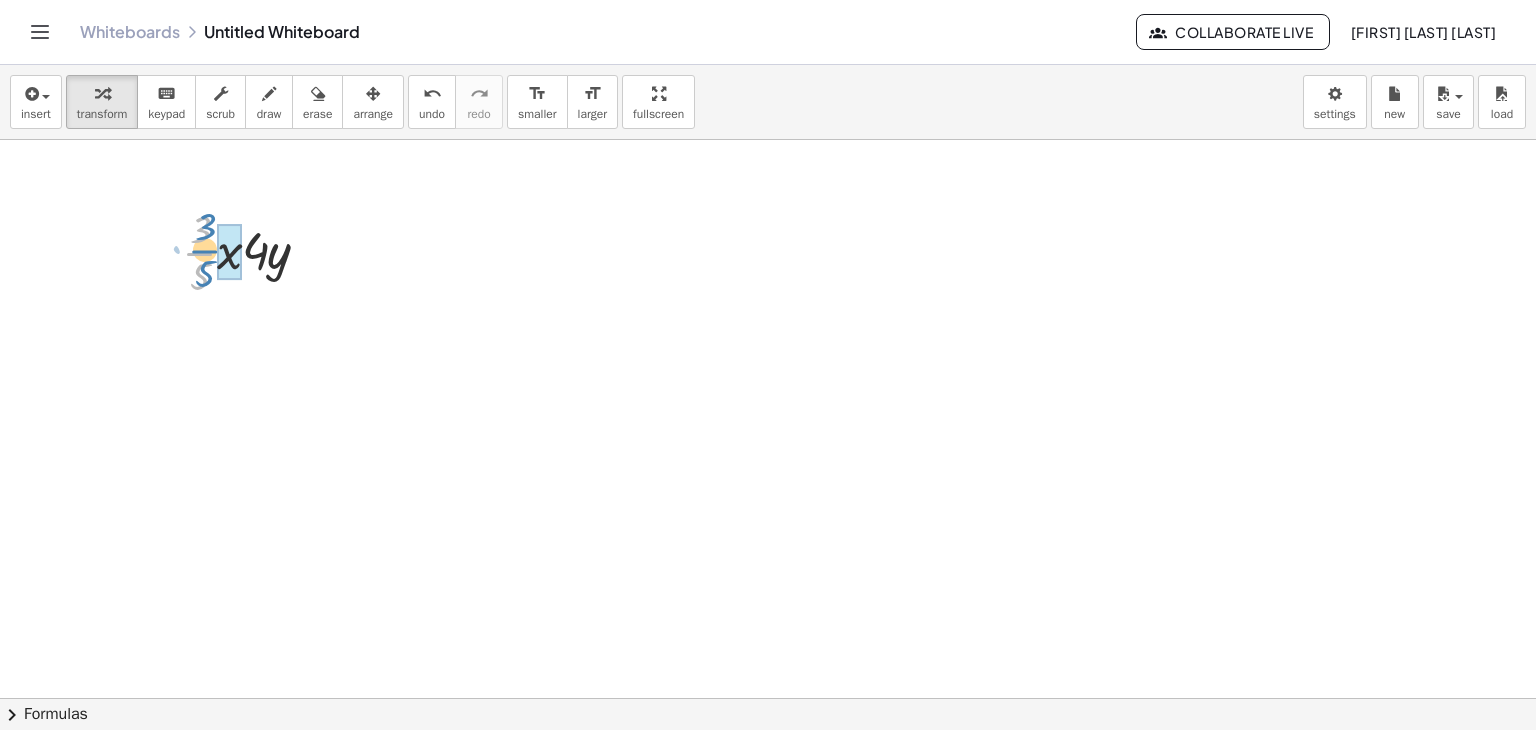 drag, startPoint x: 201, startPoint y: 261, endPoint x: 266, endPoint y: 257, distance: 65.12296 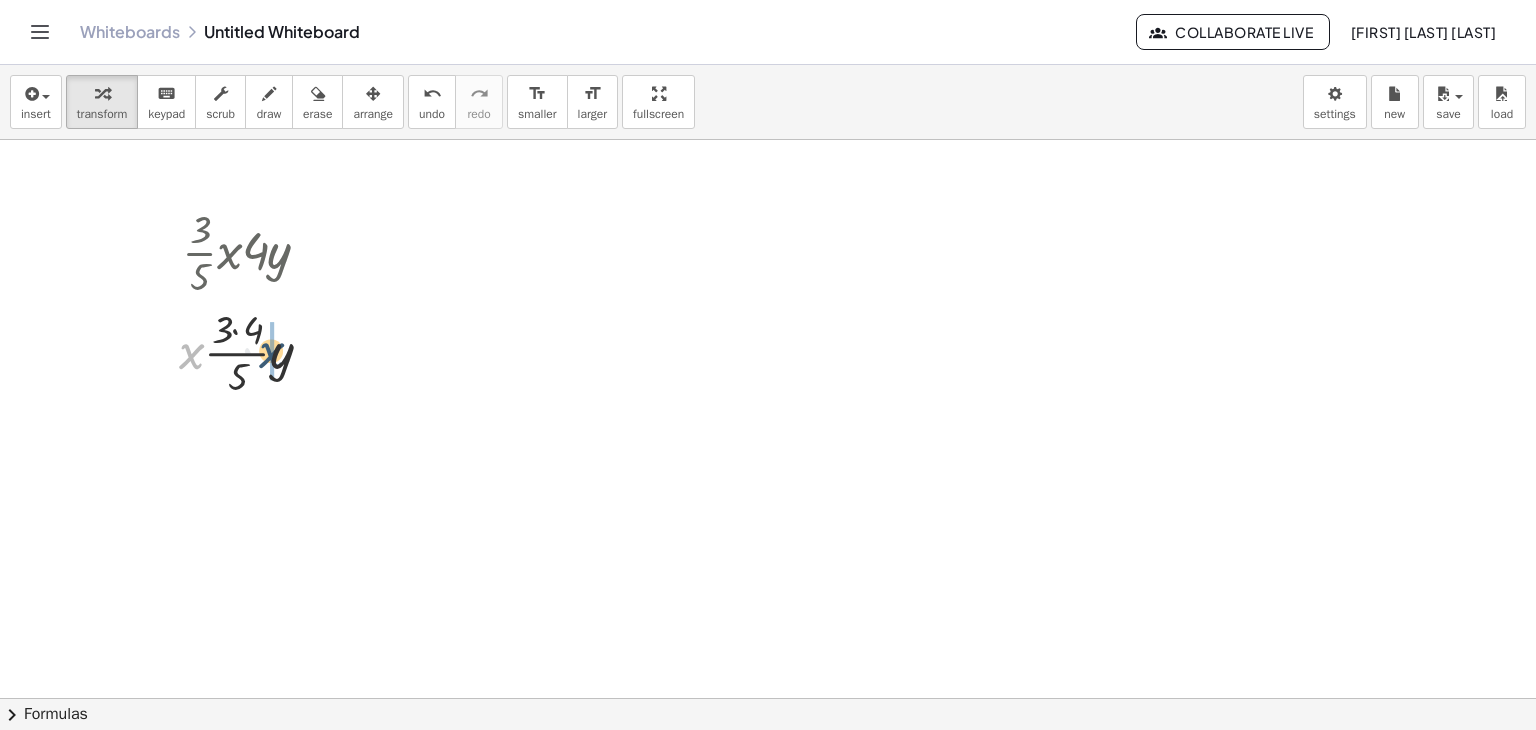 drag, startPoint x: 203, startPoint y: 359, endPoint x: 304, endPoint y: 359, distance: 101 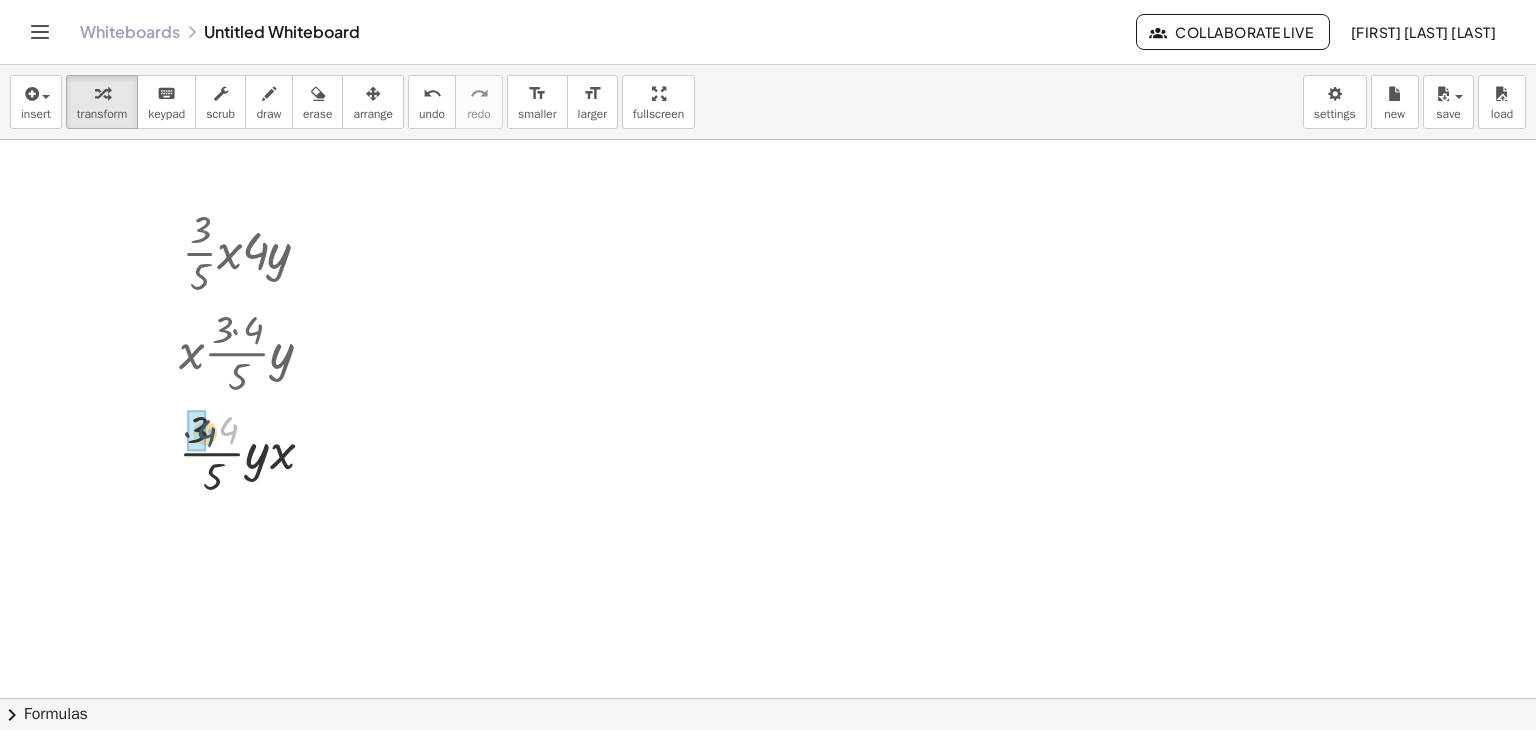 drag, startPoint x: 221, startPoint y: 426, endPoint x: 198, endPoint y: 429, distance: 23.194826 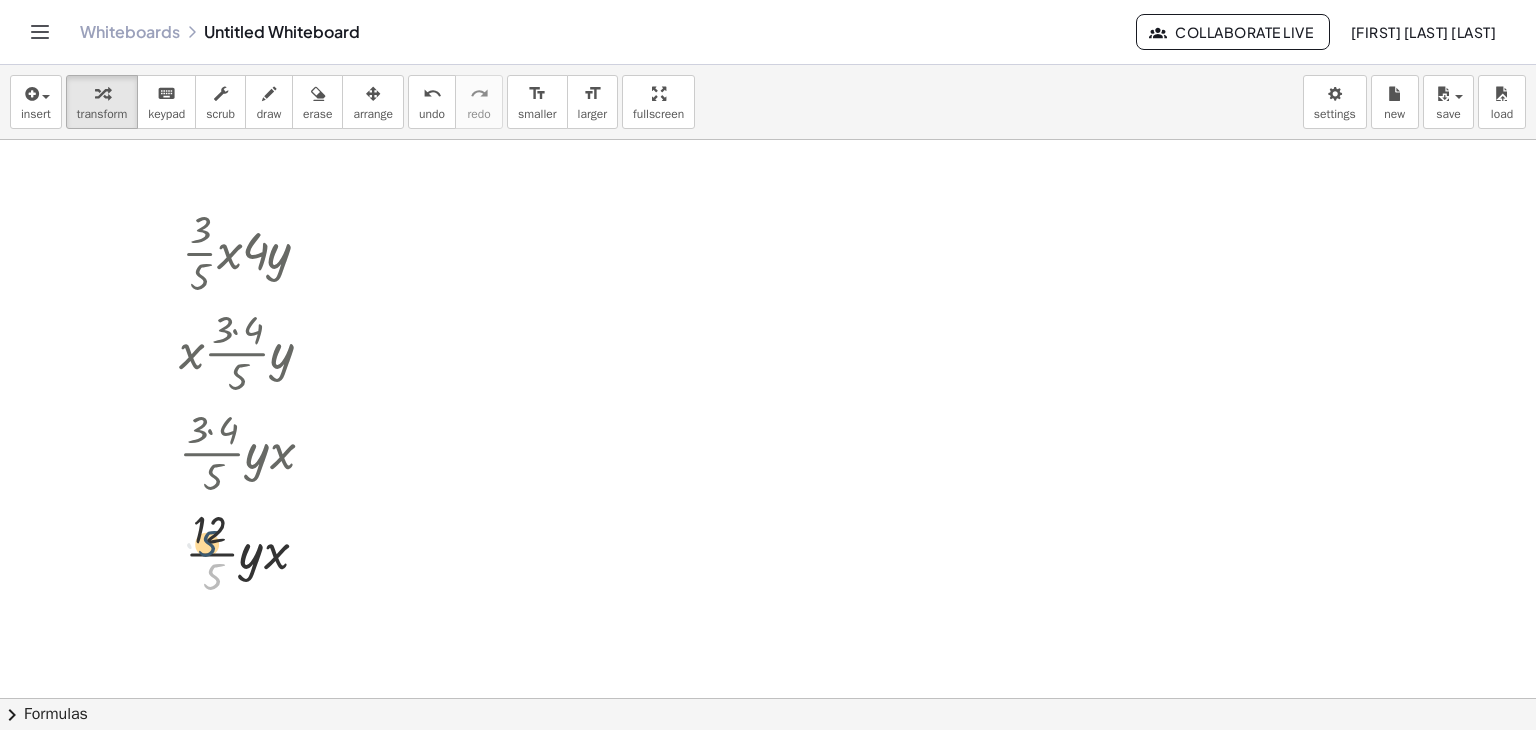 drag, startPoint x: 217, startPoint y: 570, endPoint x: 212, endPoint y: 533, distance: 37.336308 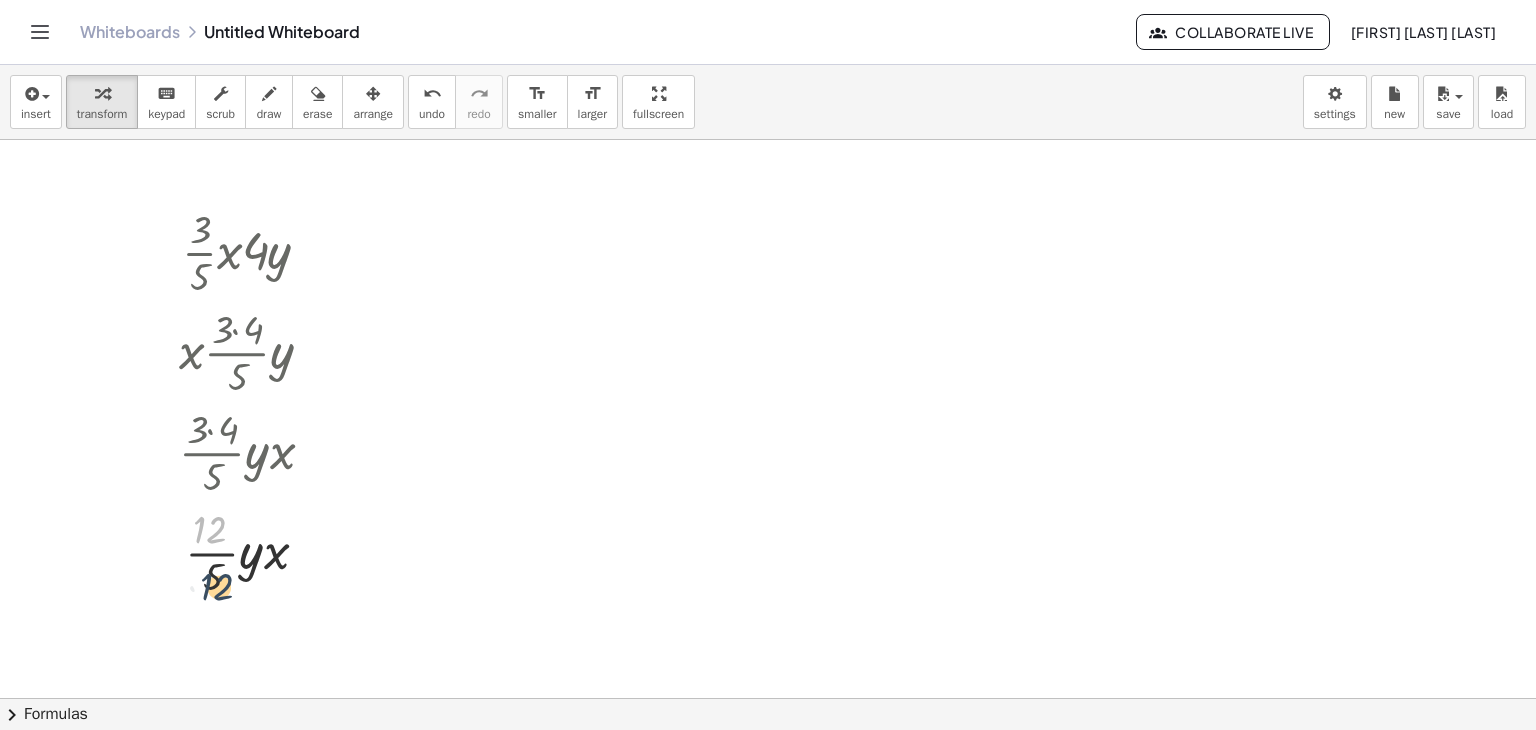 drag, startPoint x: 204, startPoint y: 521, endPoint x: 211, endPoint y: 581, distance: 60.40695 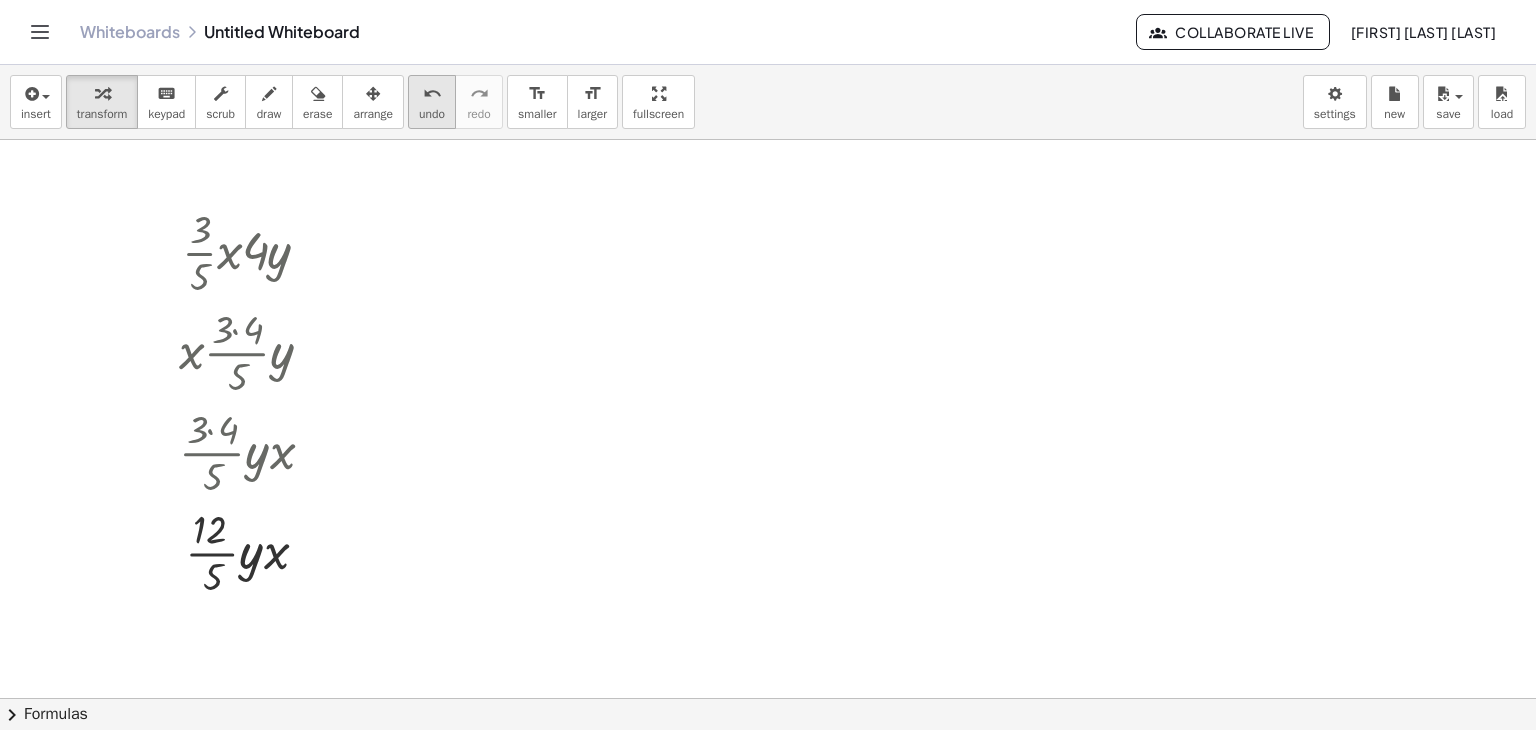 click on "undo" at bounding box center [432, 94] 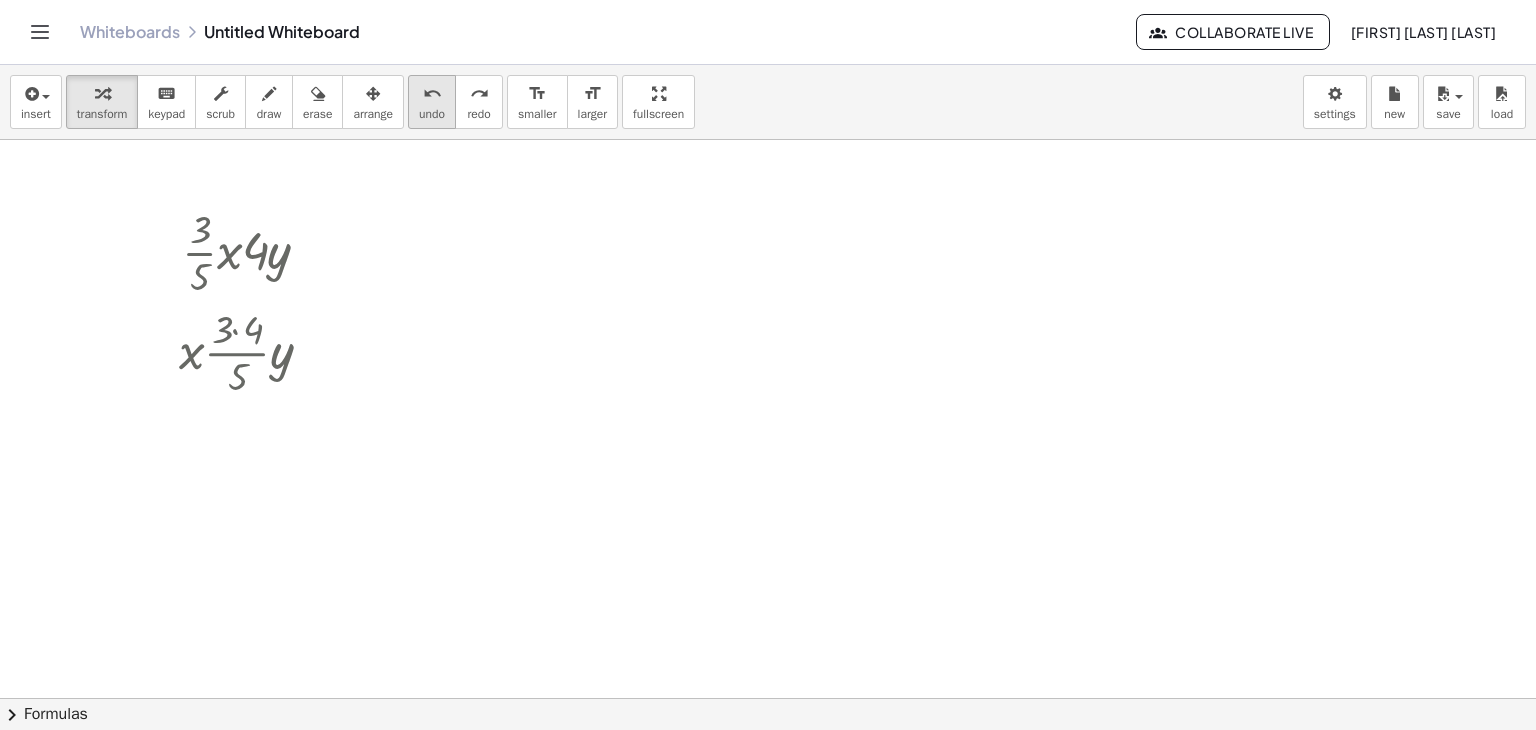 click on "undo" at bounding box center (432, 94) 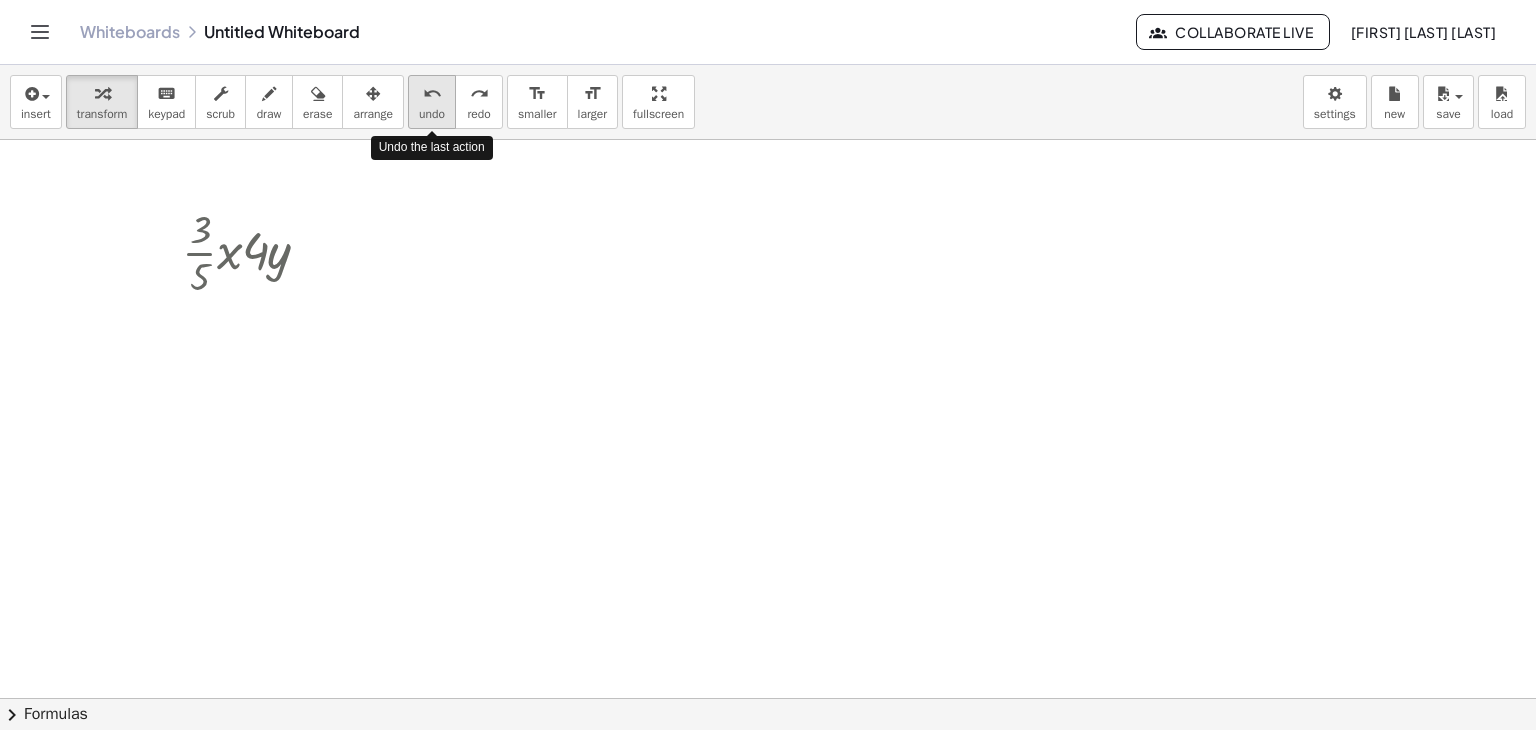 click on "undo" at bounding box center (432, 94) 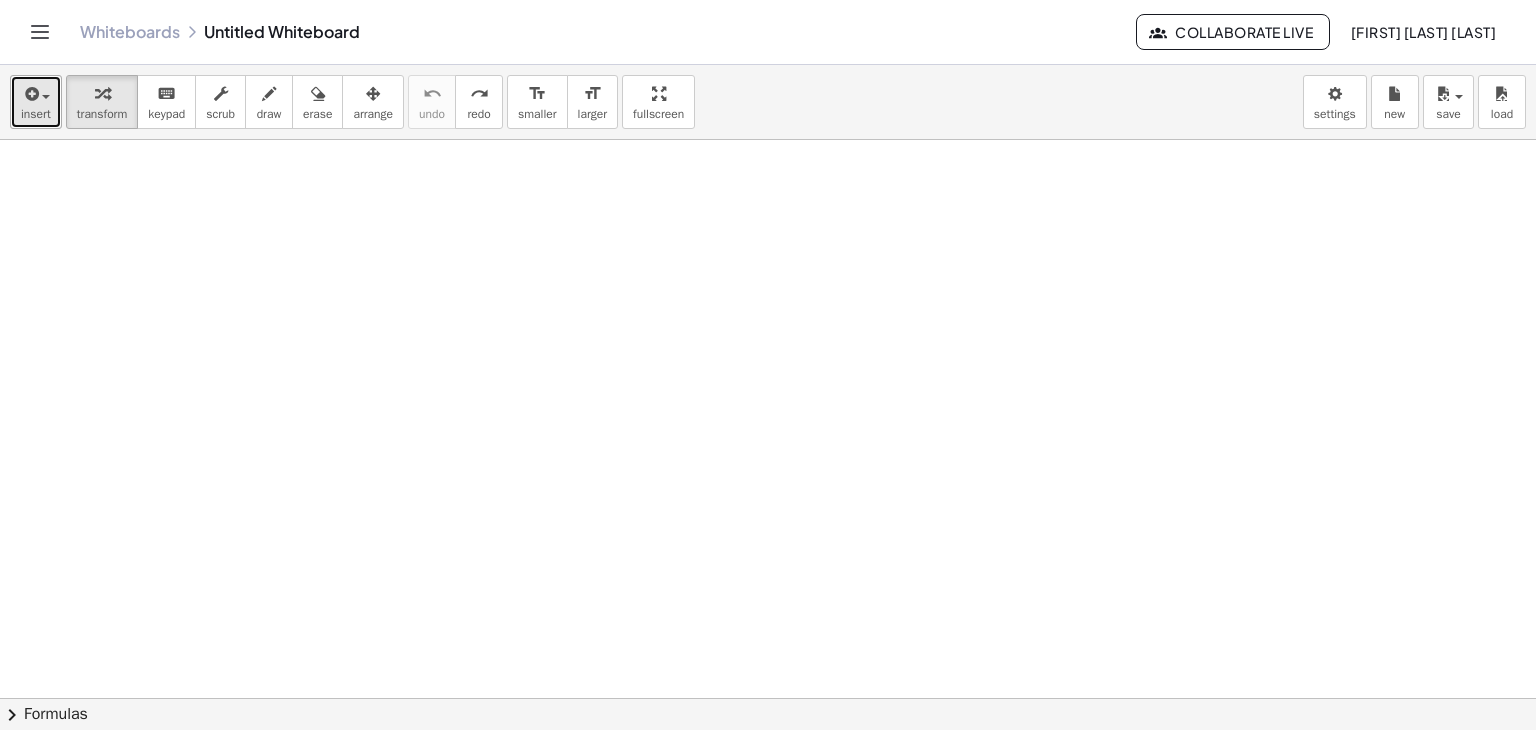 click at bounding box center (30, 94) 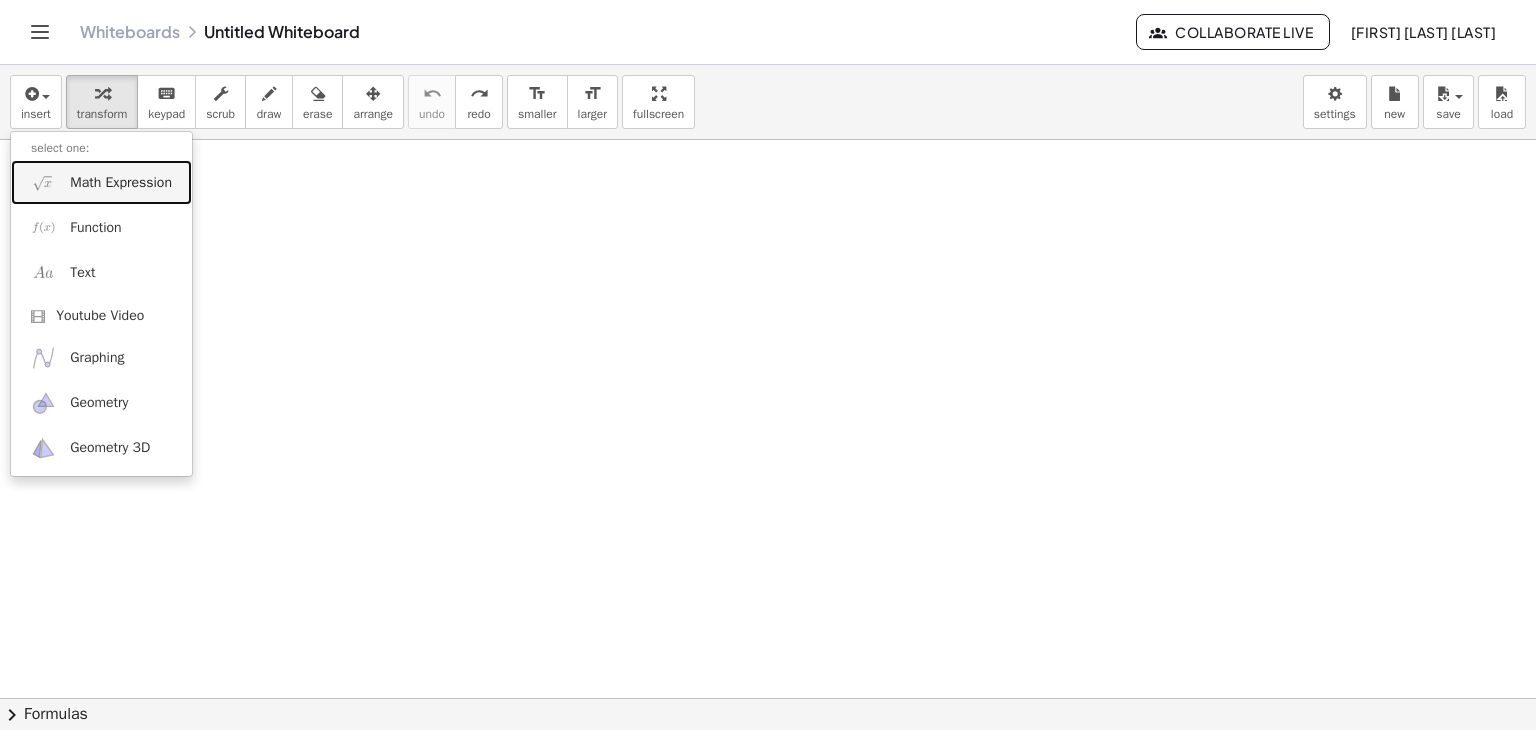 click on "Math Expression" at bounding box center [121, 183] 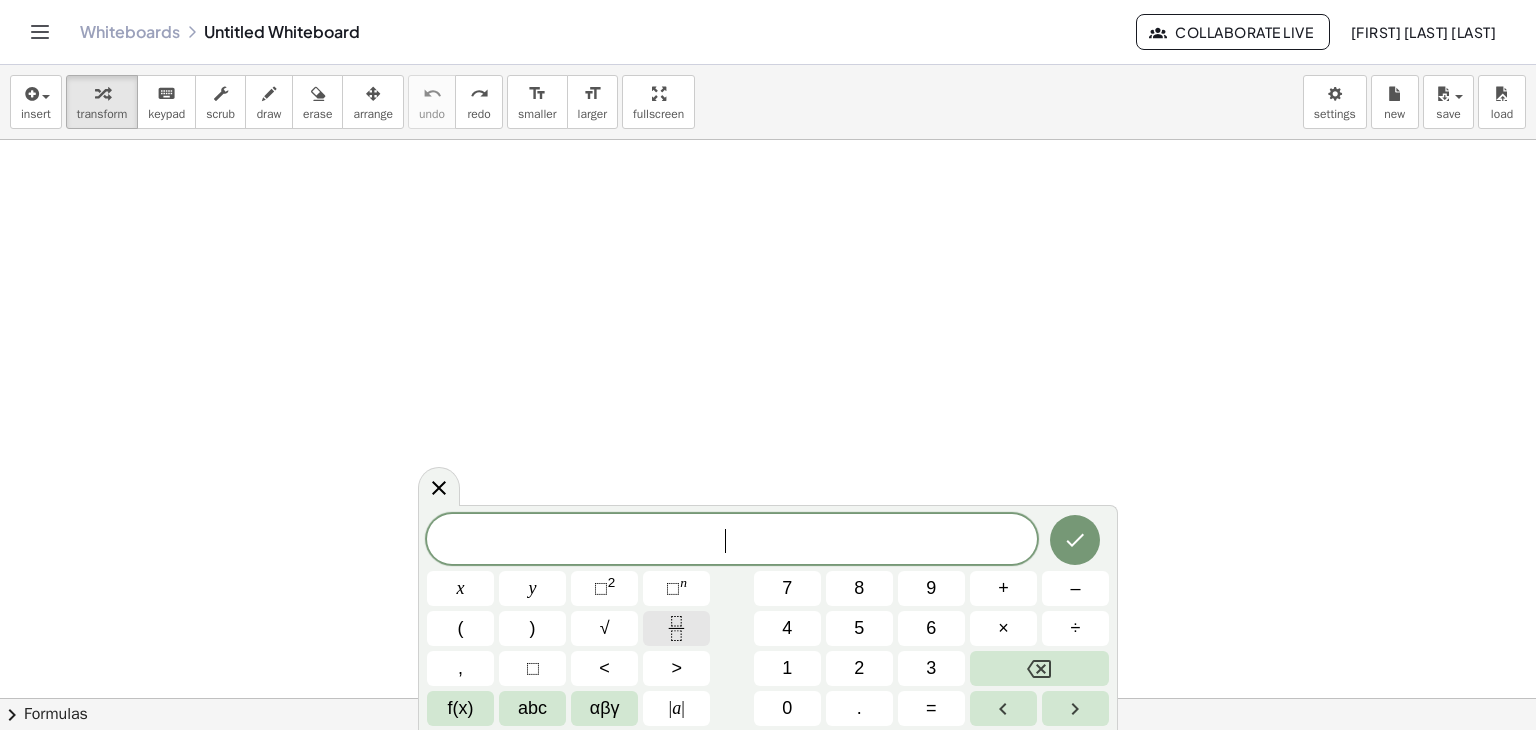 click at bounding box center (676, 628) 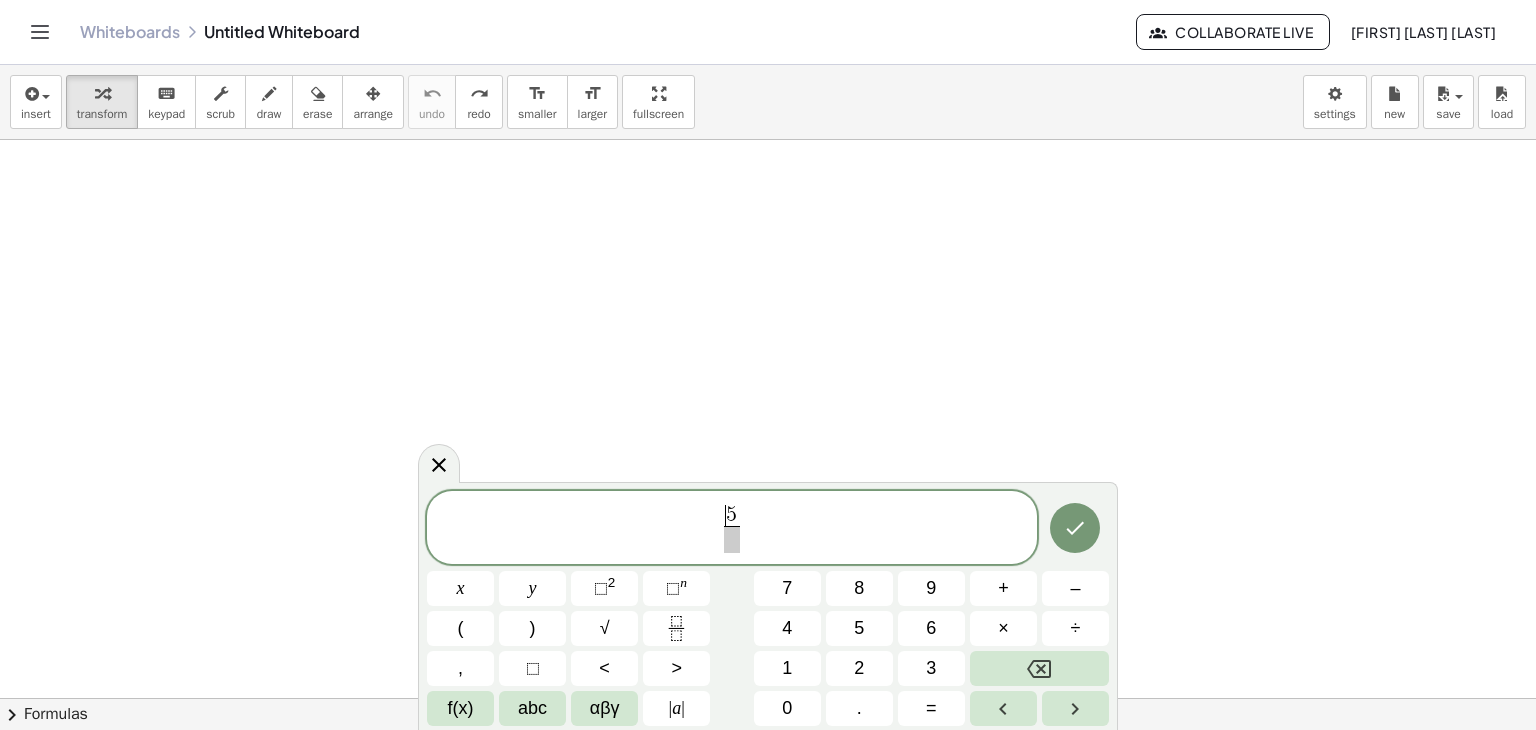 click on "​ 5 ​" 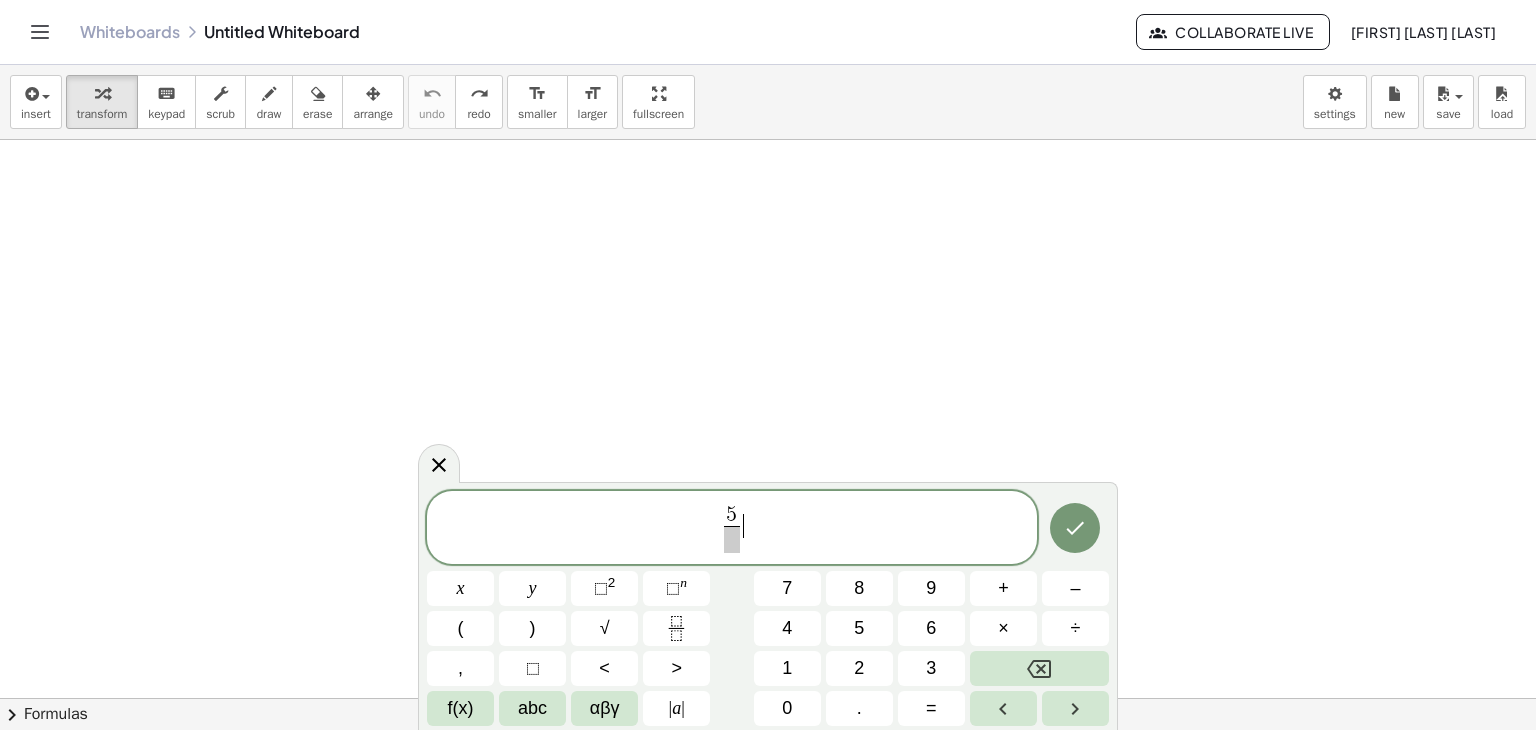 click on "5 ​ ​" at bounding box center [732, 529] 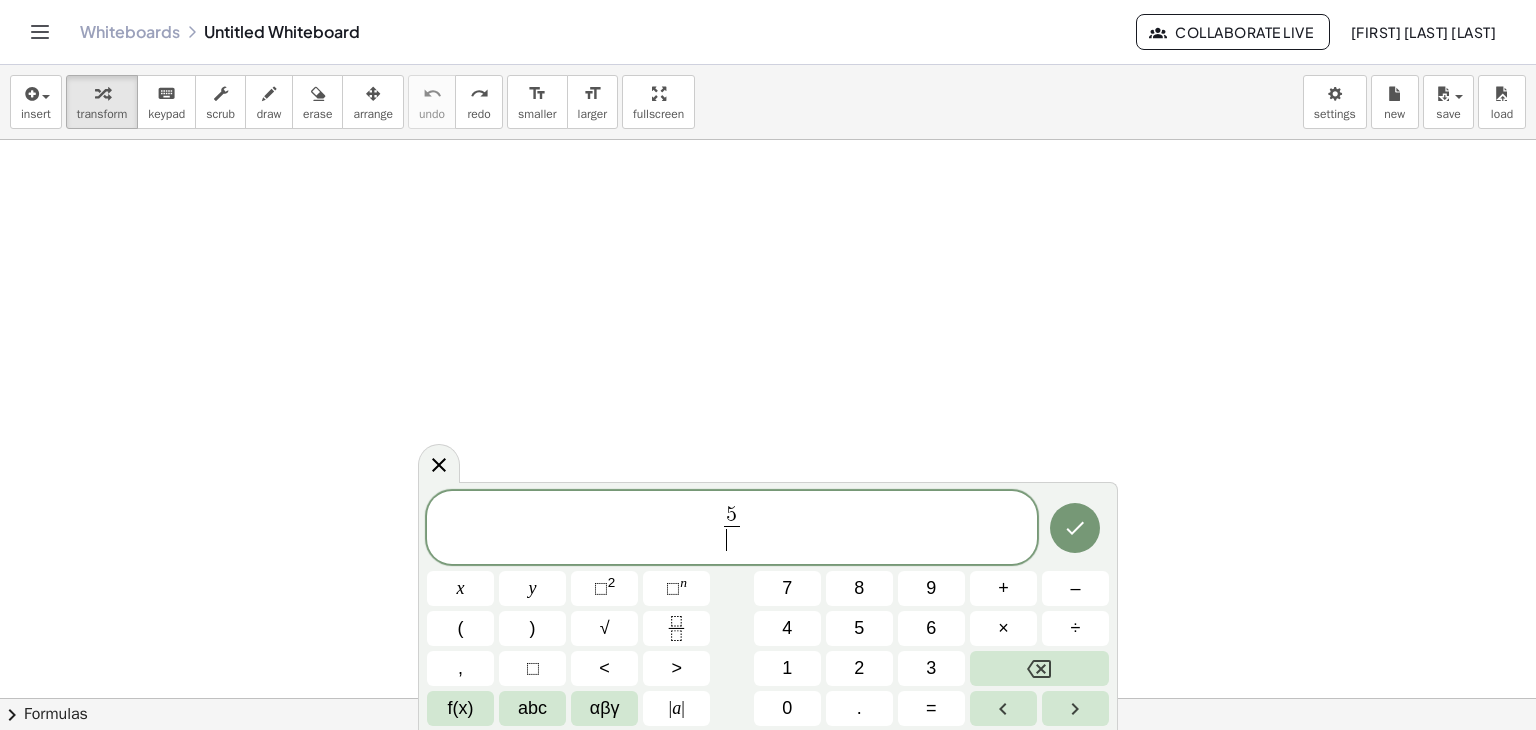 click on "​" at bounding box center [731, 539] 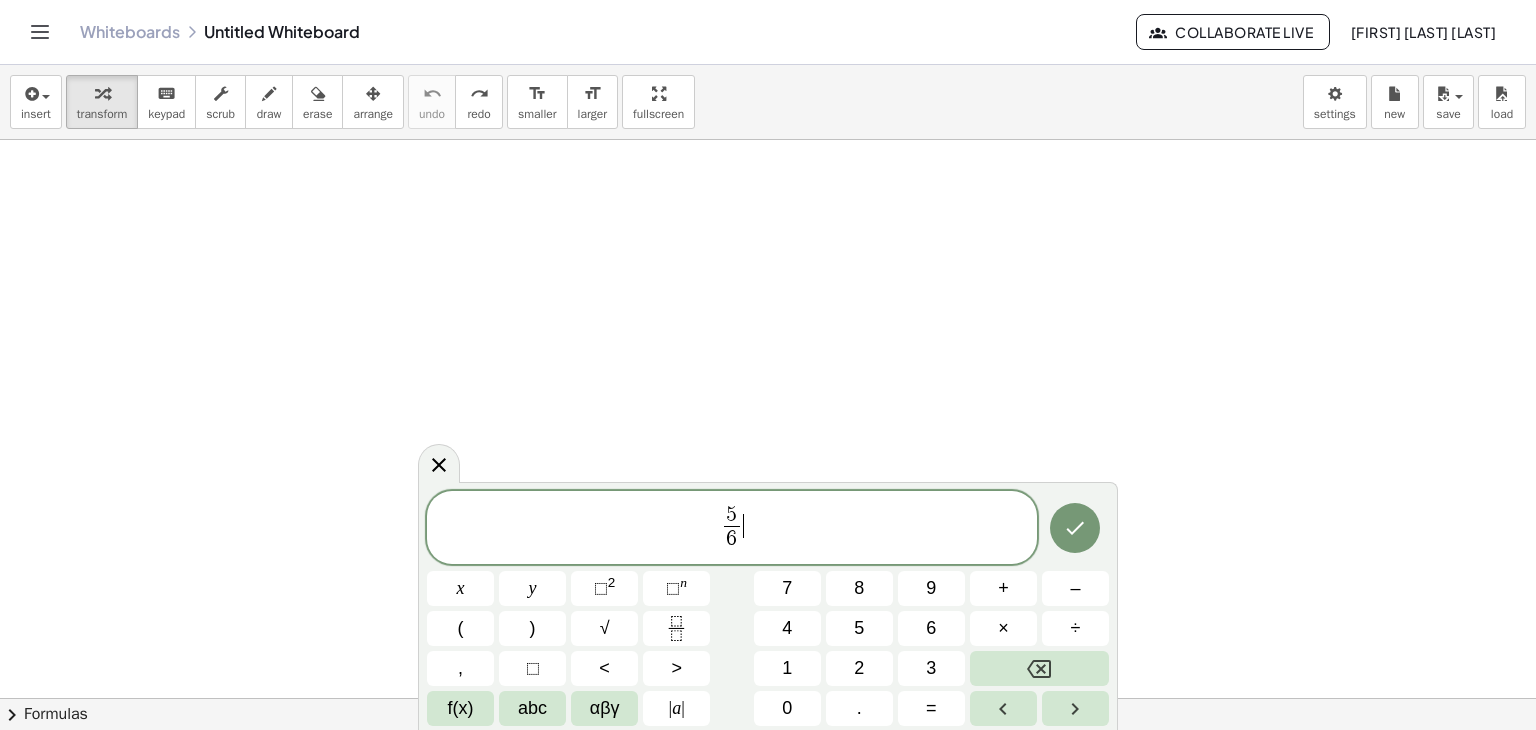 click on "5 6 ​ ​" at bounding box center [732, 529] 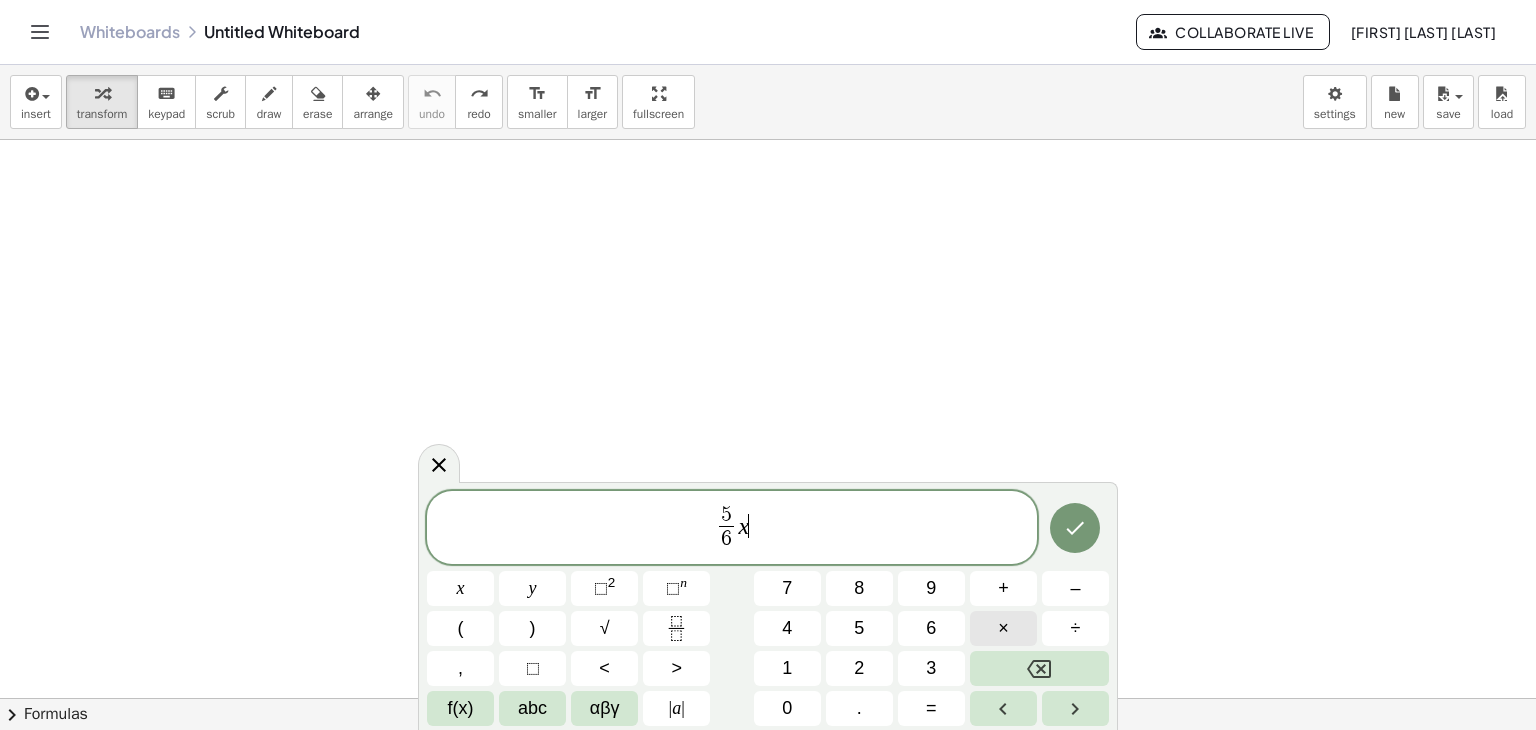 click on "×" at bounding box center (1003, 628) 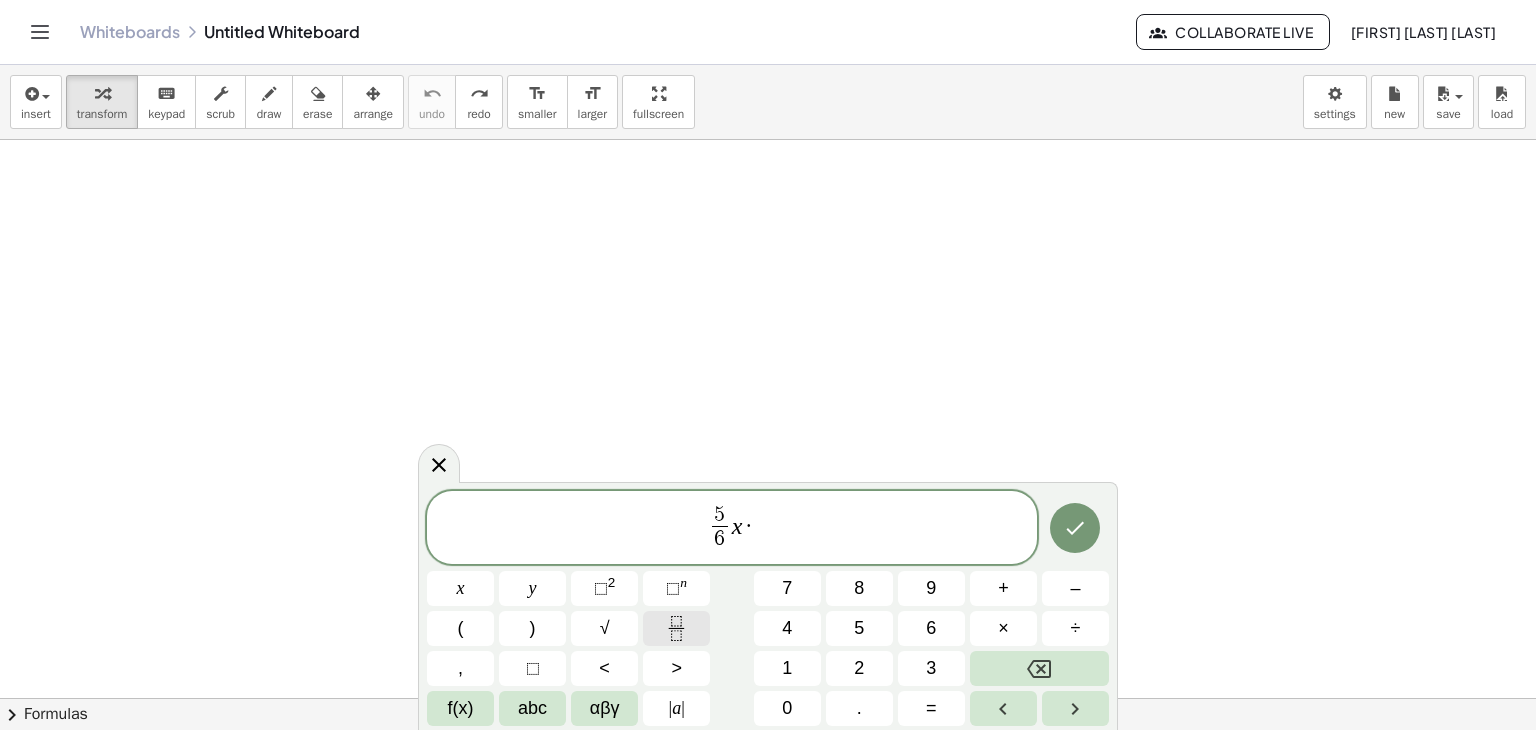 click at bounding box center [676, 628] 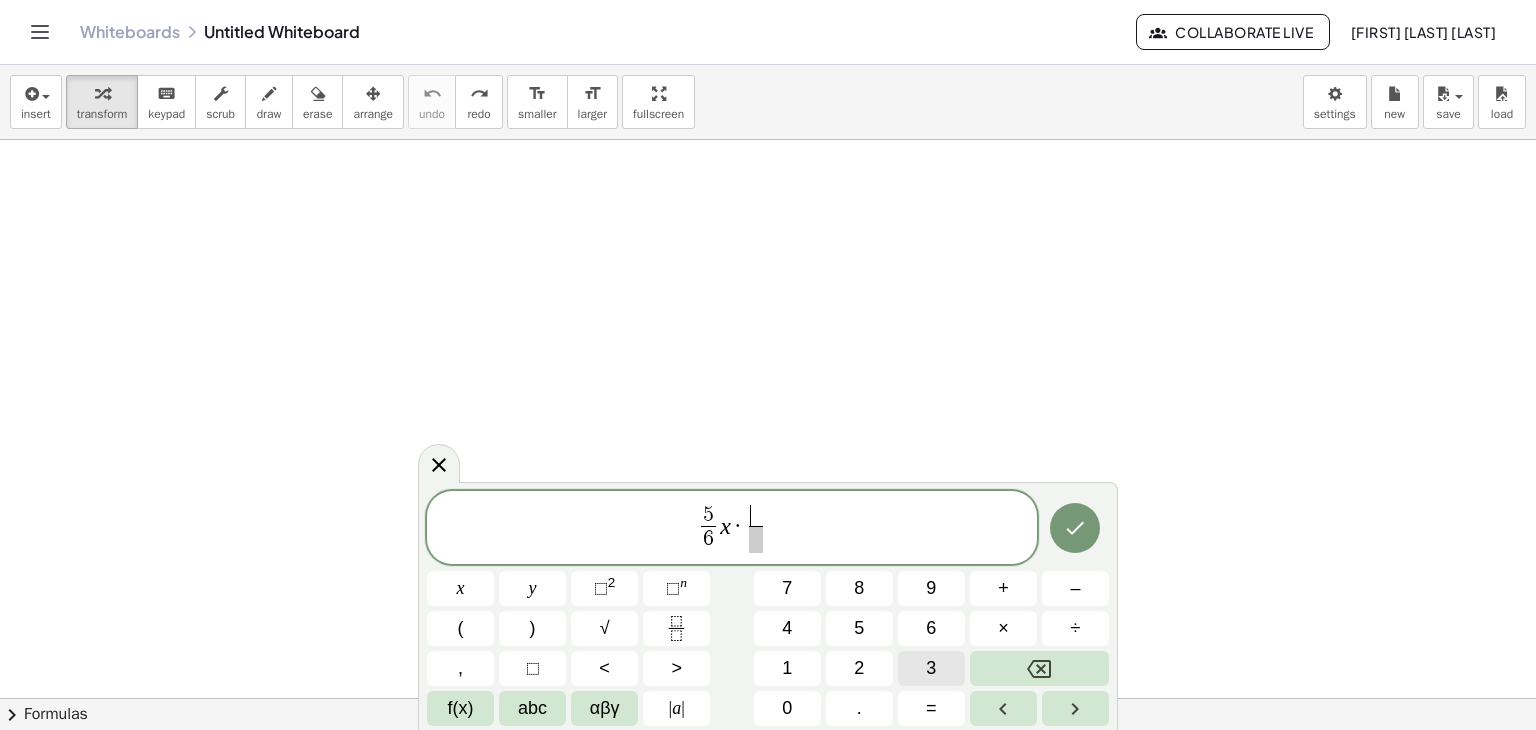 click on "3" at bounding box center [931, 668] 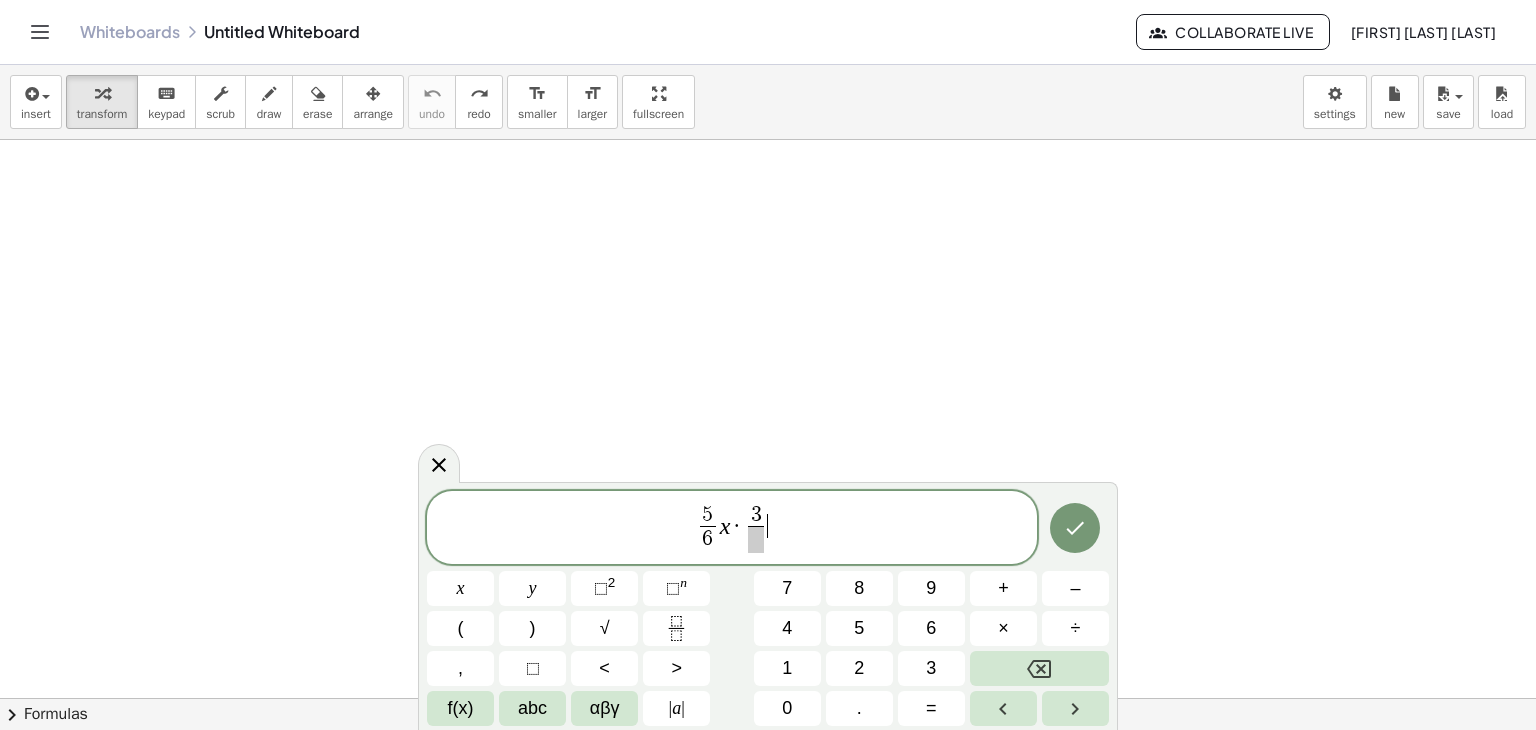 click on "5 6 ​ x · 3 ​ ​" at bounding box center [732, 529] 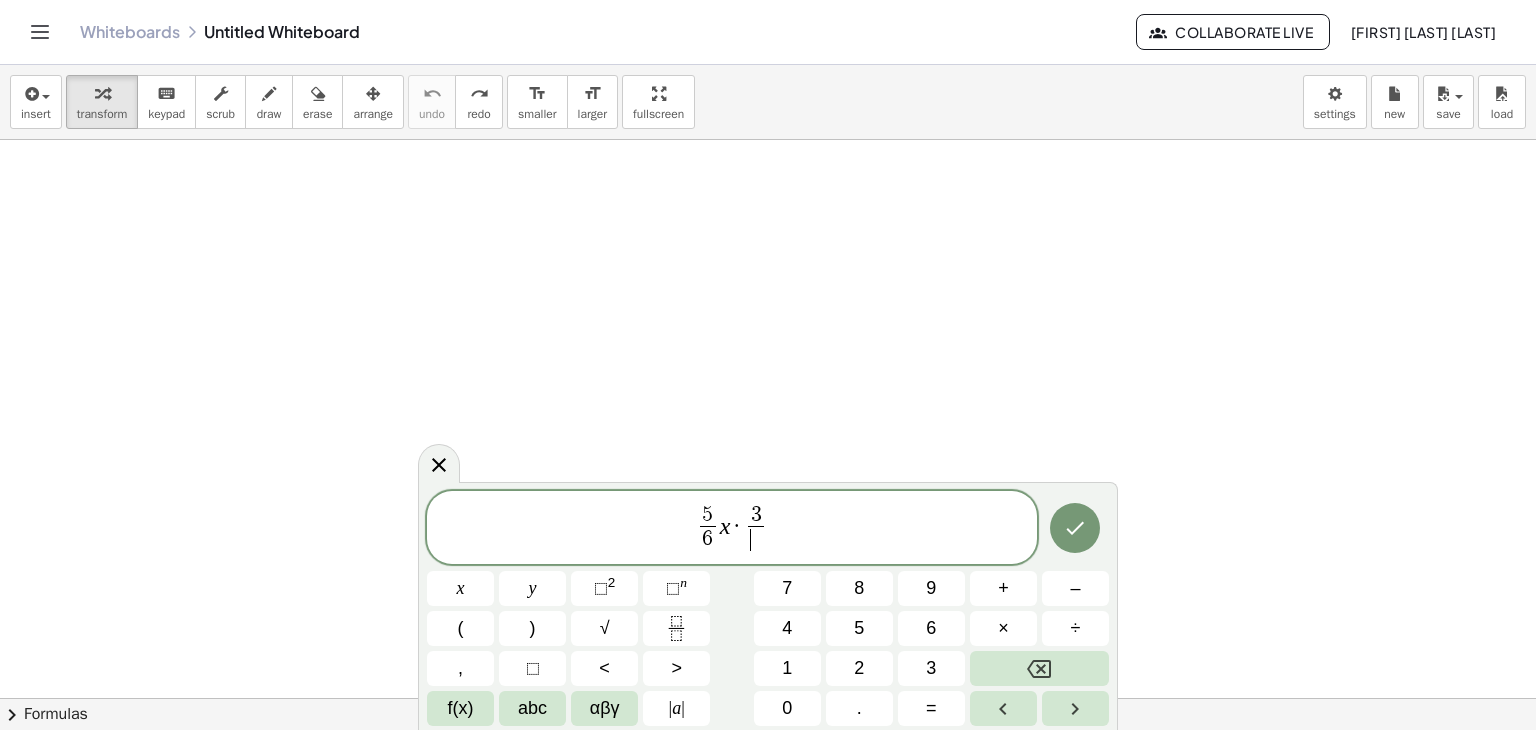 click on "3 ​ ​" at bounding box center [756, 529] 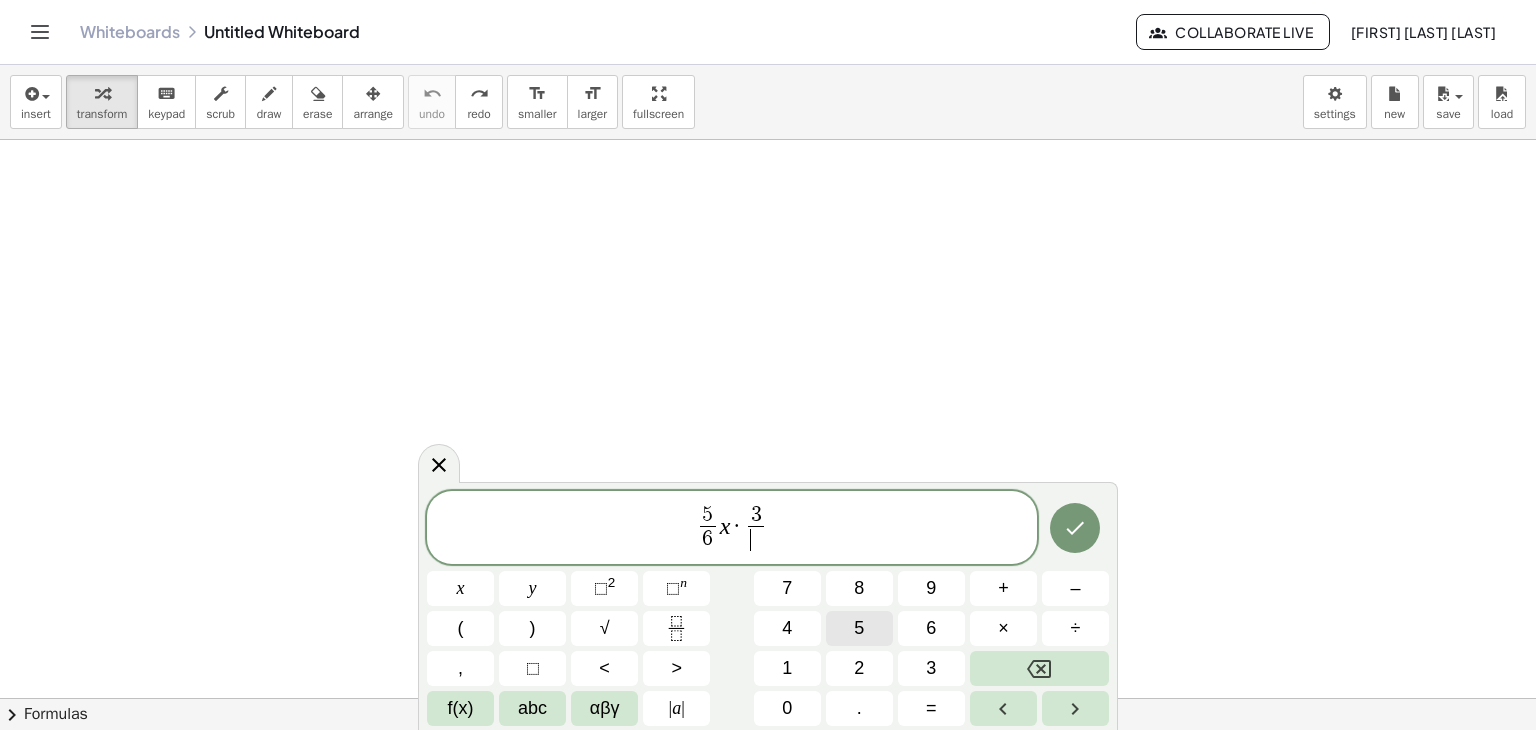 click on "5" at bounding box center [859, 628] 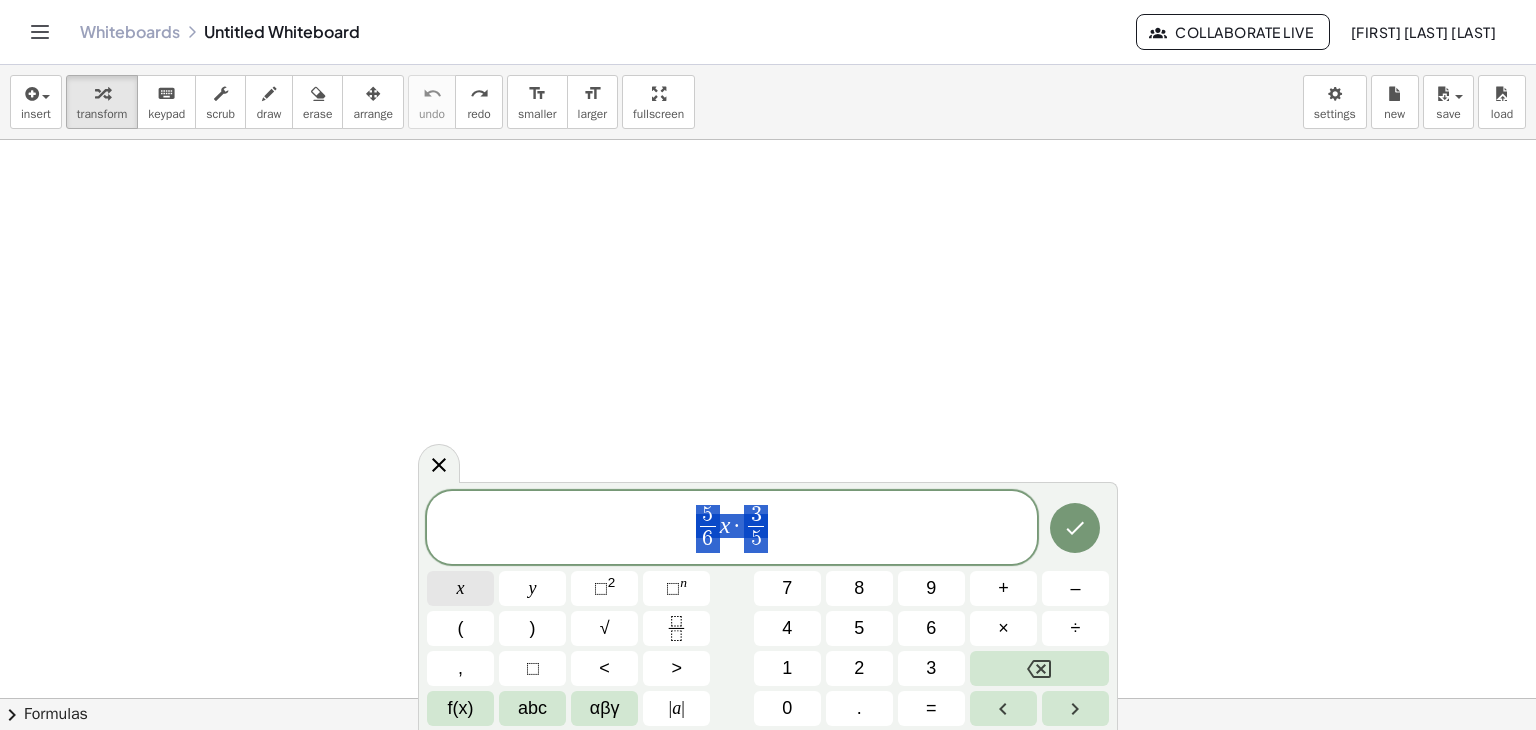 drag, startPoint x: 796, startPoint y: 522, endPoint x: 456, endPoint y: 597, distance: 348.1738 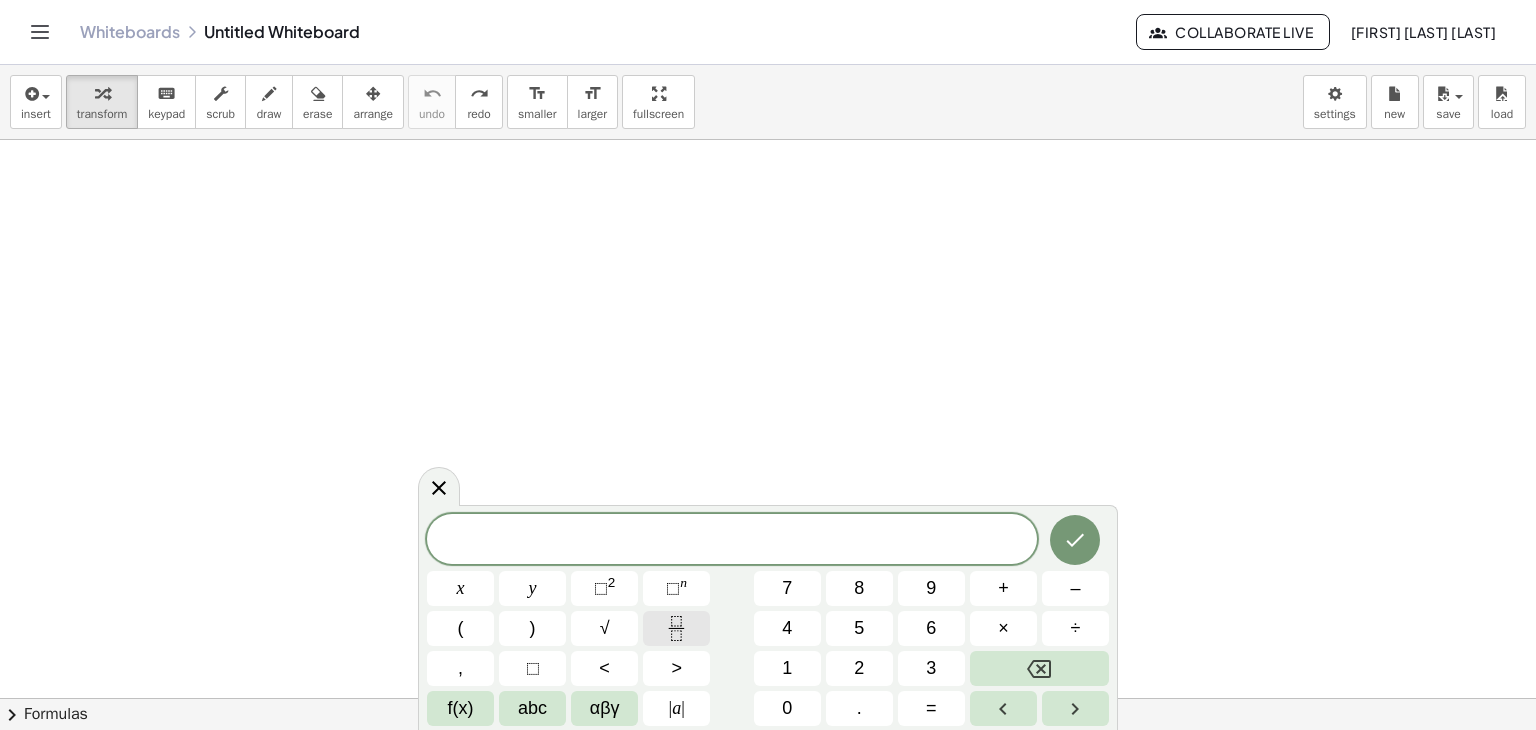 click at bounding box center (676, 628) 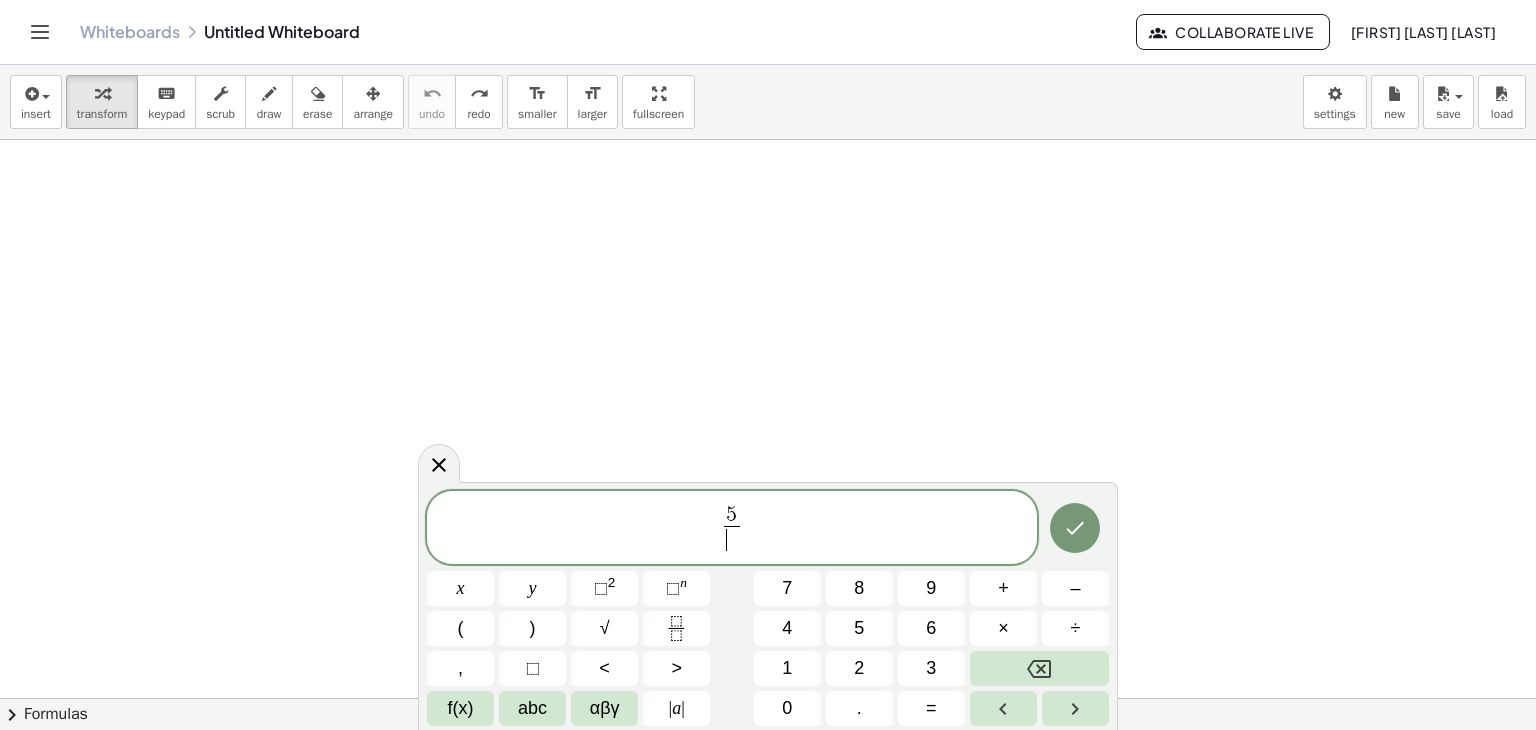 click on "​" at bounding box center [731, 539] 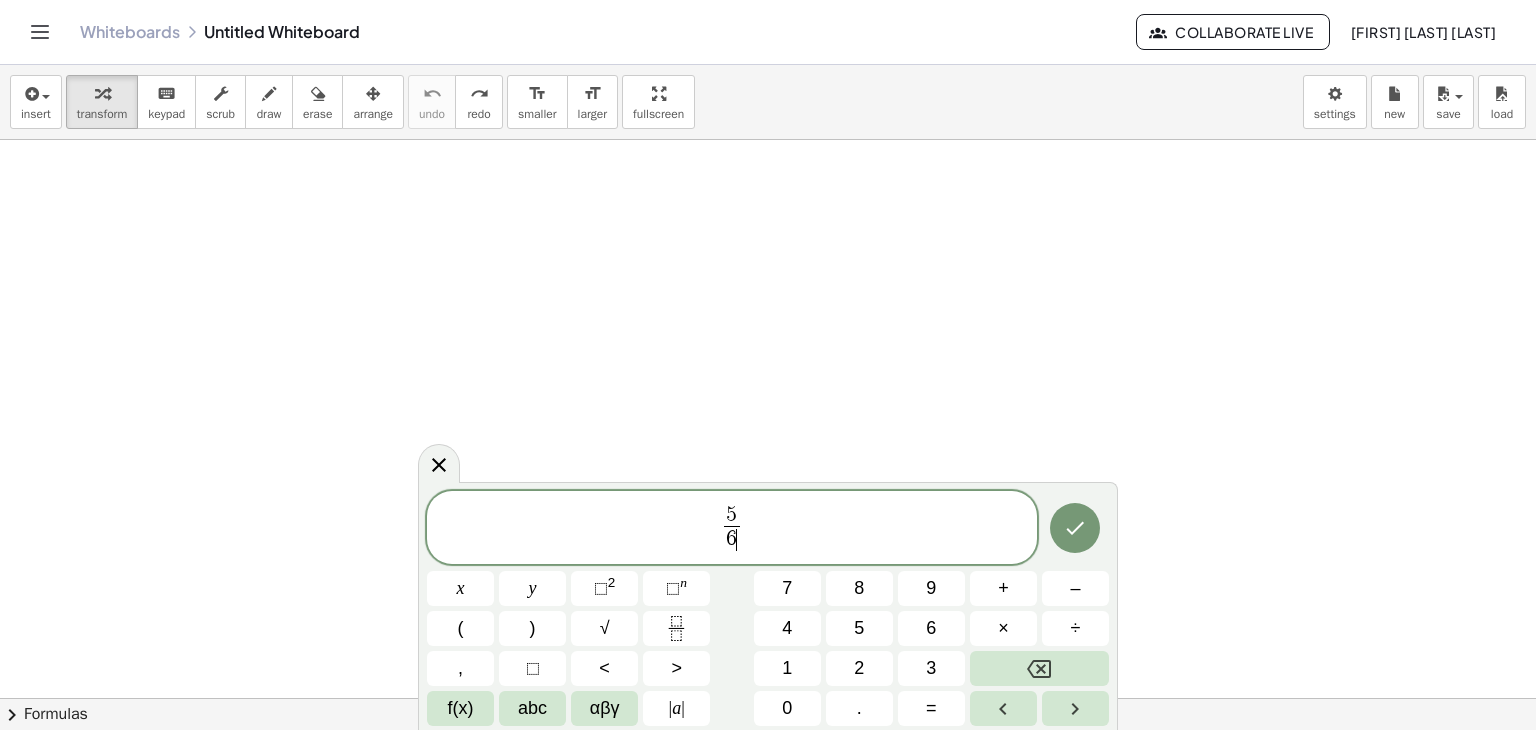 click on "5 6 ​ ​" at bounding box center [732, 529] 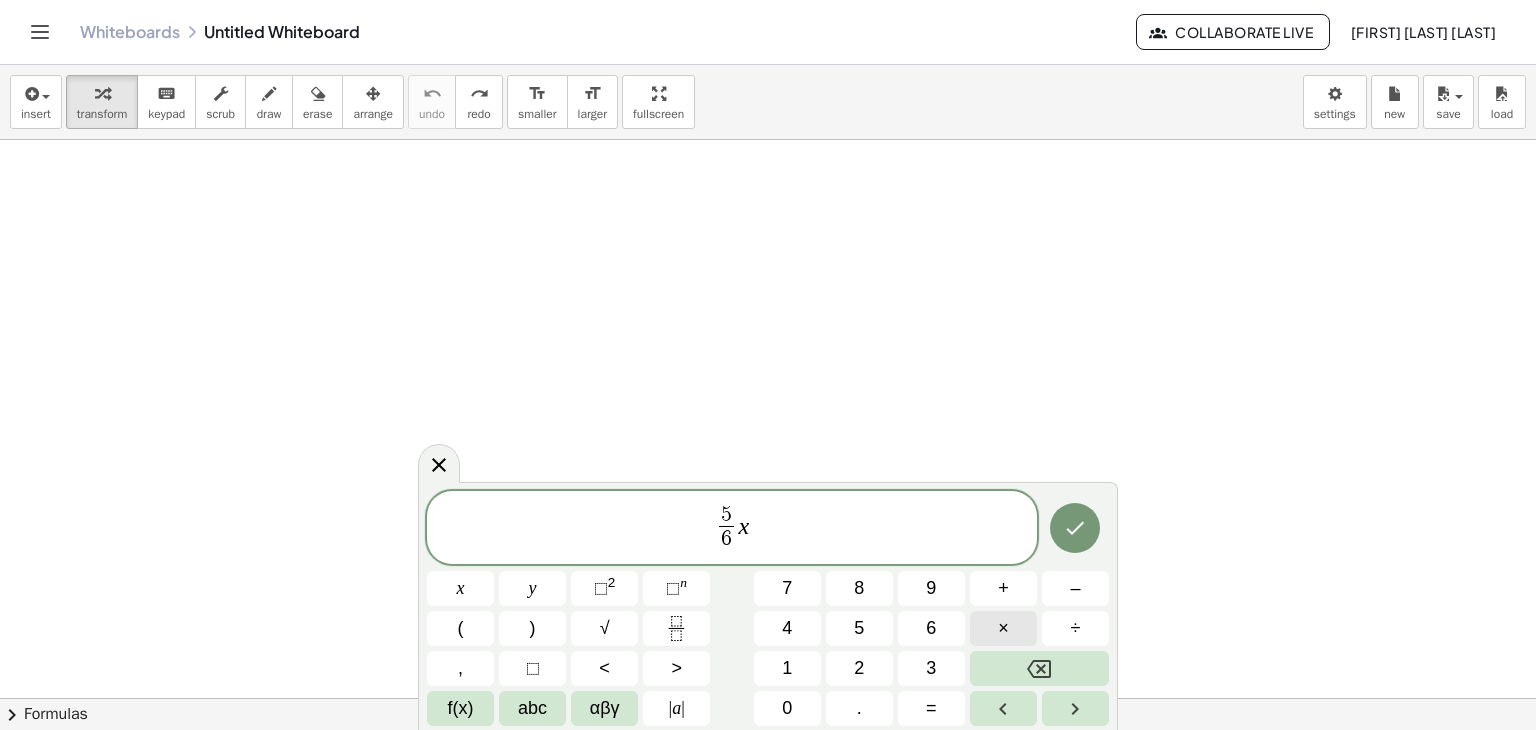 click on "×" at bounding box center [1003, 628] 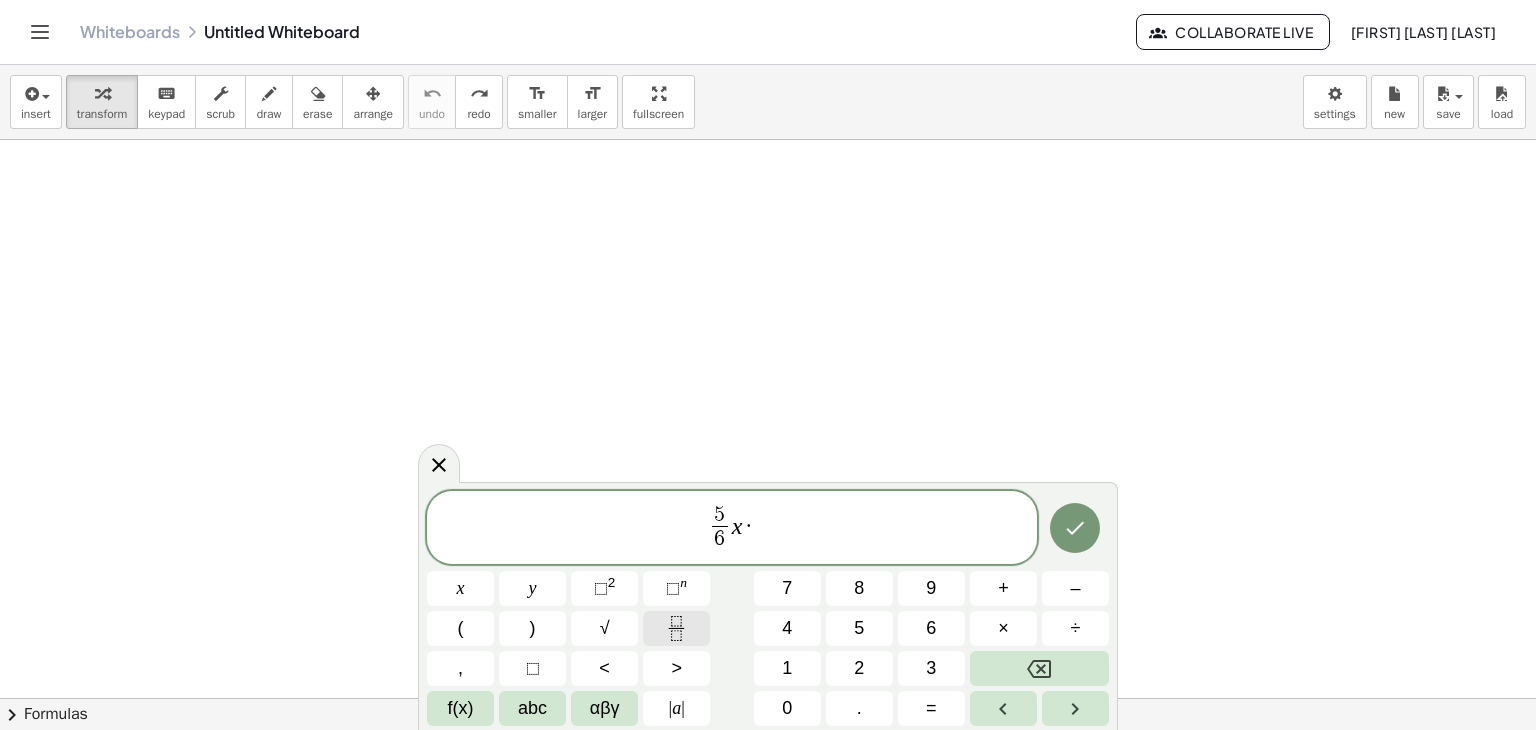 click 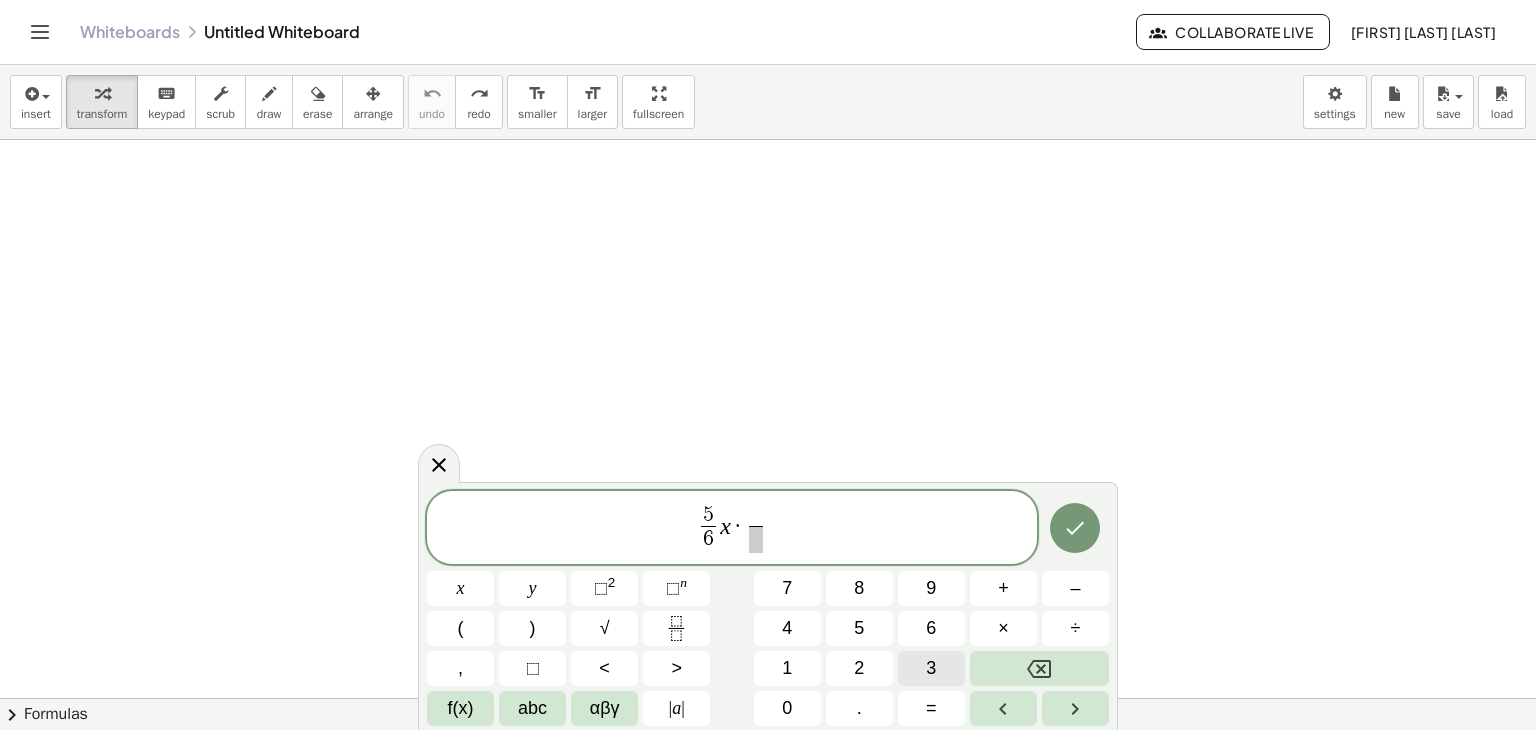 click on "3" at bounding box center [931, 668] 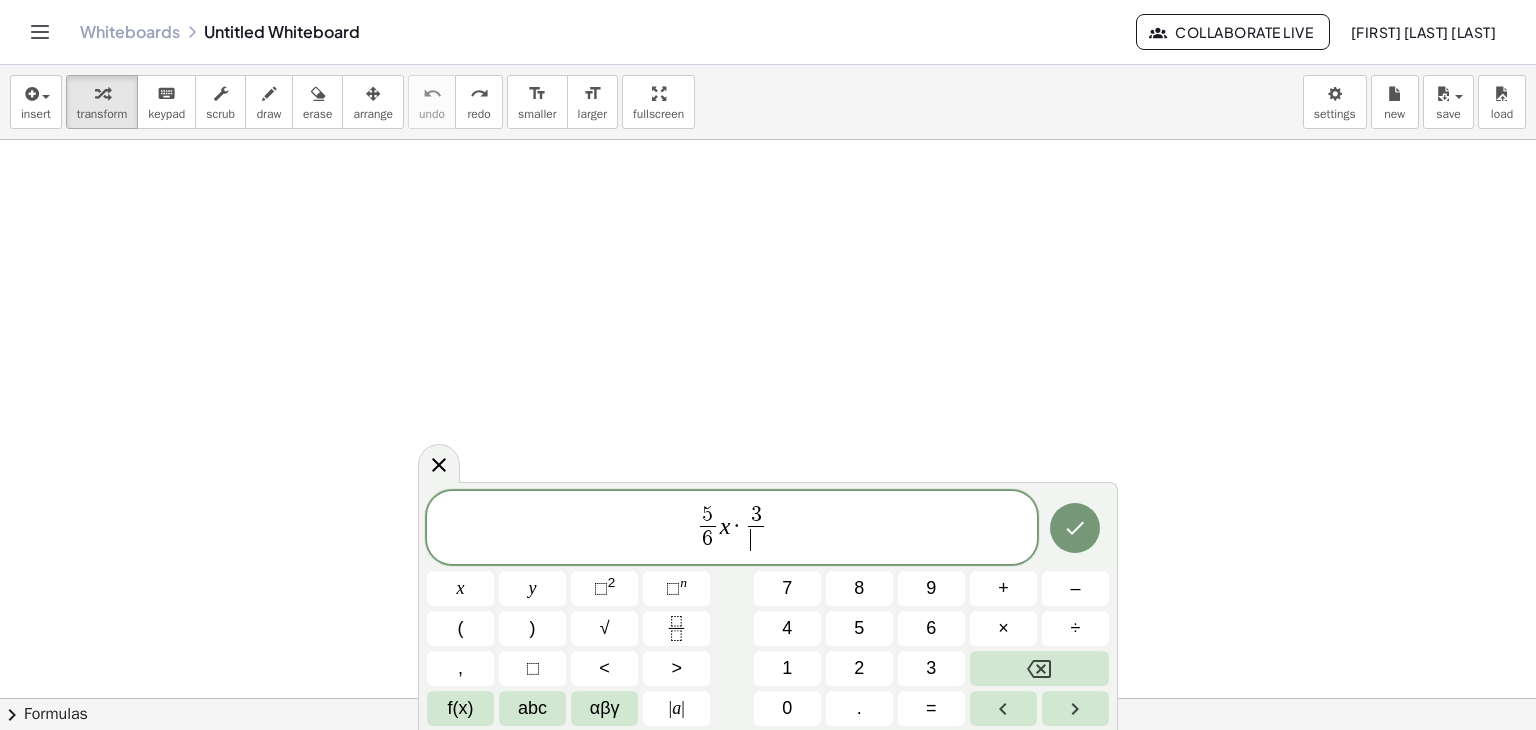 click on "​" at bounding box center (755, 539) 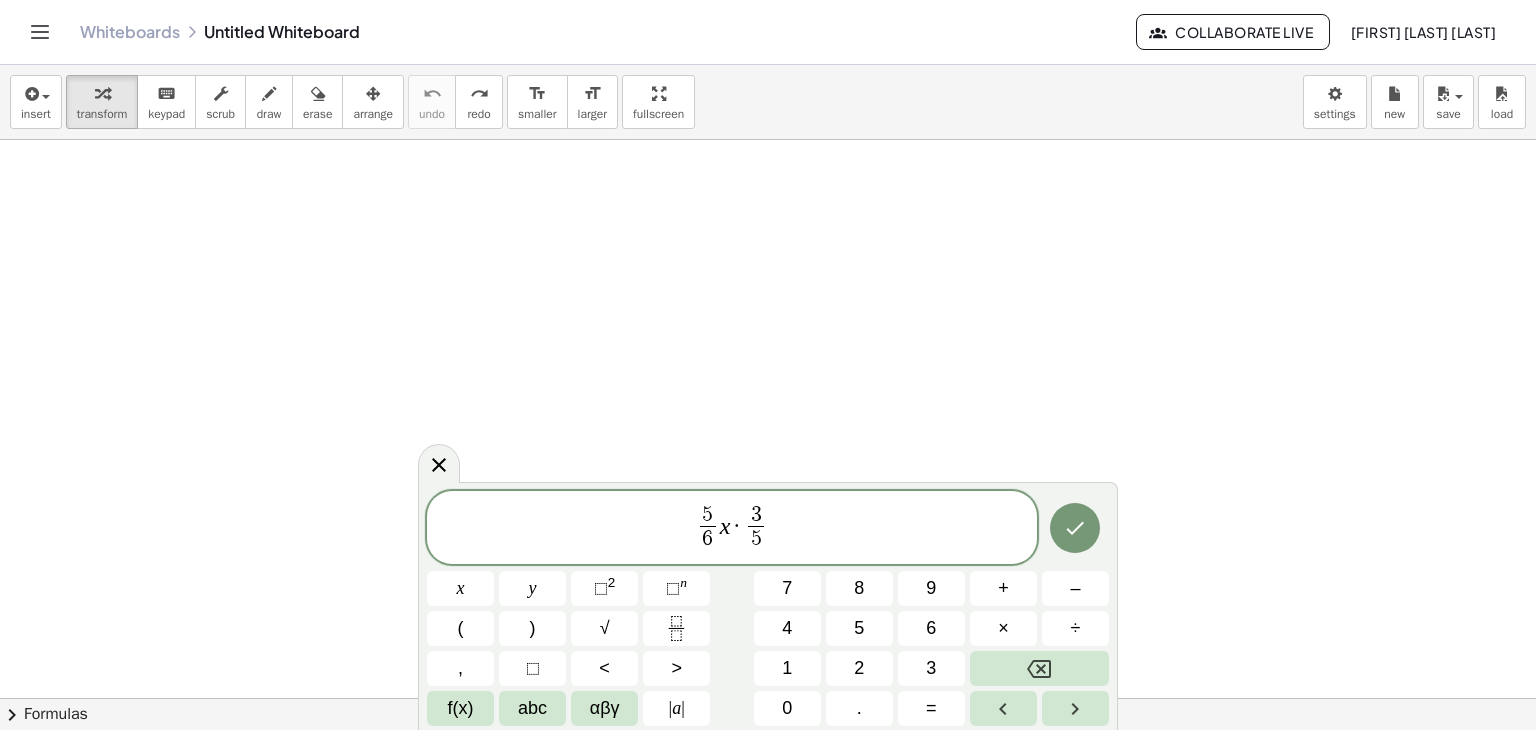 click on "5 6 ​ x · 3 5 ​ ​" at bounding box center [732, 529] 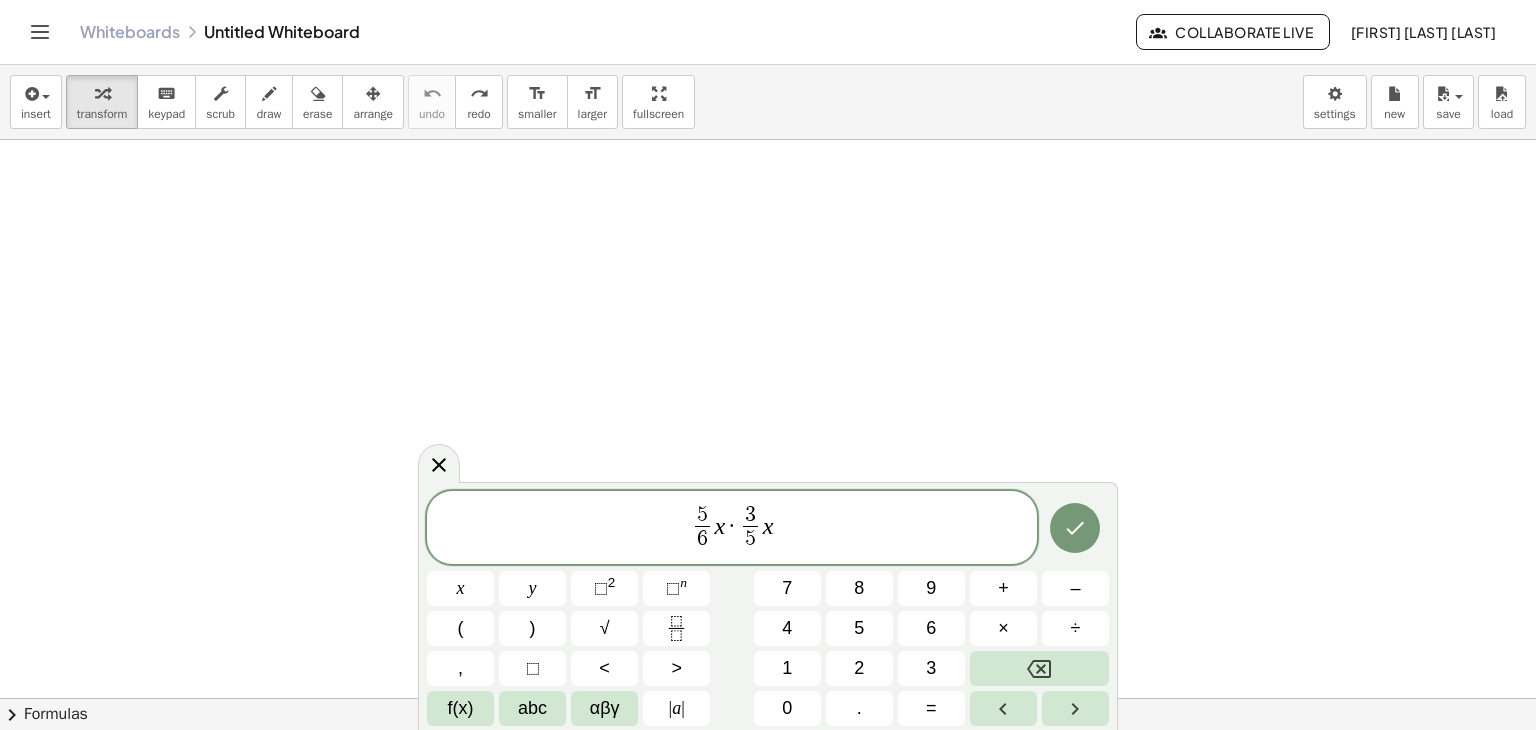 click 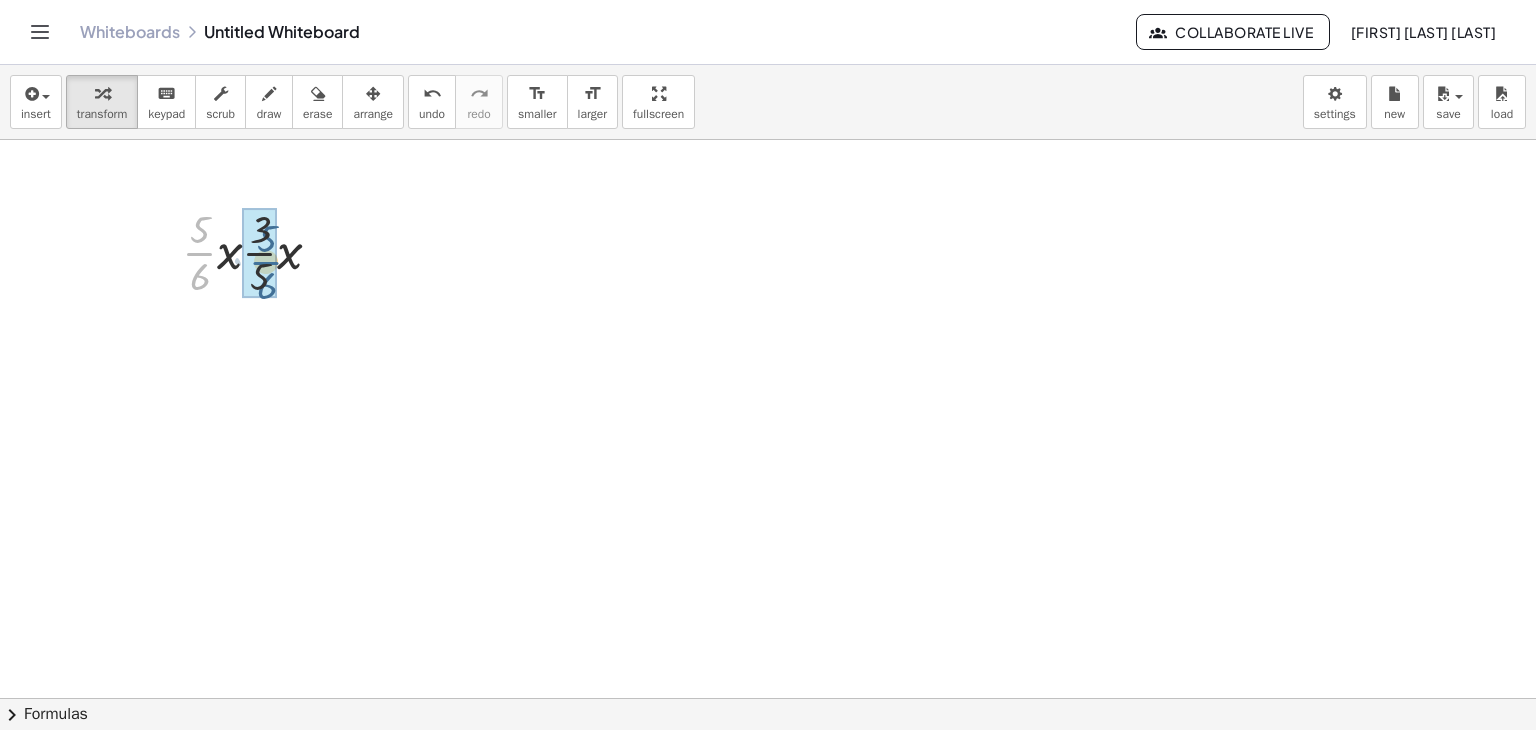 drag, startPoint x: 204, startPoint y: 249, endPoint x: 274, endPoint y: 256, distance: 70.34913 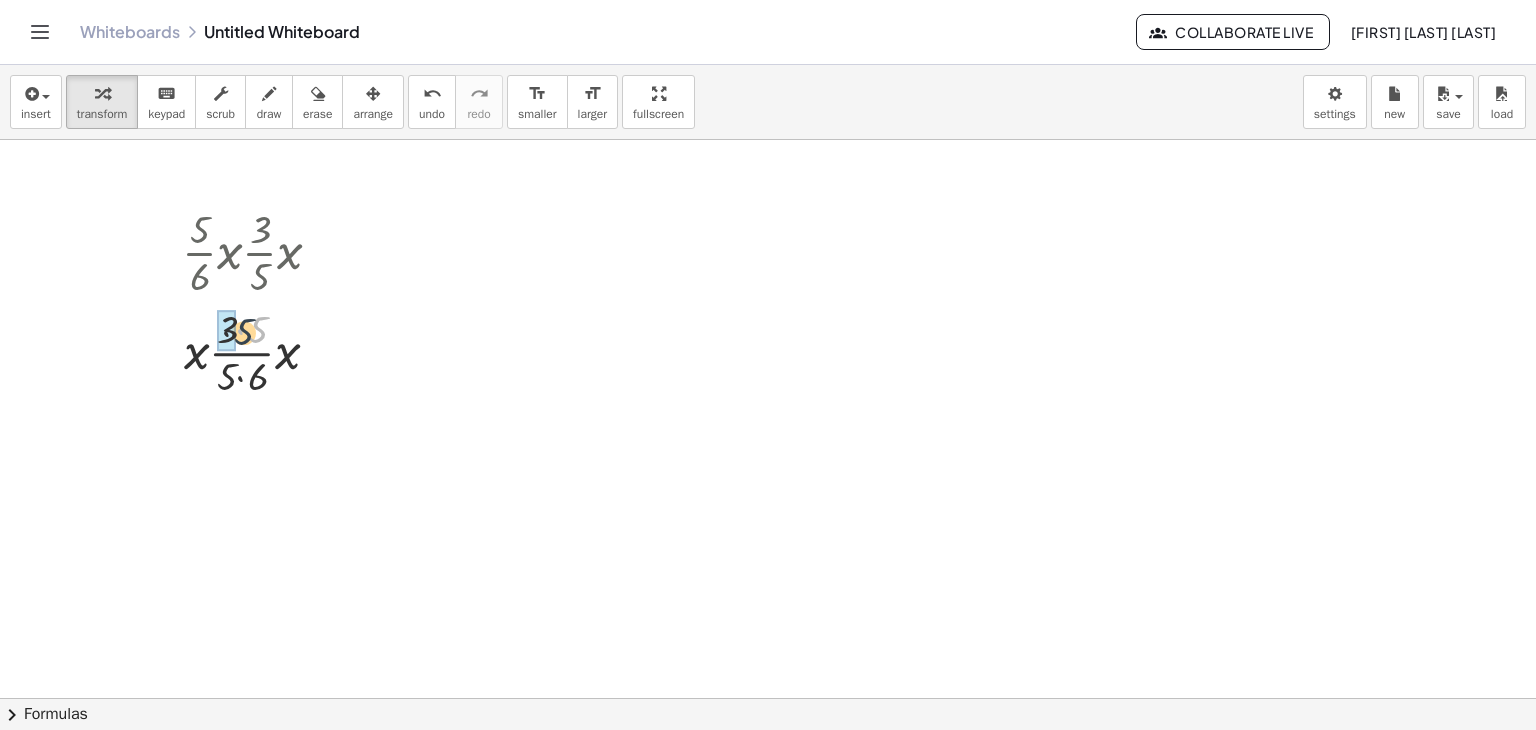 drag, startPoint x: 256, startPoint y: 320, endPoint x: 233, endPoint y: 323, distance: 23.194826 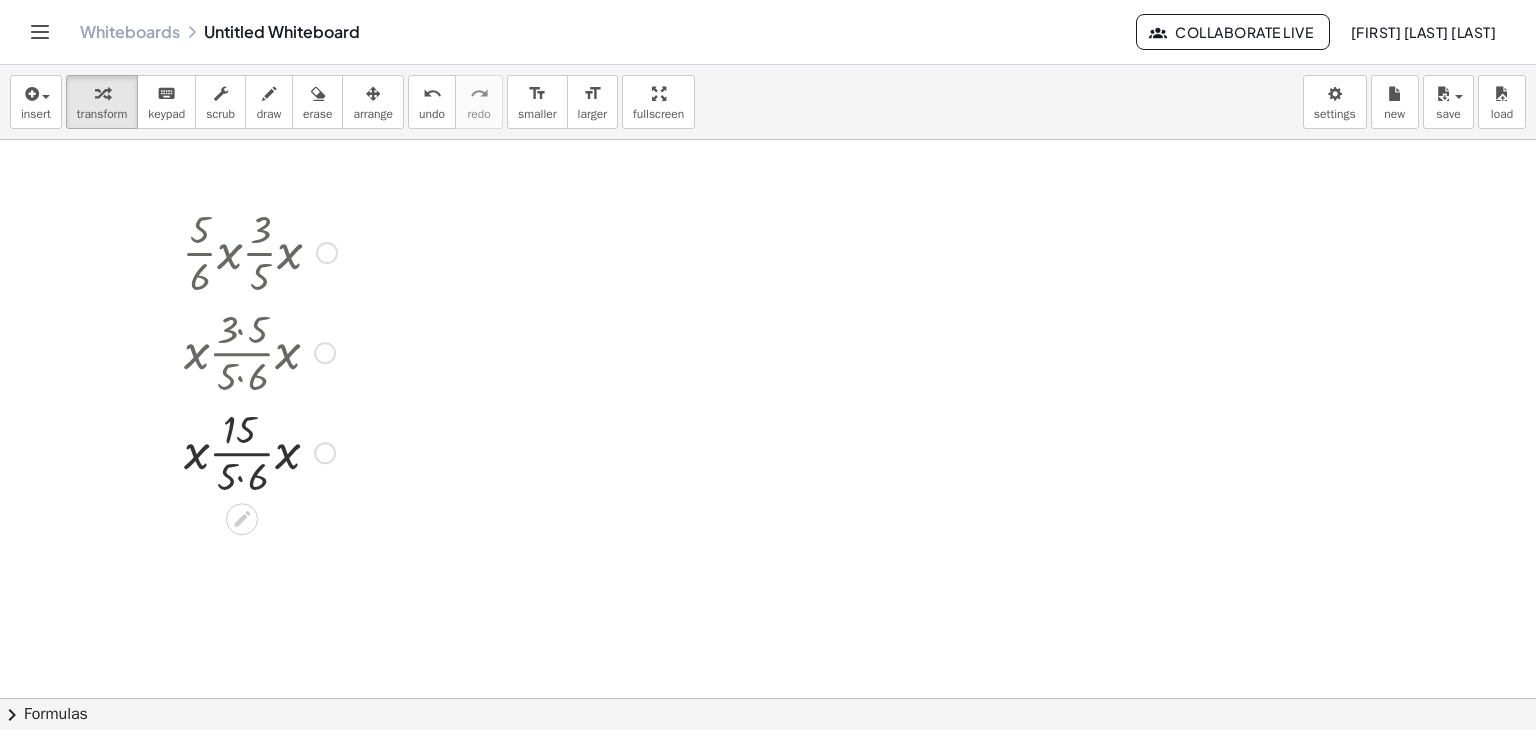 drag, startPoint x: 226, startPoint y: 364, endPoint x: 232, endPoint y: 459, distance: 95.189285 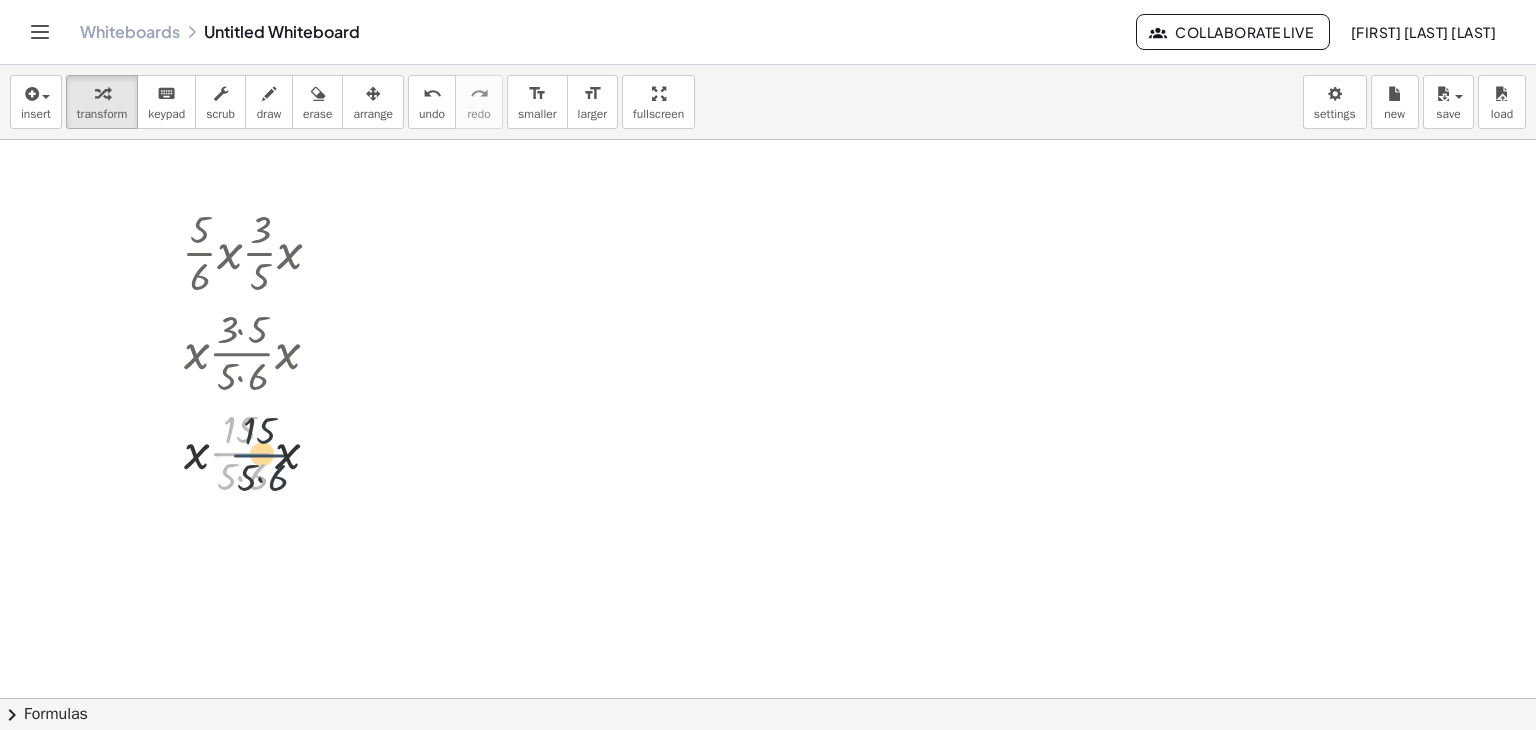 drag, startPoint x: 232, startPoint y: 459, endPoint x: 255, endPoint y: 461, distance: 23.086792 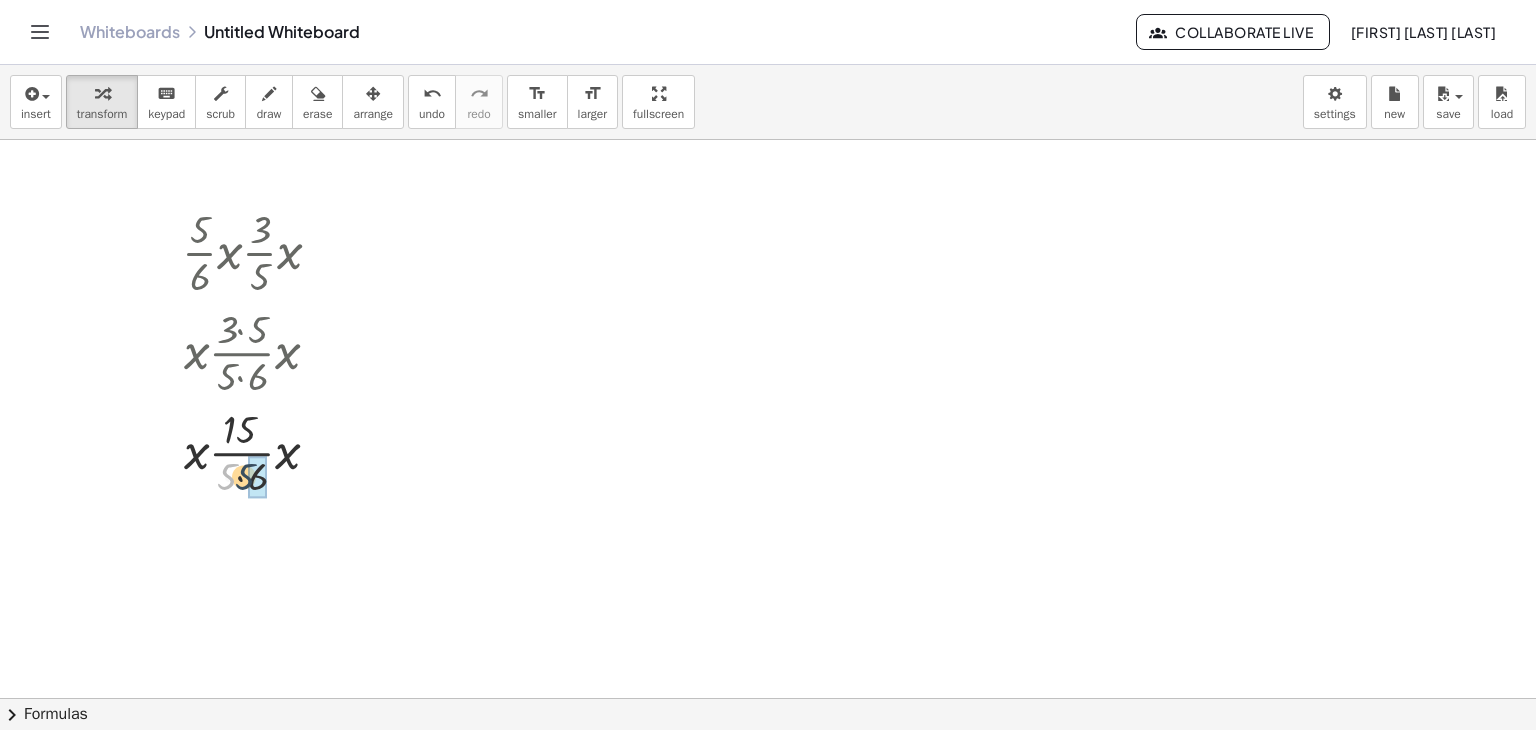 drag, startPoint x: 233, startPoint y: 473, endPoint x: 252, endPoint y: 473, distance: 19 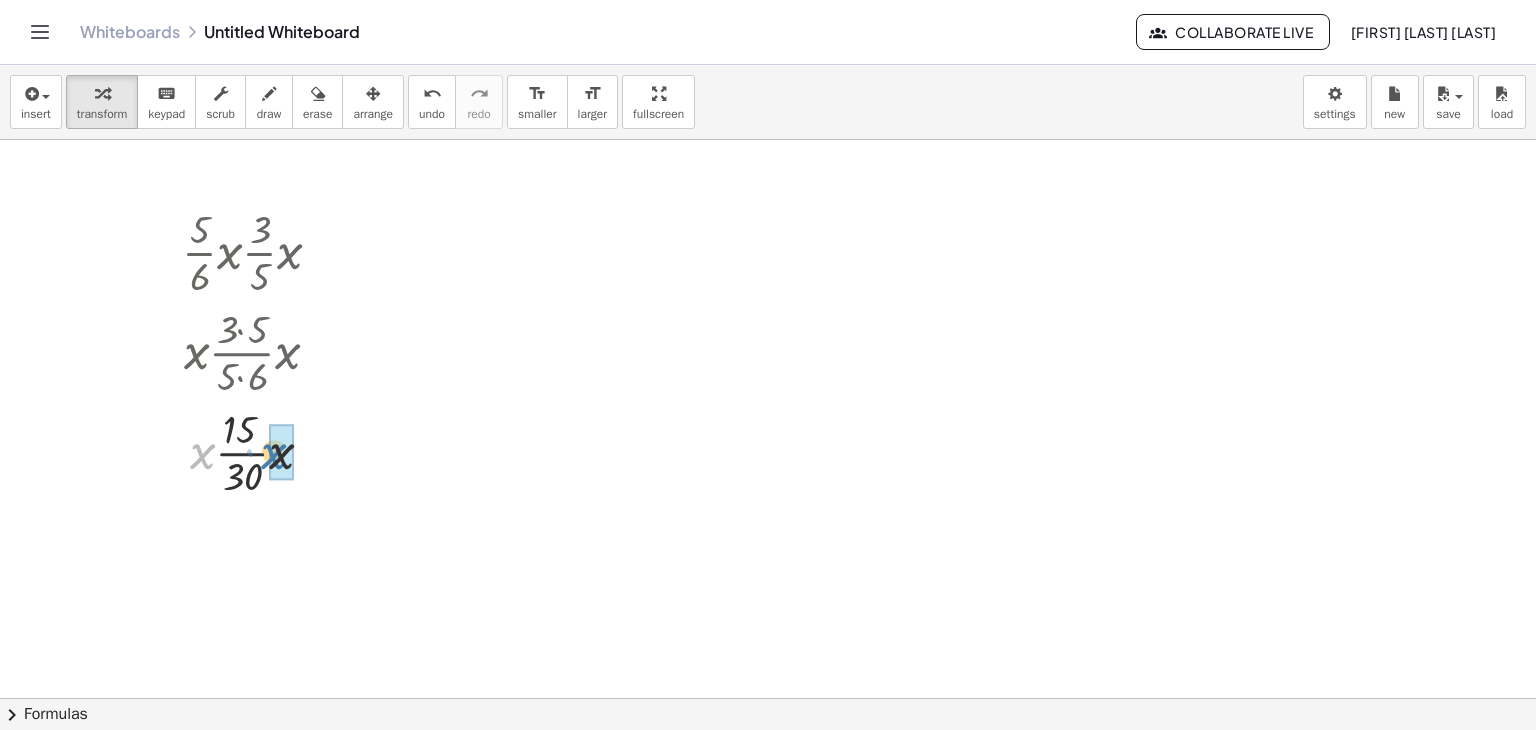 drag, startPoint x: 209, startPoint y: 445, endPoint x: 288, endPoint y: 445, distance: 79 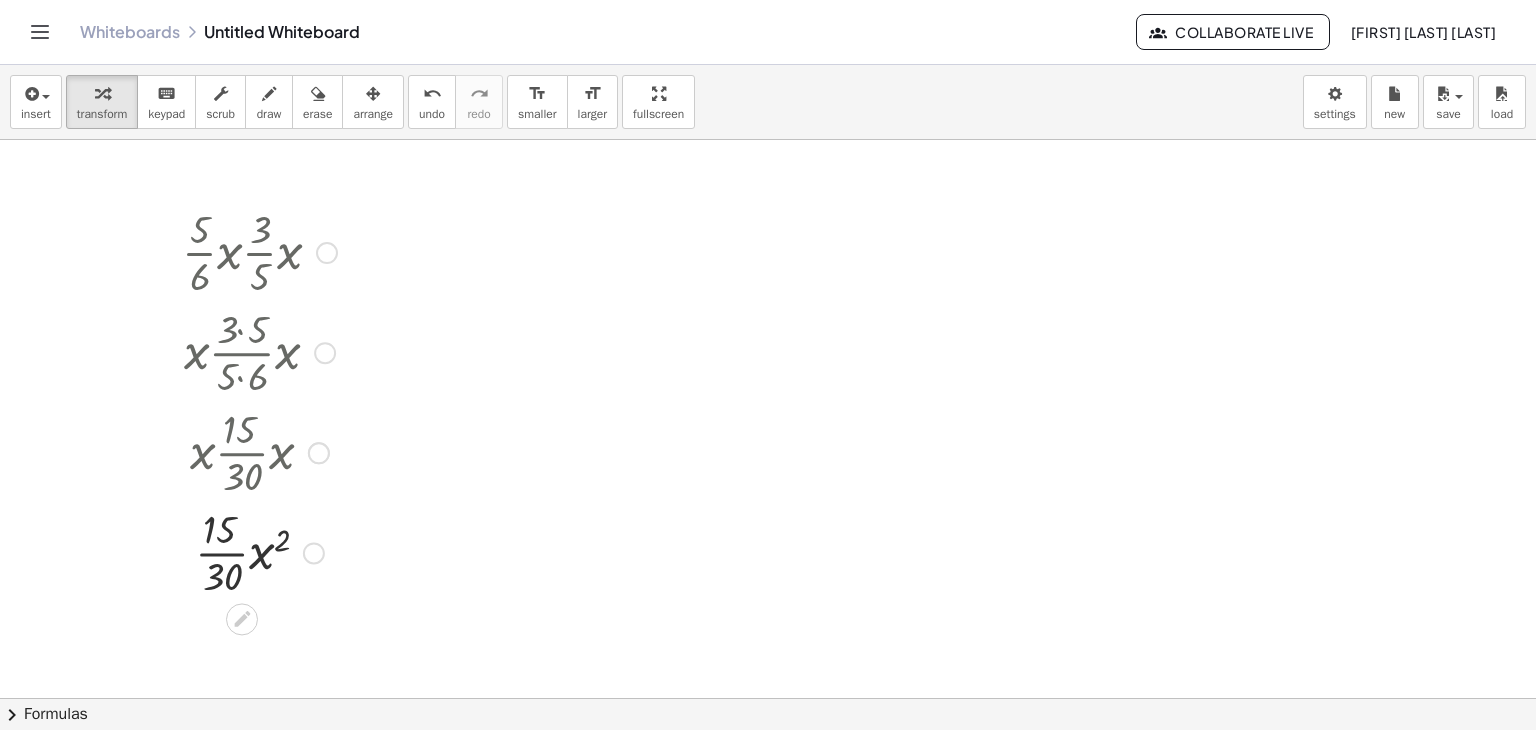 click at bounding box center [259, 451] 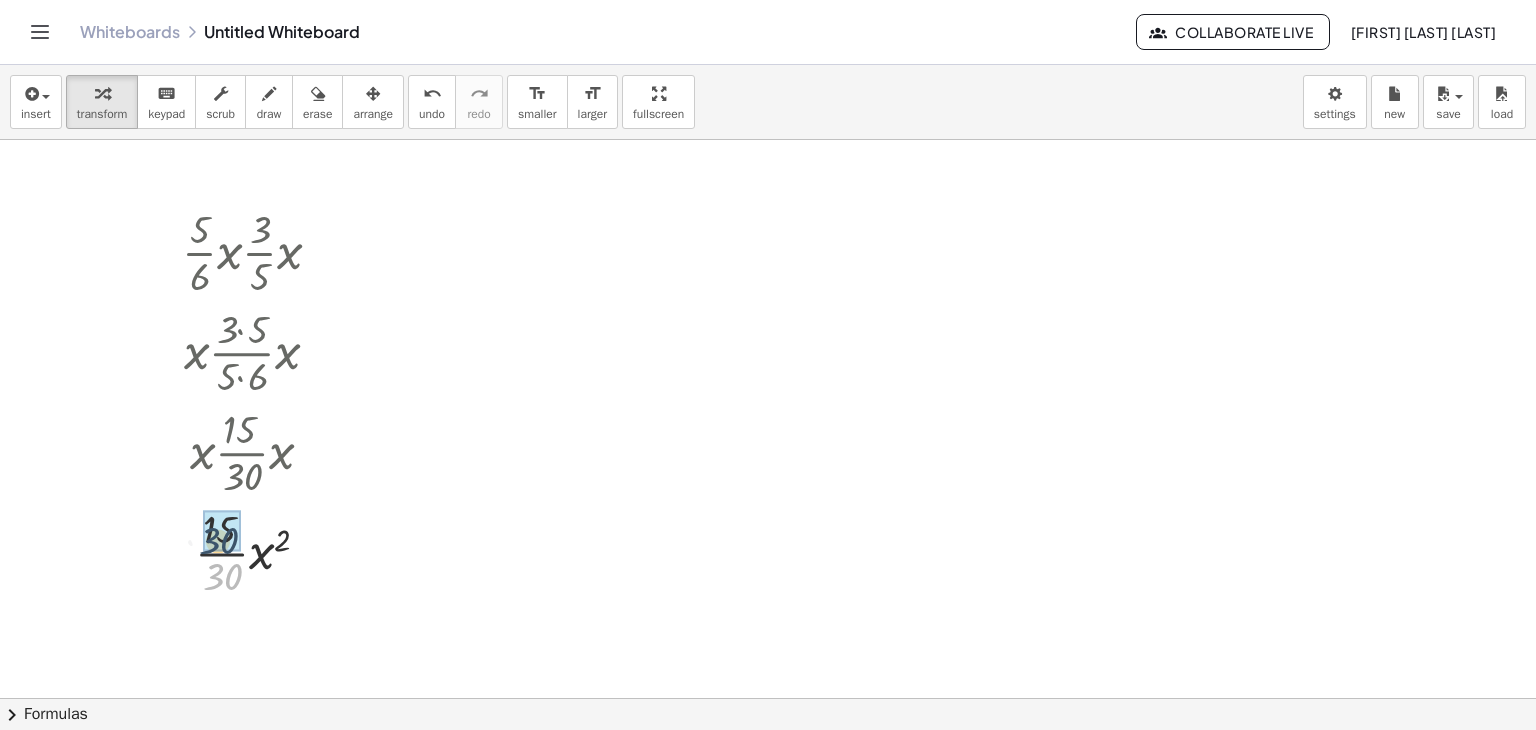 drag, startPoint x: 237, startPoint y: 580, endPoint x: 234, endPoint y: 551, distance: 29.15476 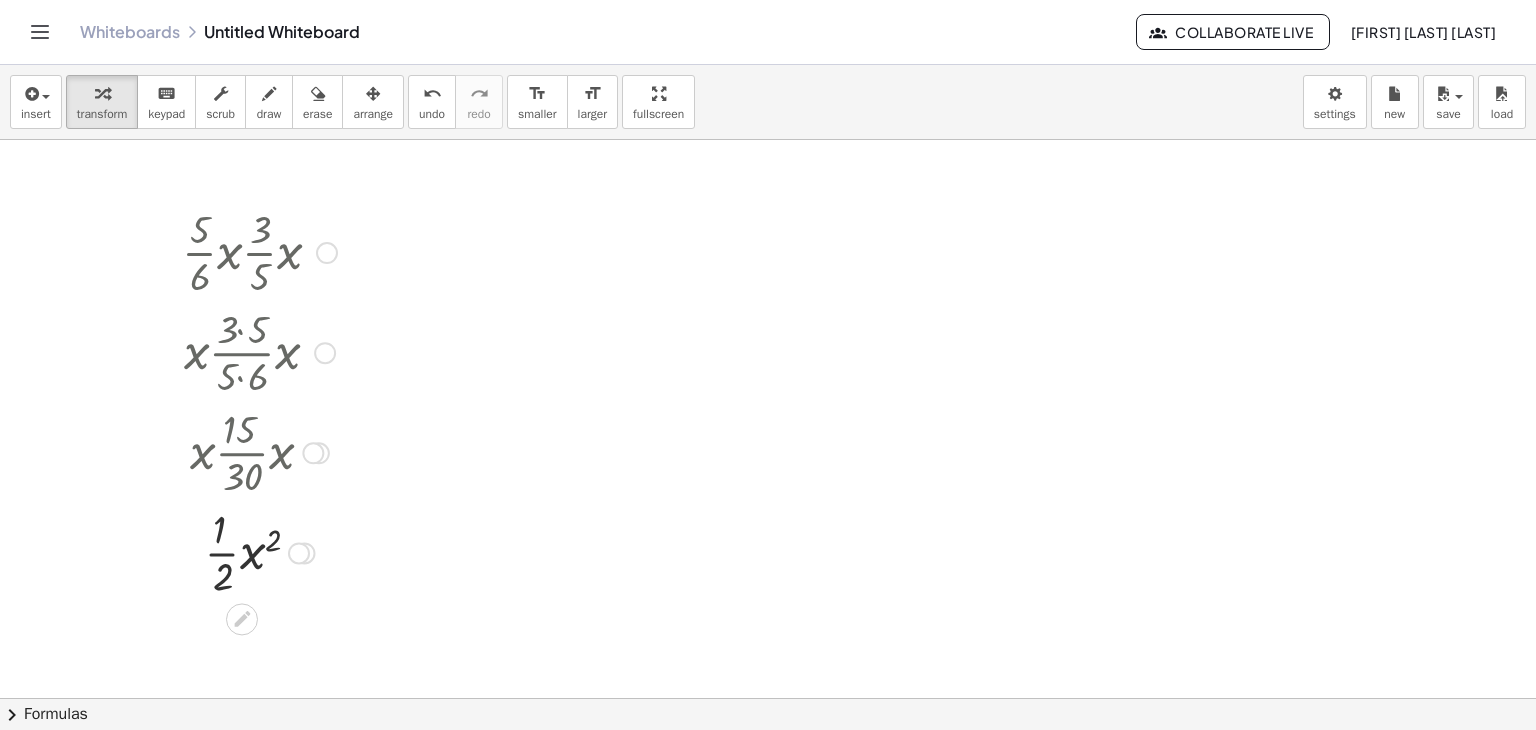 click at bounding box center (259, 251) 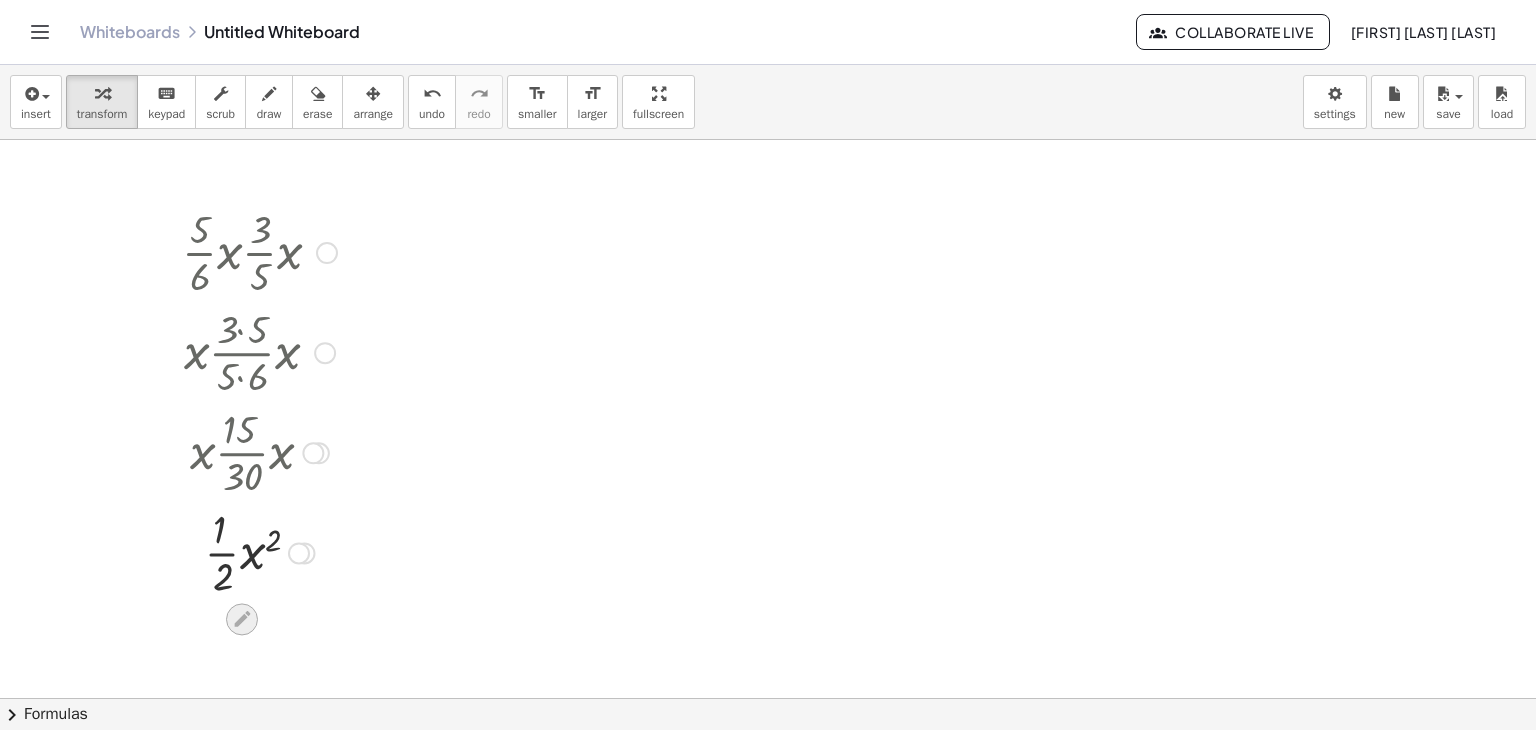 click 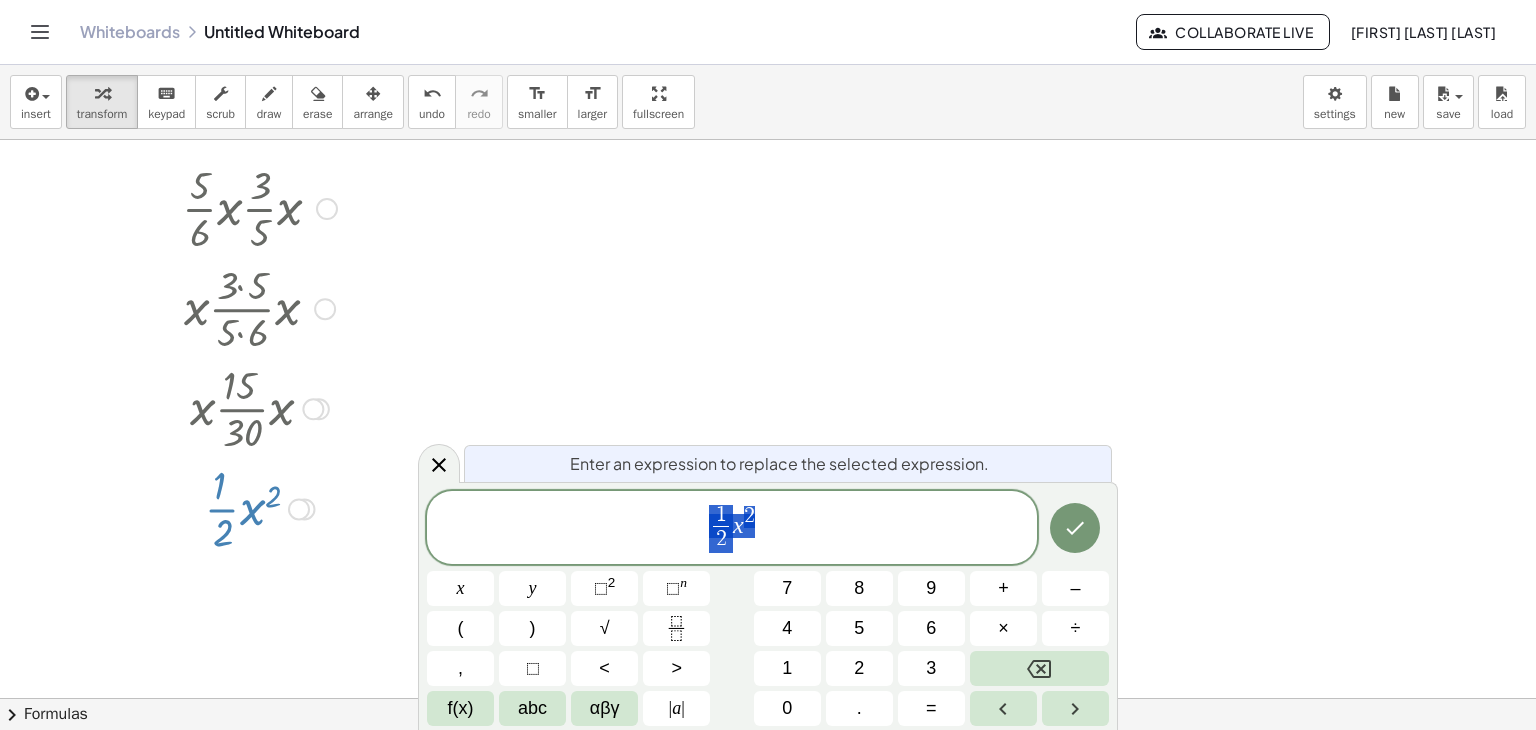 scroll, scrollTop: 45, scrollLeft: 0, axis: vertical 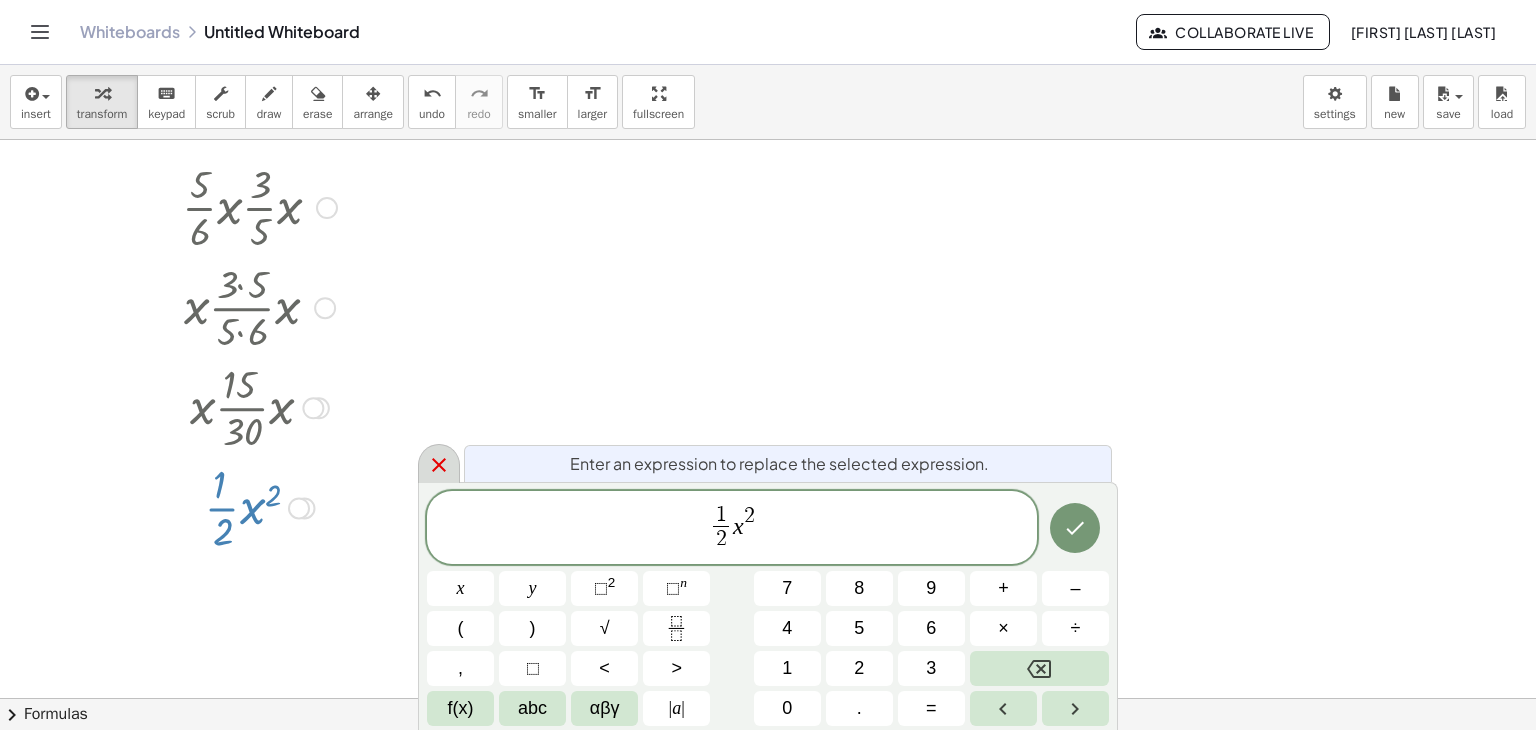 click 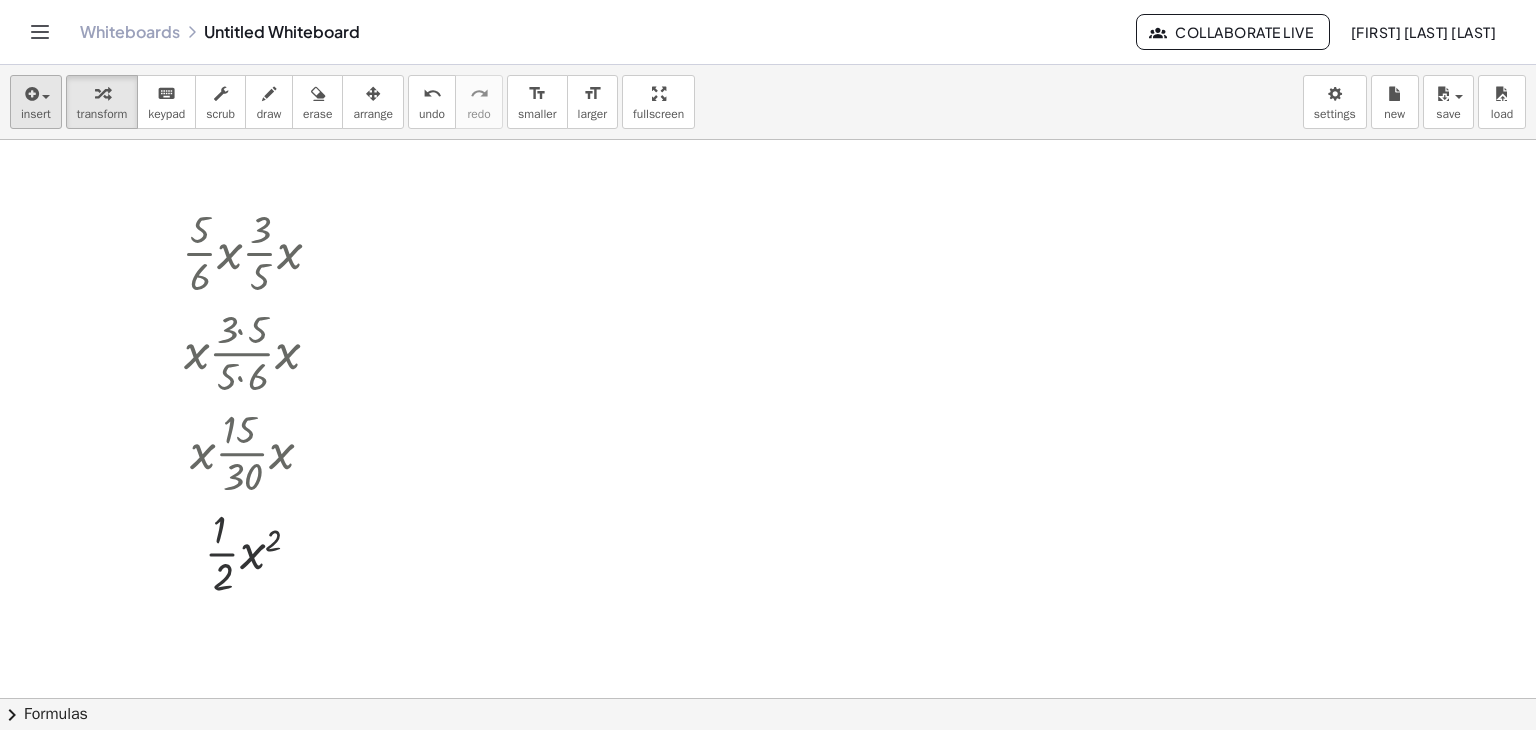 scroll, scrollTop: 0, scrollLeft: 0, axis: both 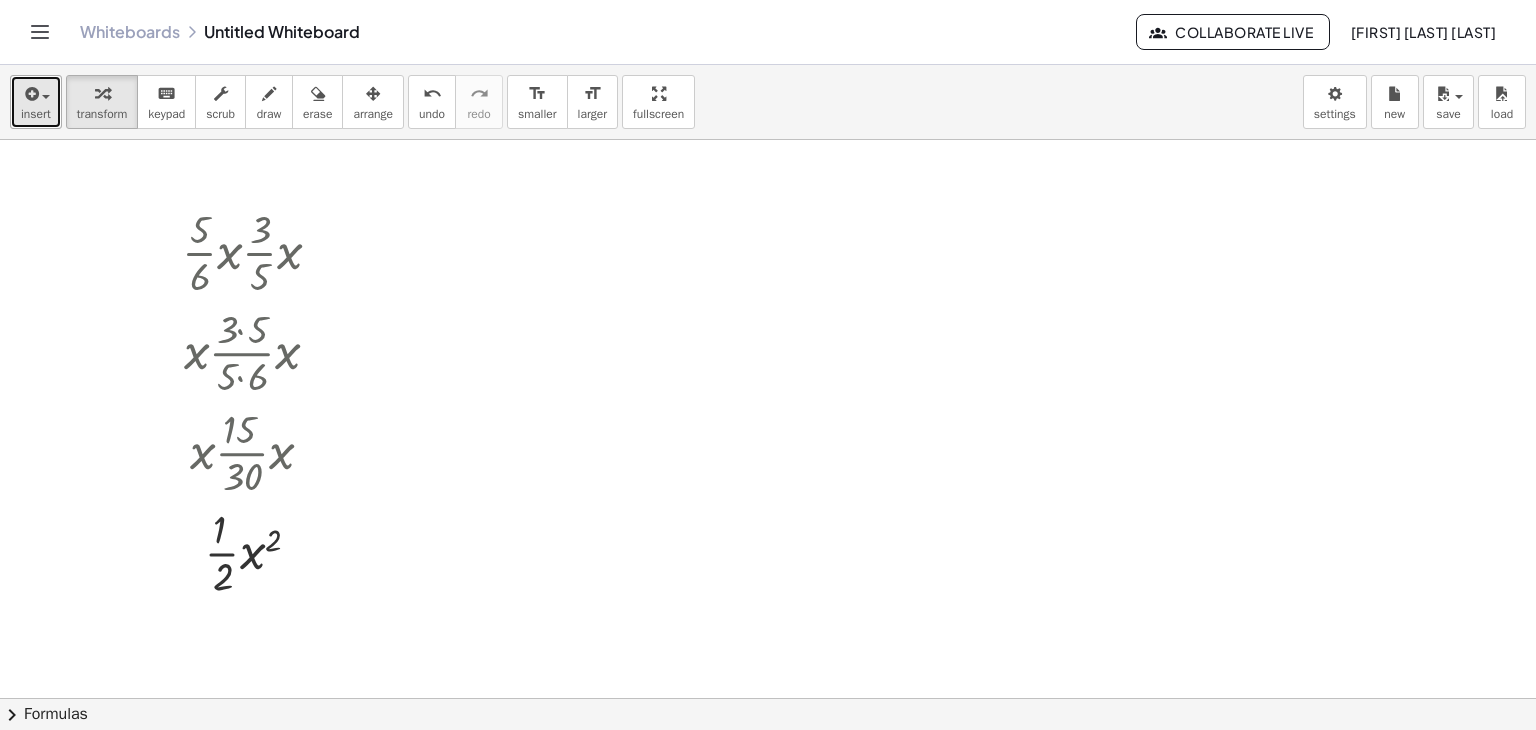 click at bounding box center [30, 94] 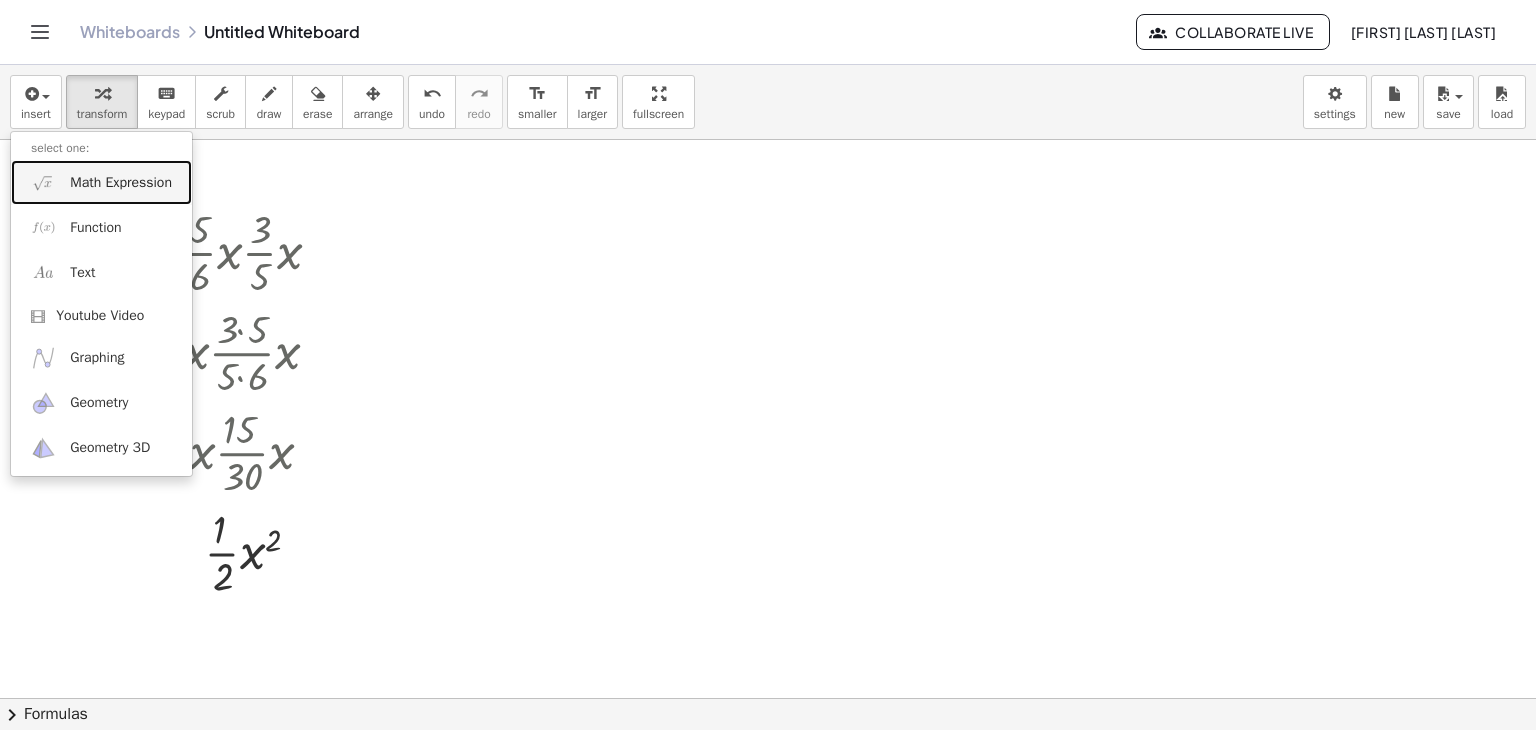 click on "Math Expression" at bounding box center [121, 183] 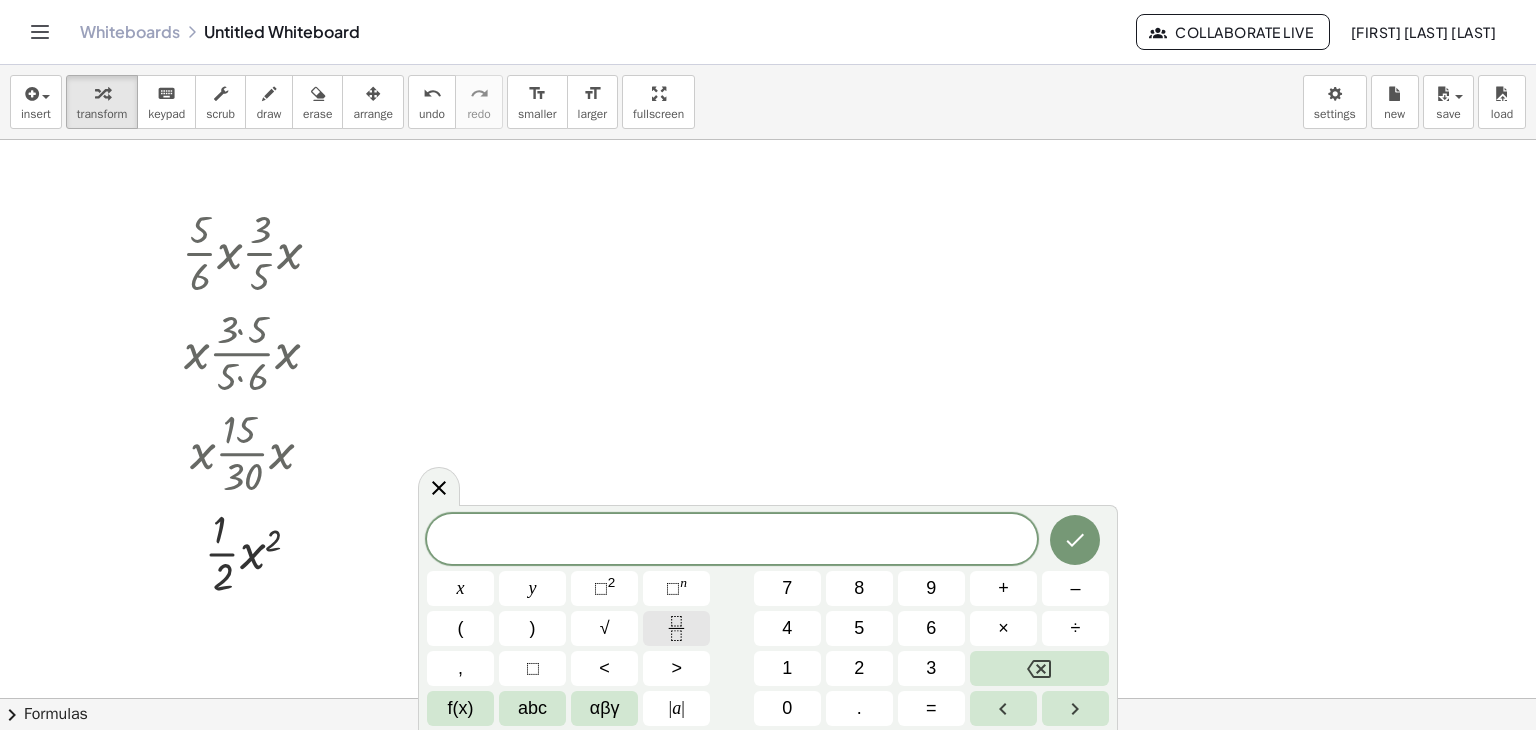 click at bounding box center [676, 628] 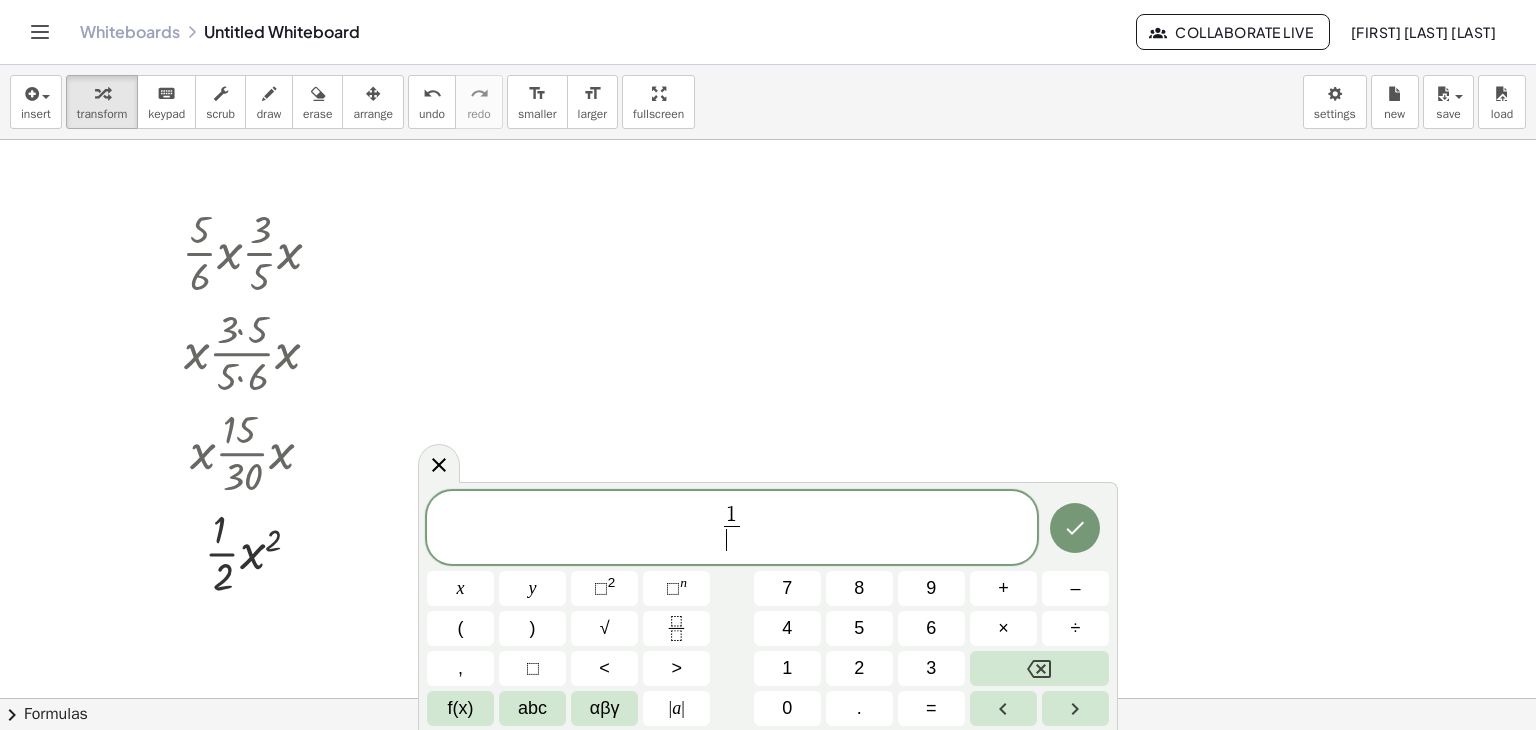 click on "​" at bounding box center [731, 539] 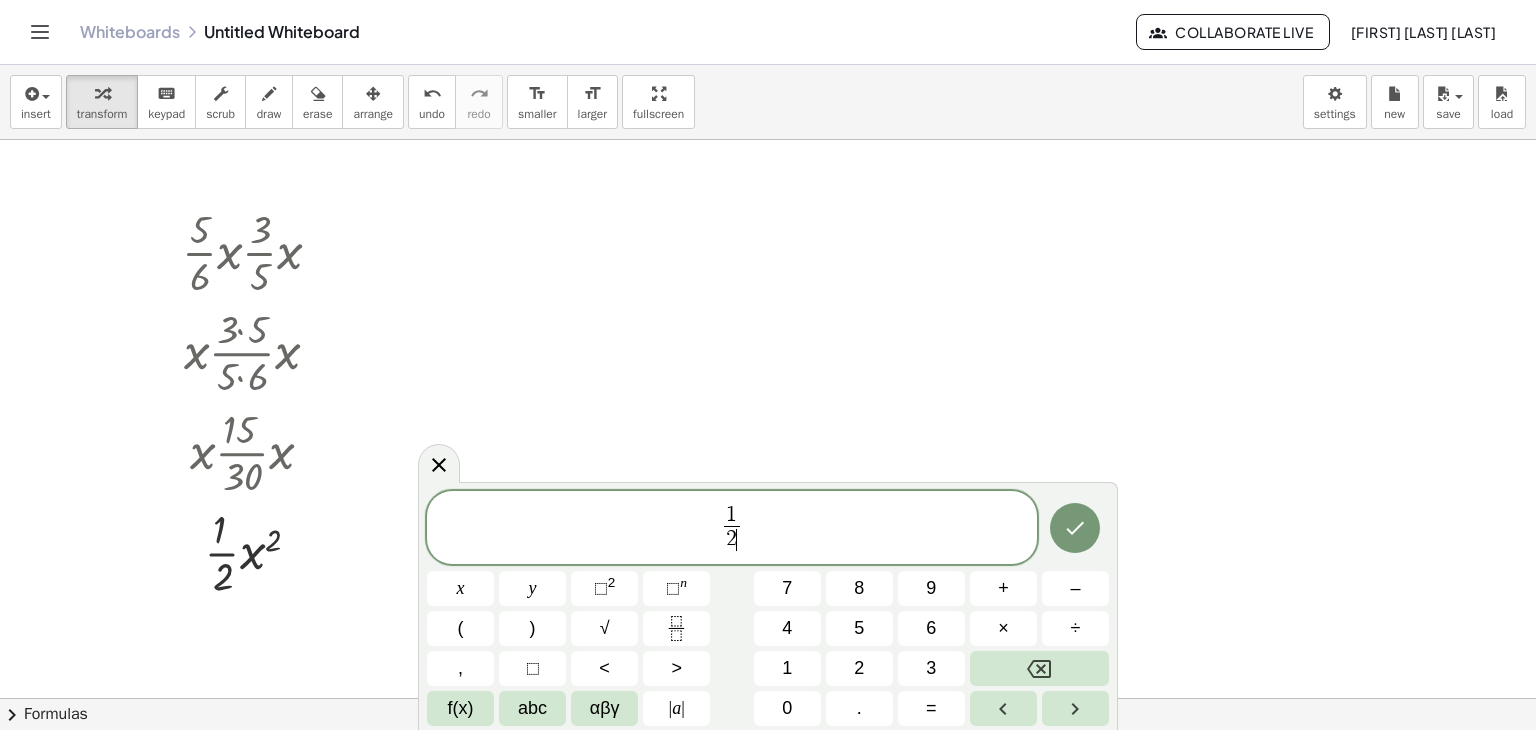 click on "1 2 ​ ​" at bounding box center (732, 529) 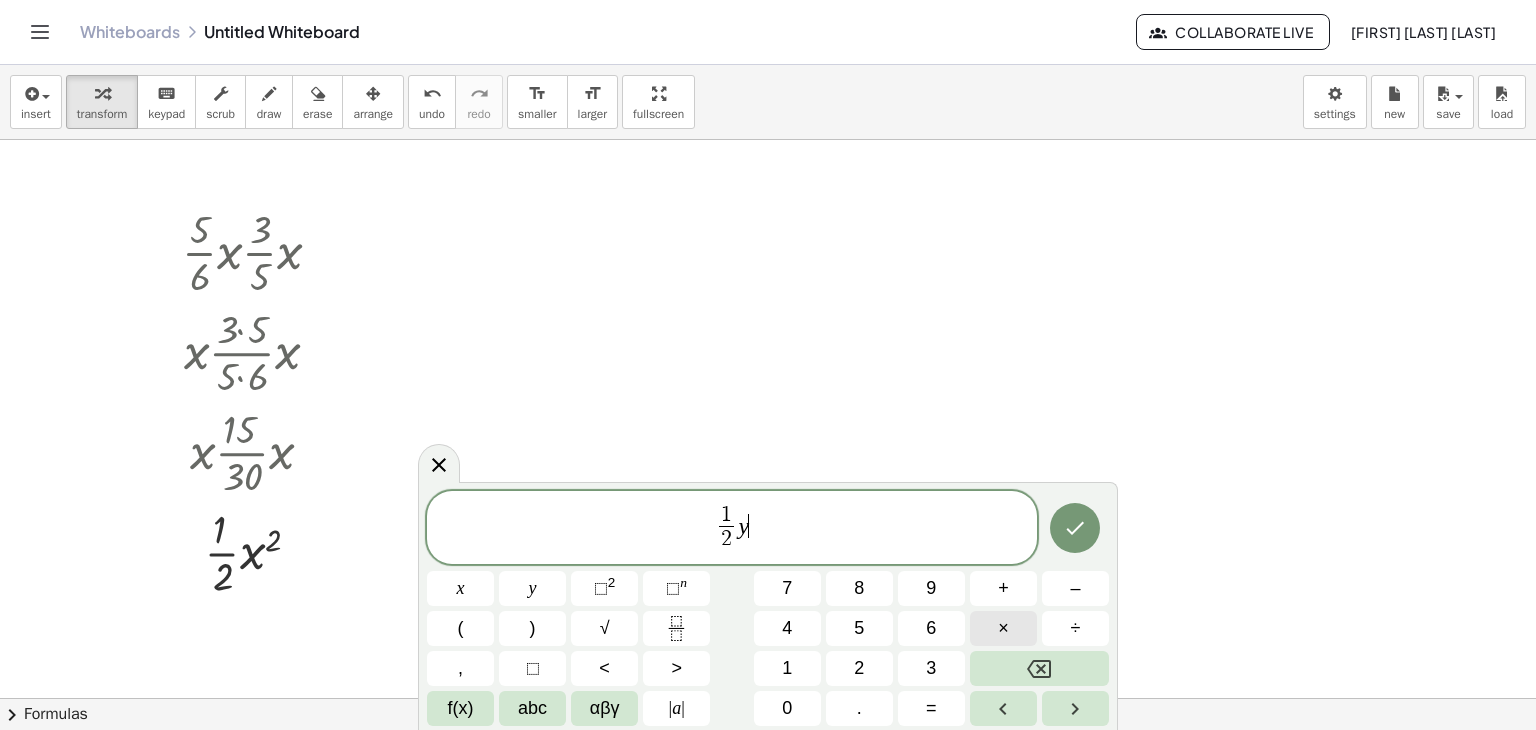 click on "×" at bounding box center [1003, 628] 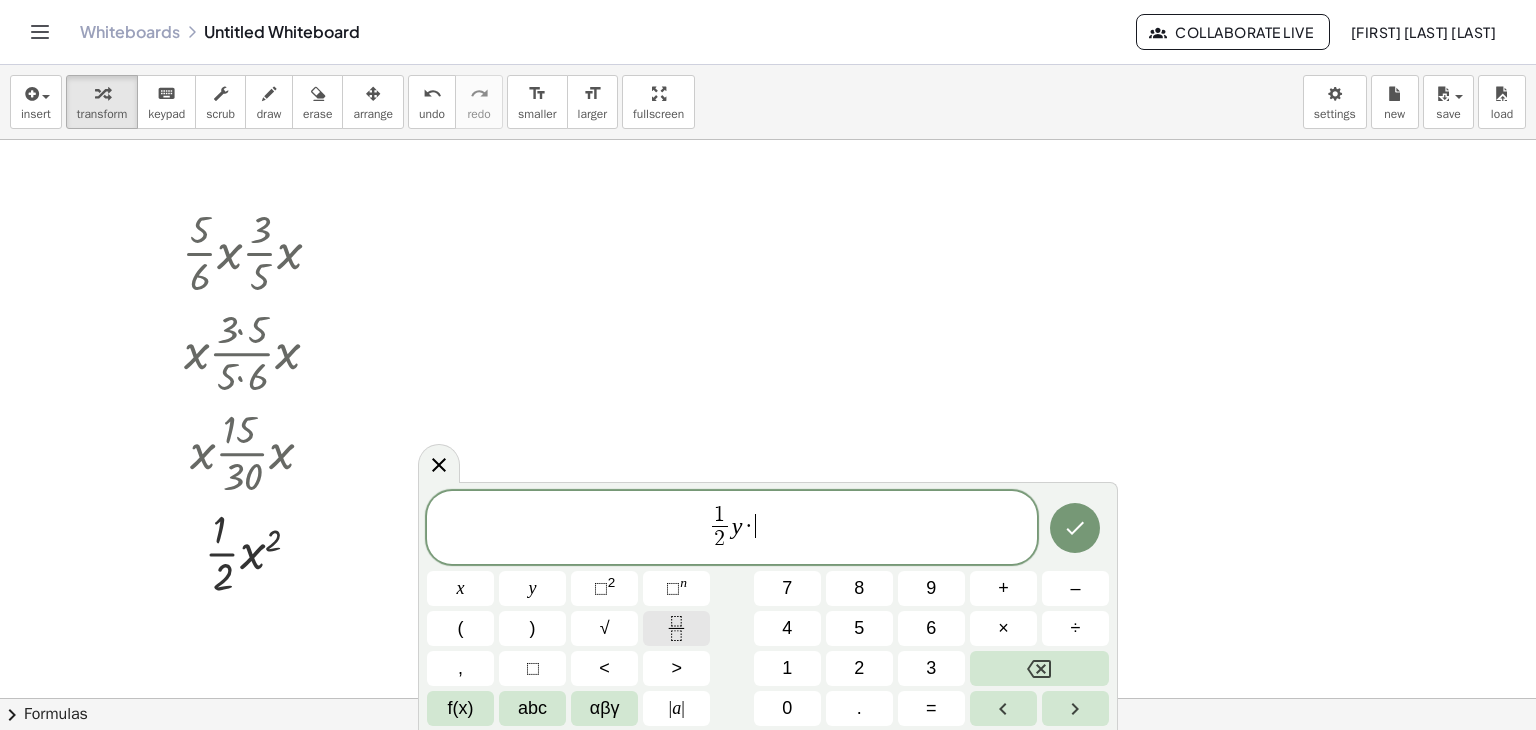 click at bounding box center (676, 628) 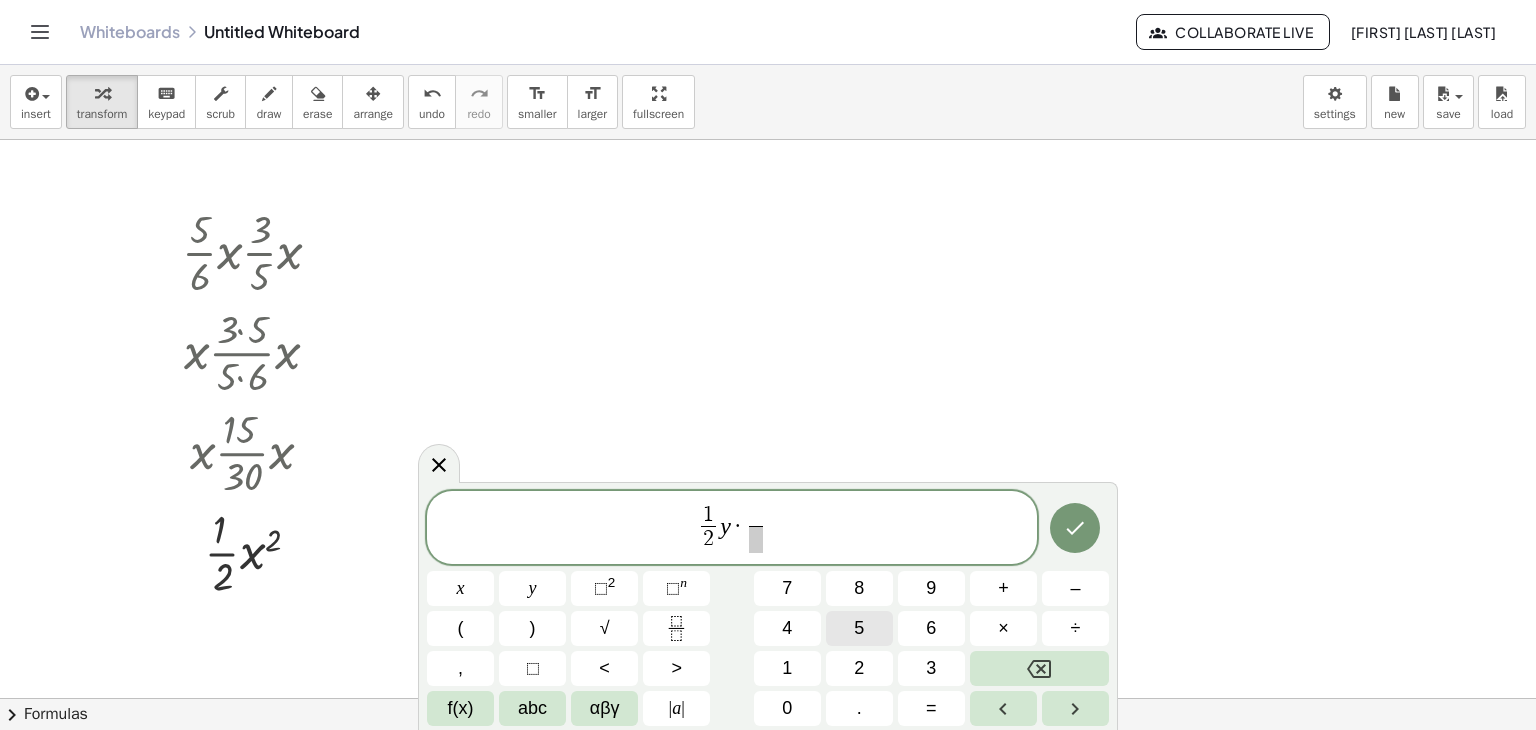click on "5" at bounding box center [859, 628] 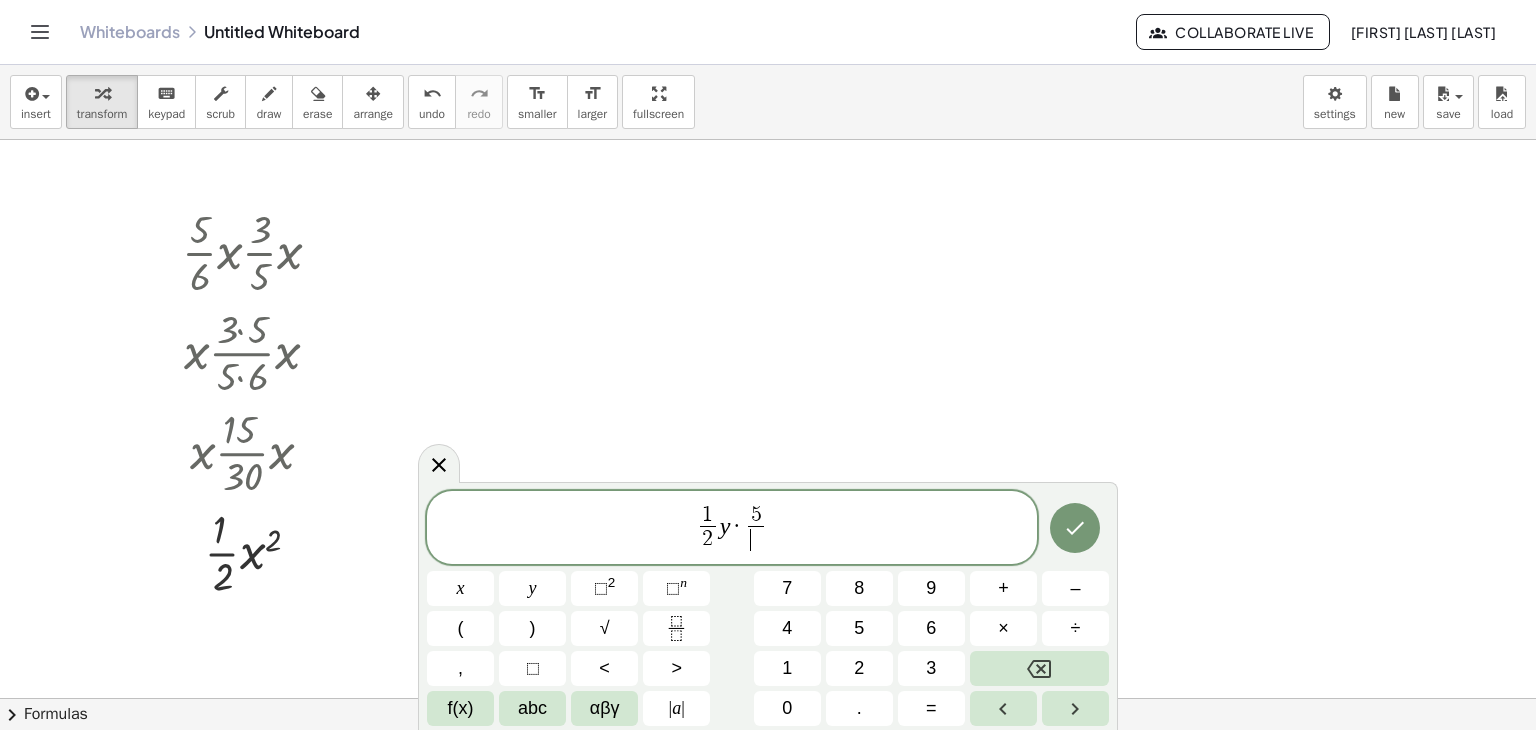 click on "​" at bounding box center [755, 539] 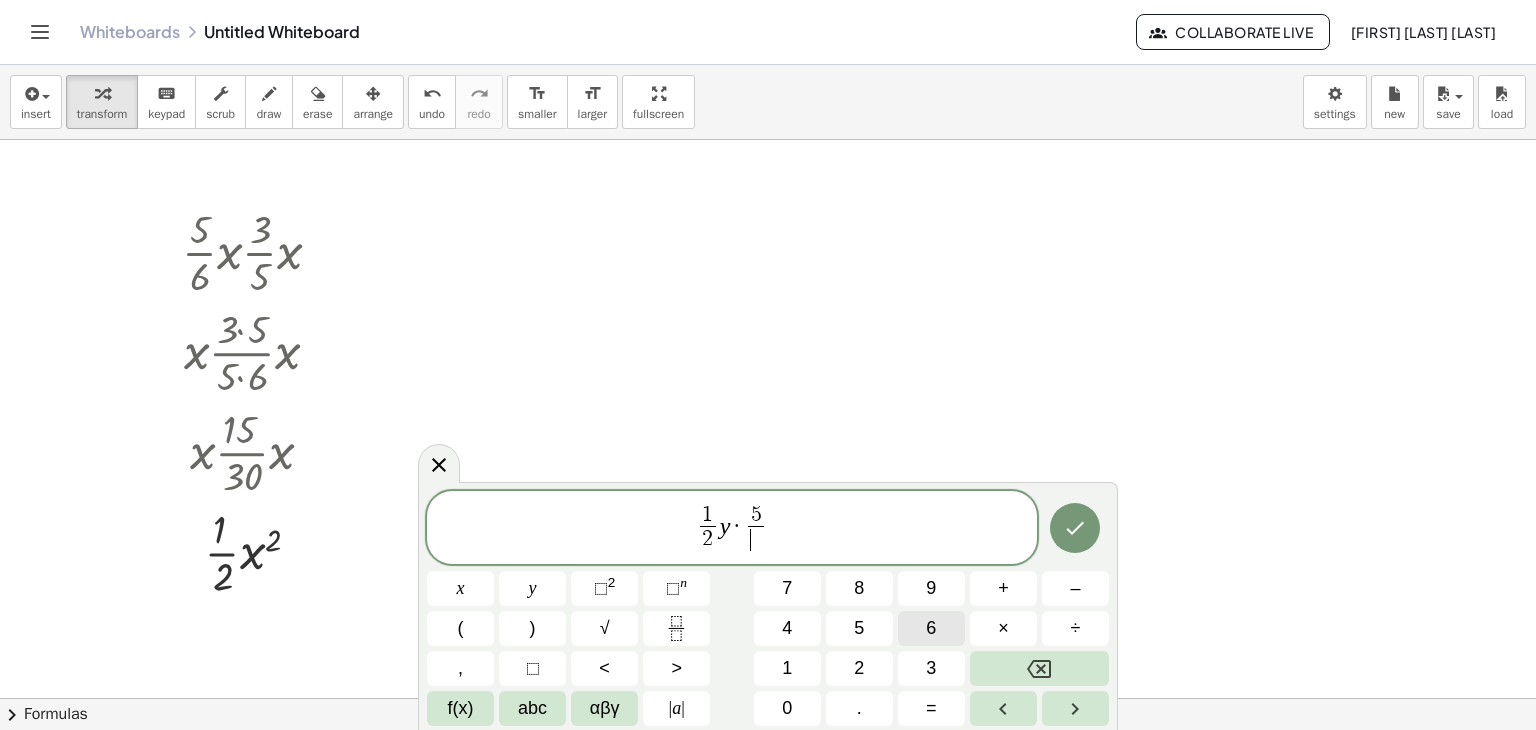 click on "6" at bounding box center (931, 628) 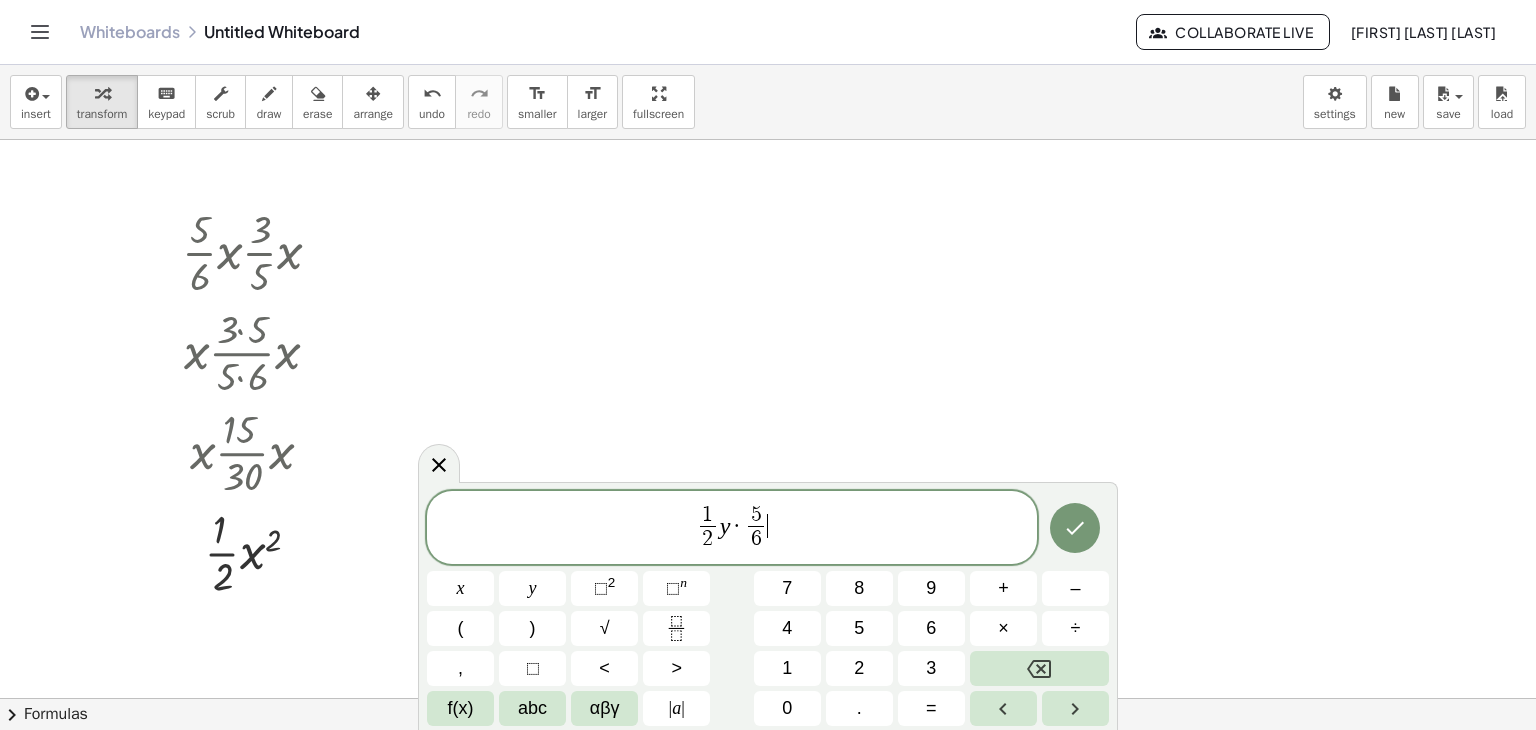 click on "1 2 ​ y · 5 6 ​ ​" at bounding box center (732, 529) 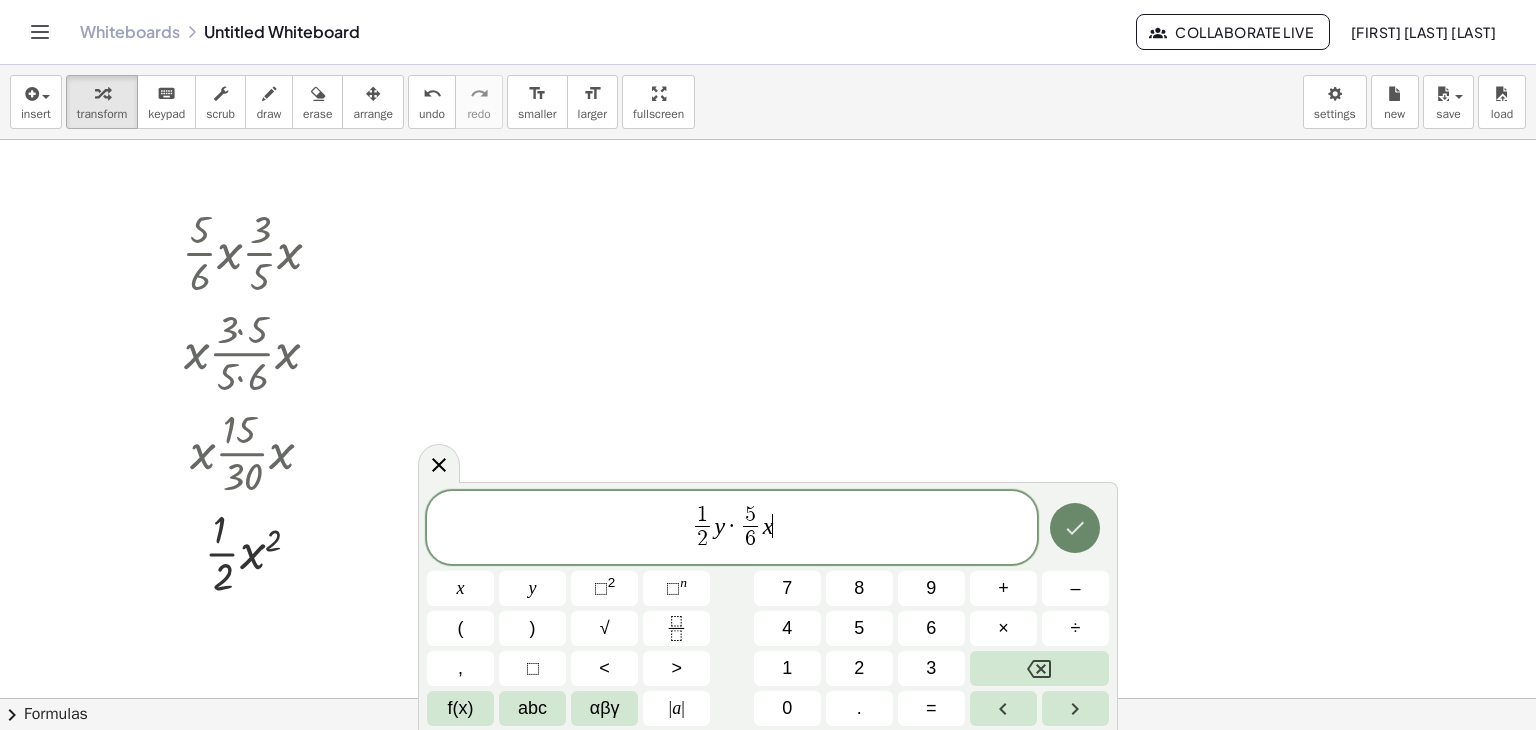 click at bounding box center (1075, 528) 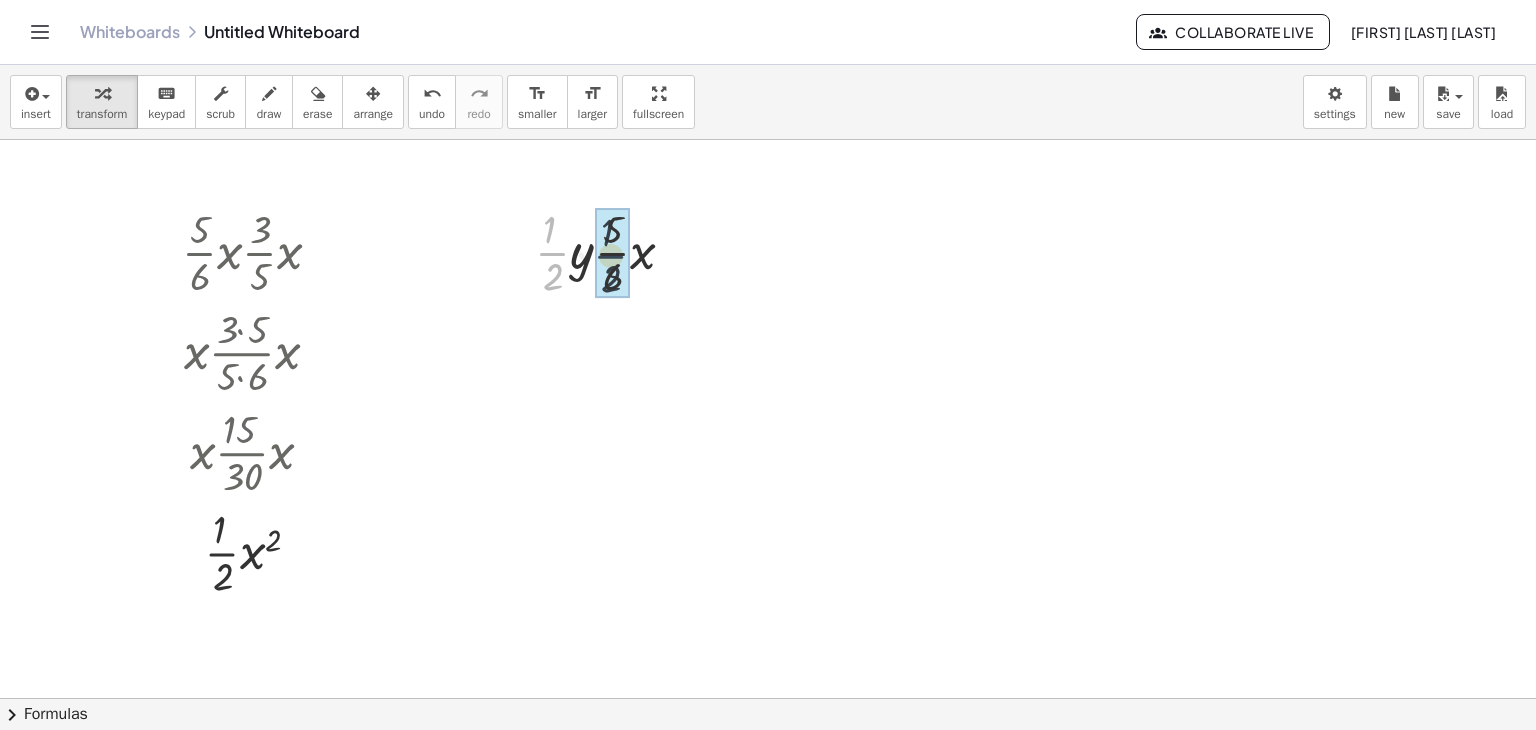 drag, startPoint x: 551, startPoint y: 245, endPoint x: 617, endPoint y: 248, distance: 66.068146 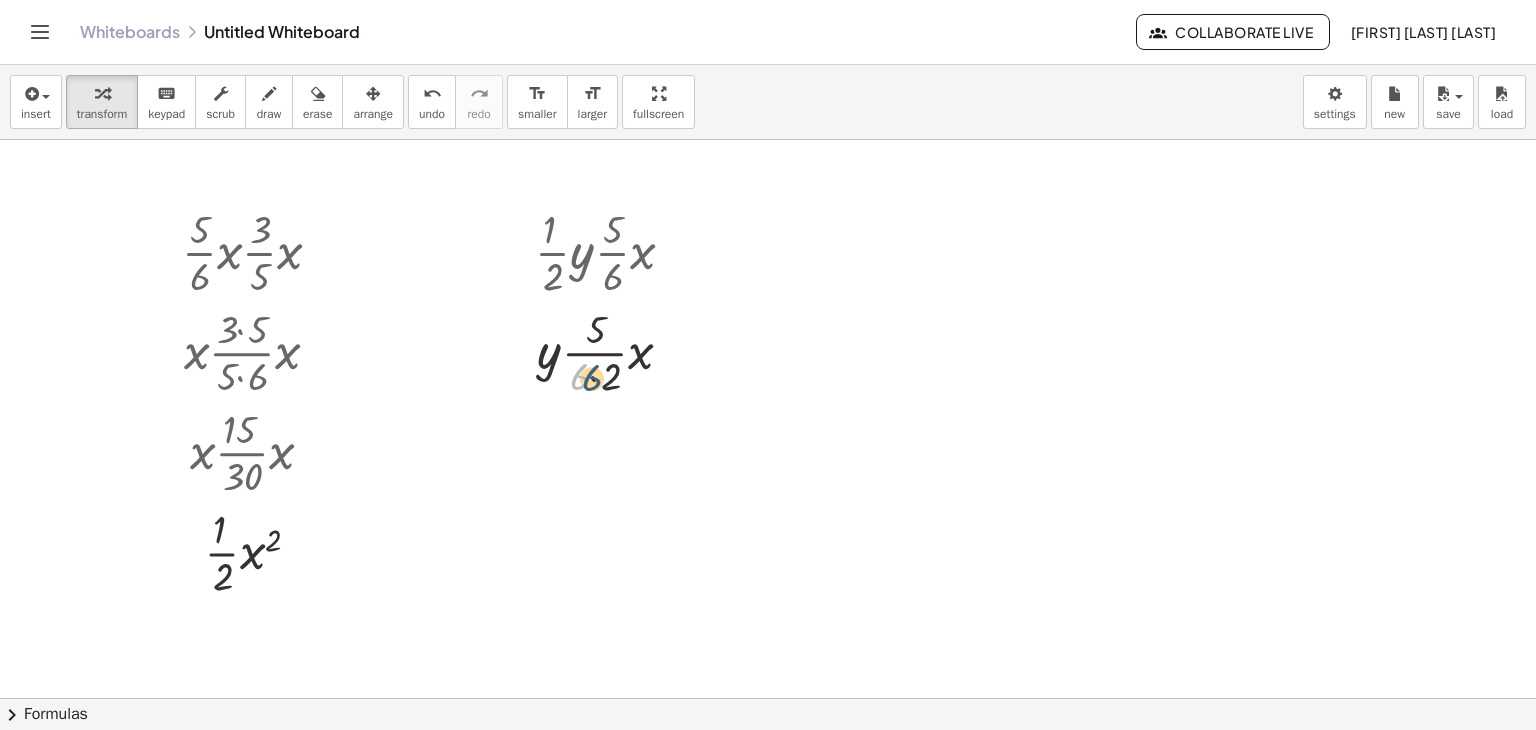 drag, startPoint x: 584, startPoint y: 363, endPoint x: 601, endPoint y: 365, distance: 17.117243 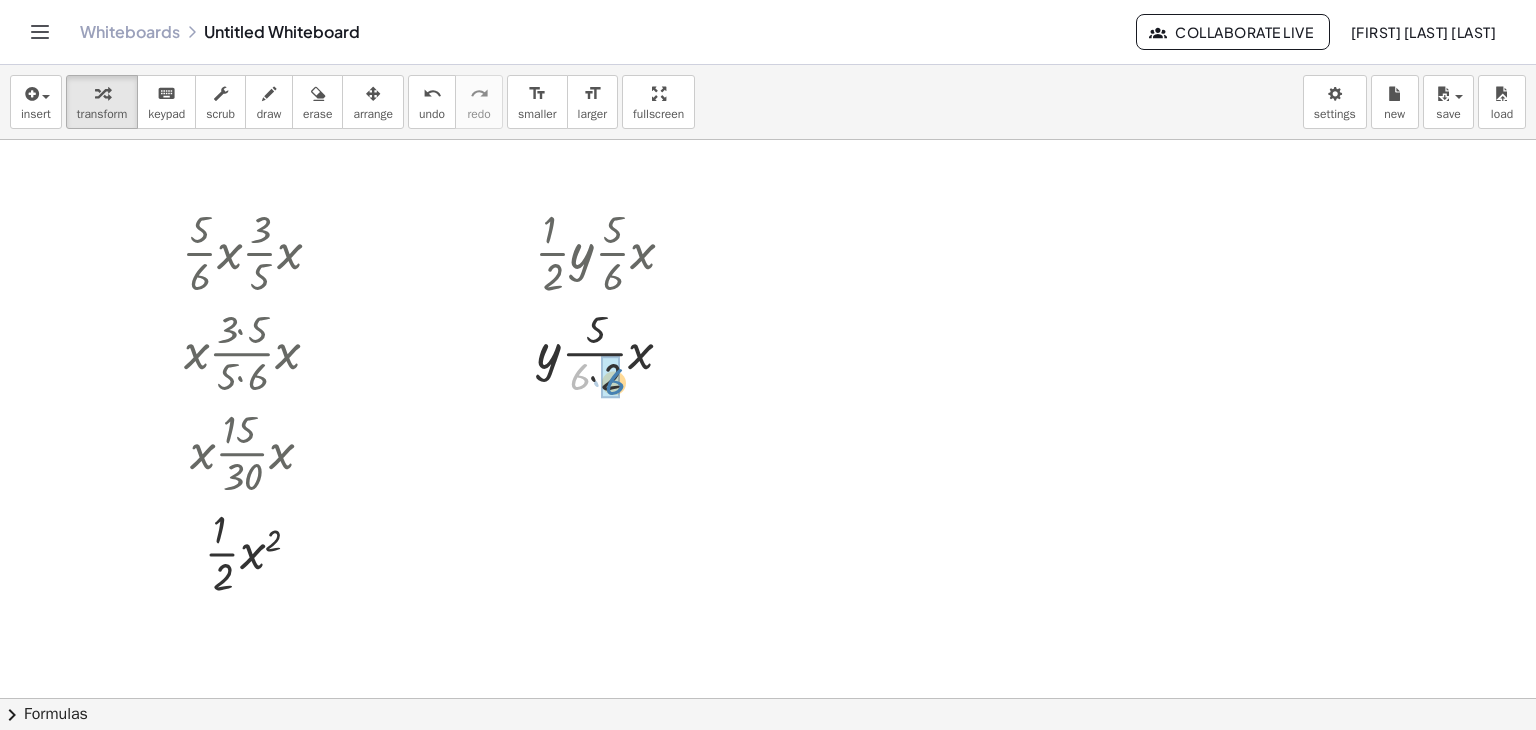 drag, startPoint x: 586, startPoint y: 366, endPoint x: 619, endPoint y: 371, distance: 33.37664 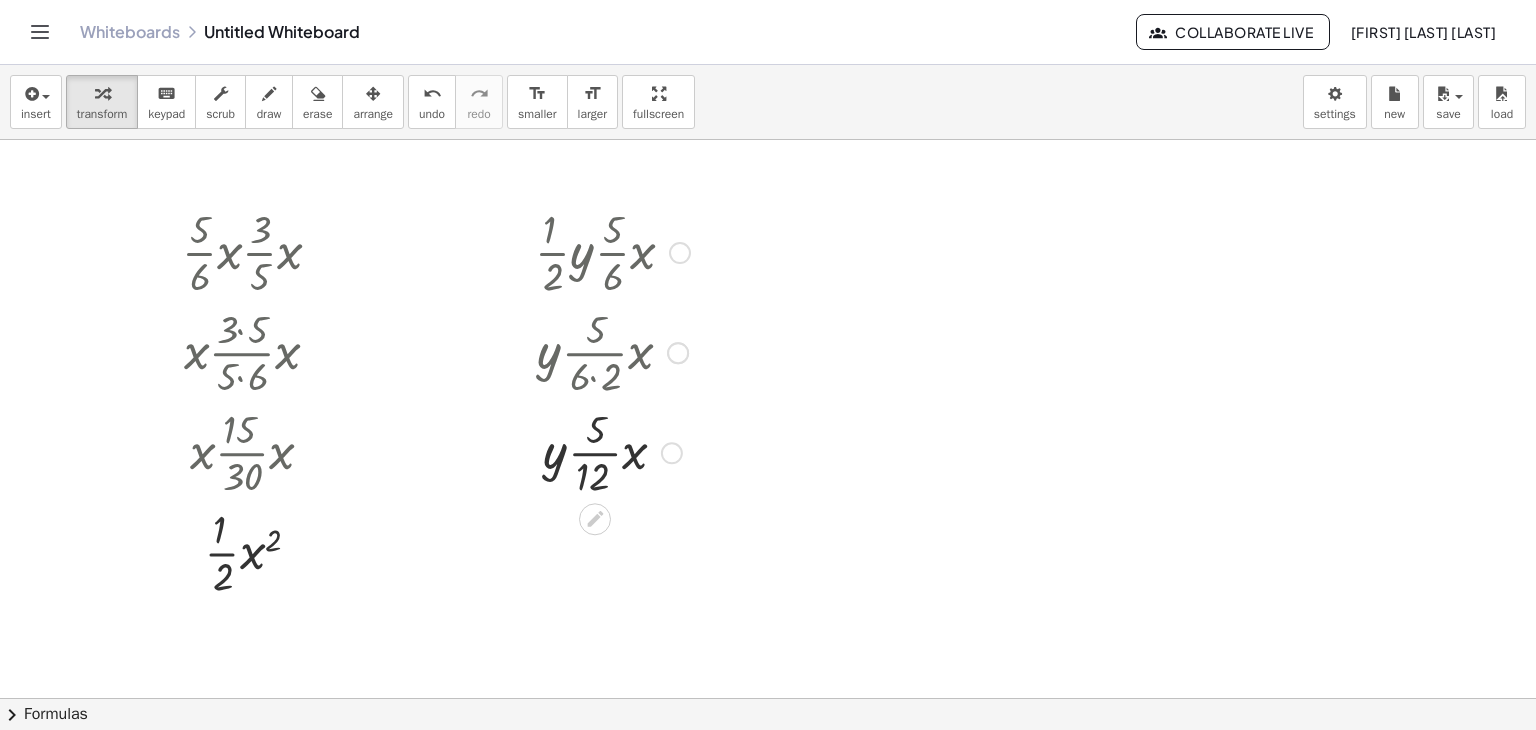 click at bounding box center [612, 351] 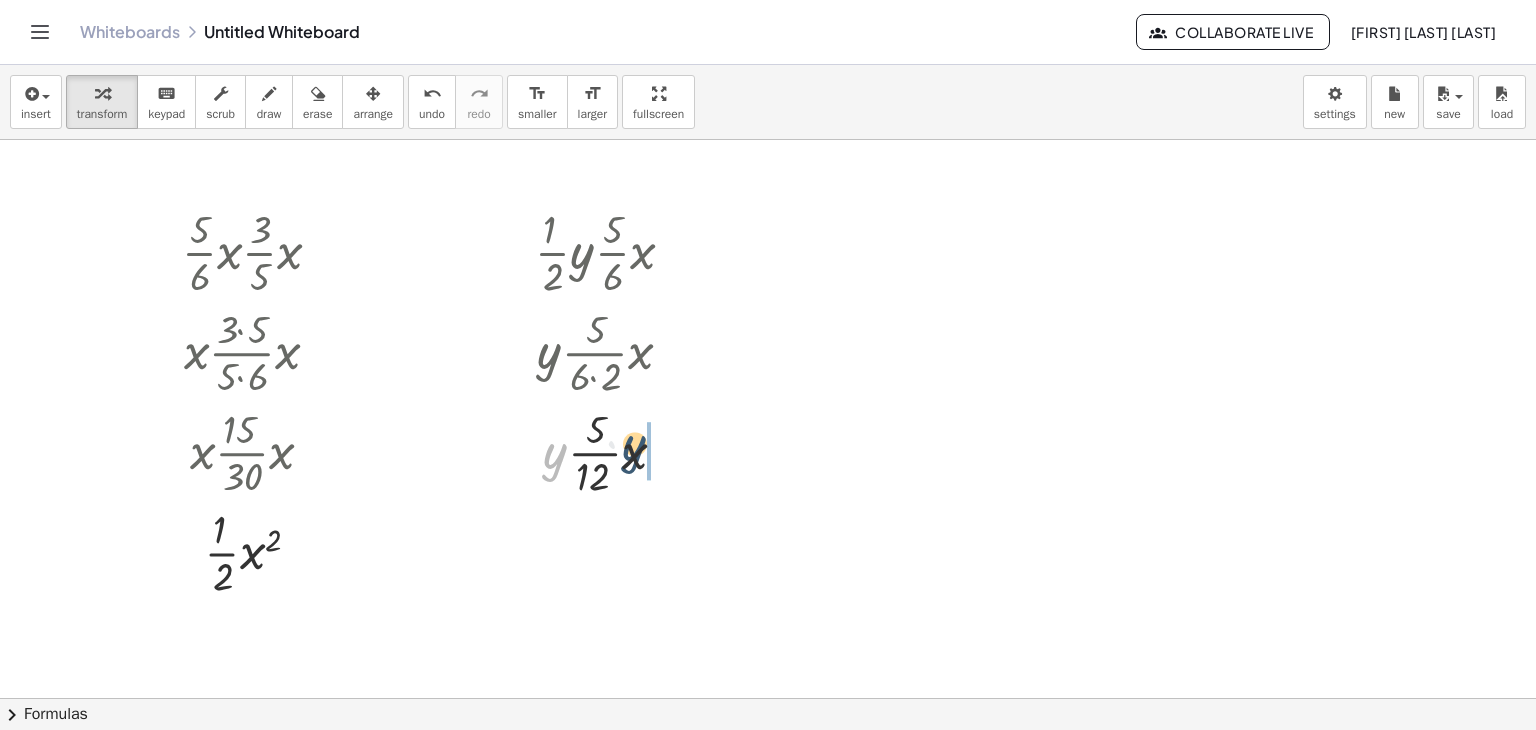 drag, startPoint x: 550, startPoint y: 468, endPoint x: 637, endPoint y: 459, distance: 87.46428 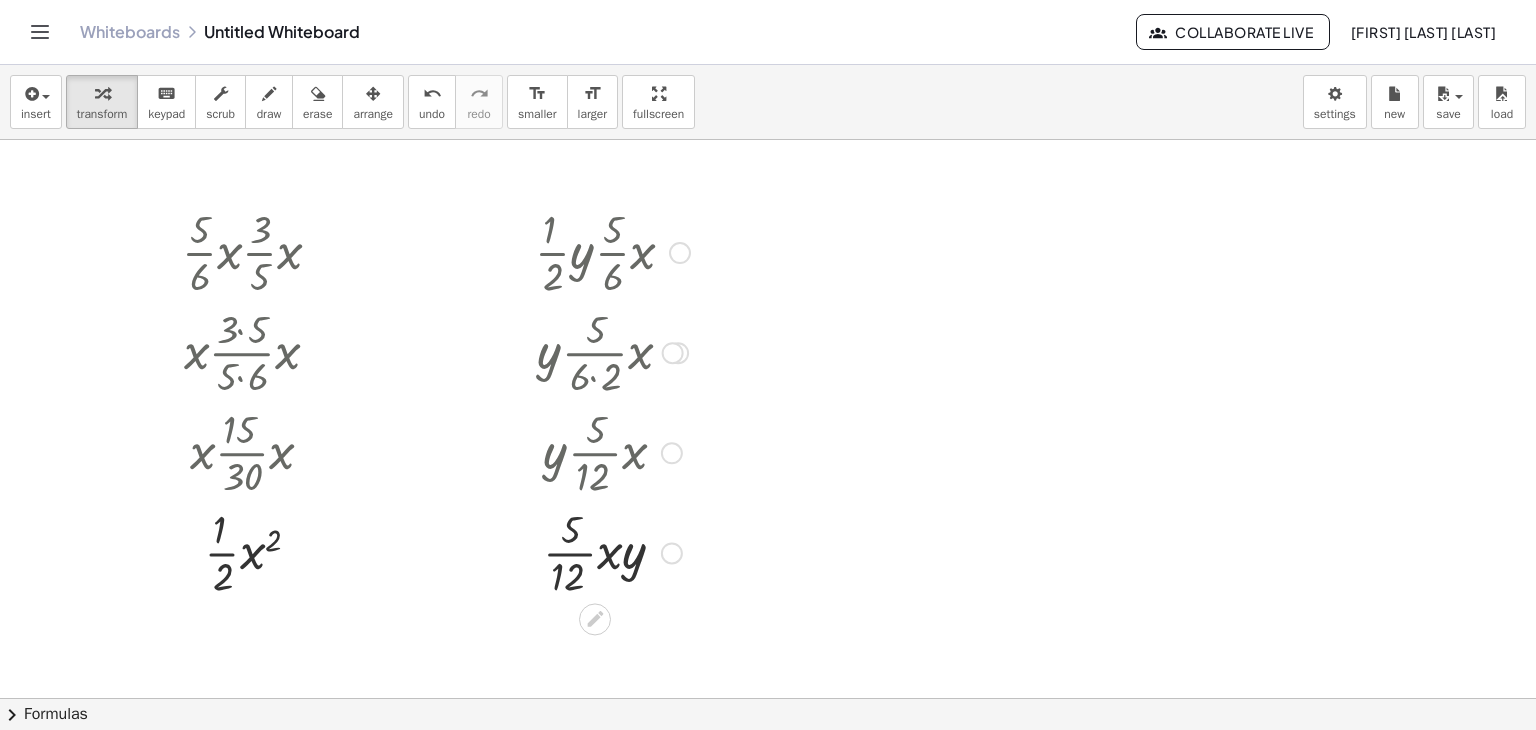 click at bounding box center (673, 353) 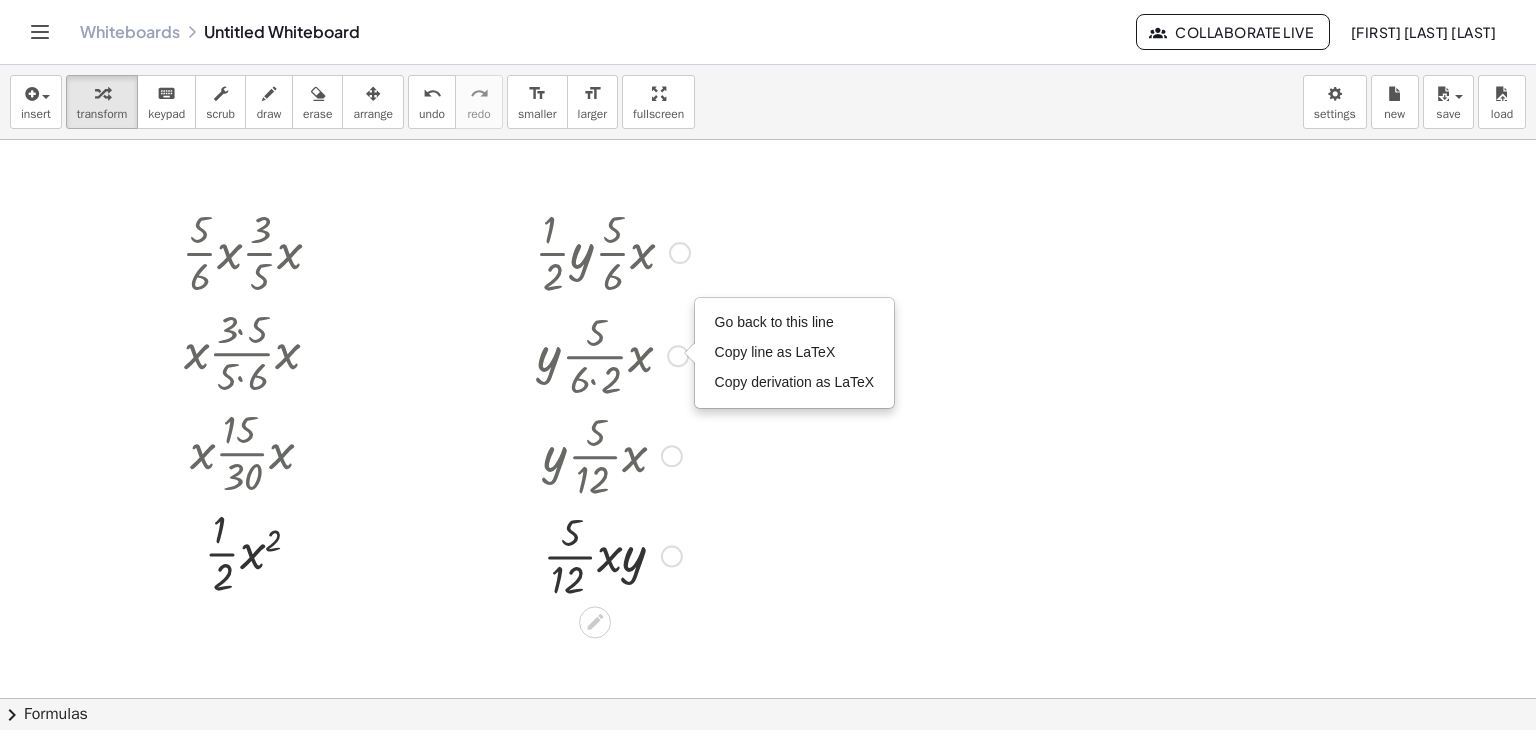 drag, startPoint x: 680, startPoint y: 351, endPoint x: 670, endPoint y: 385, distance: 35.44009 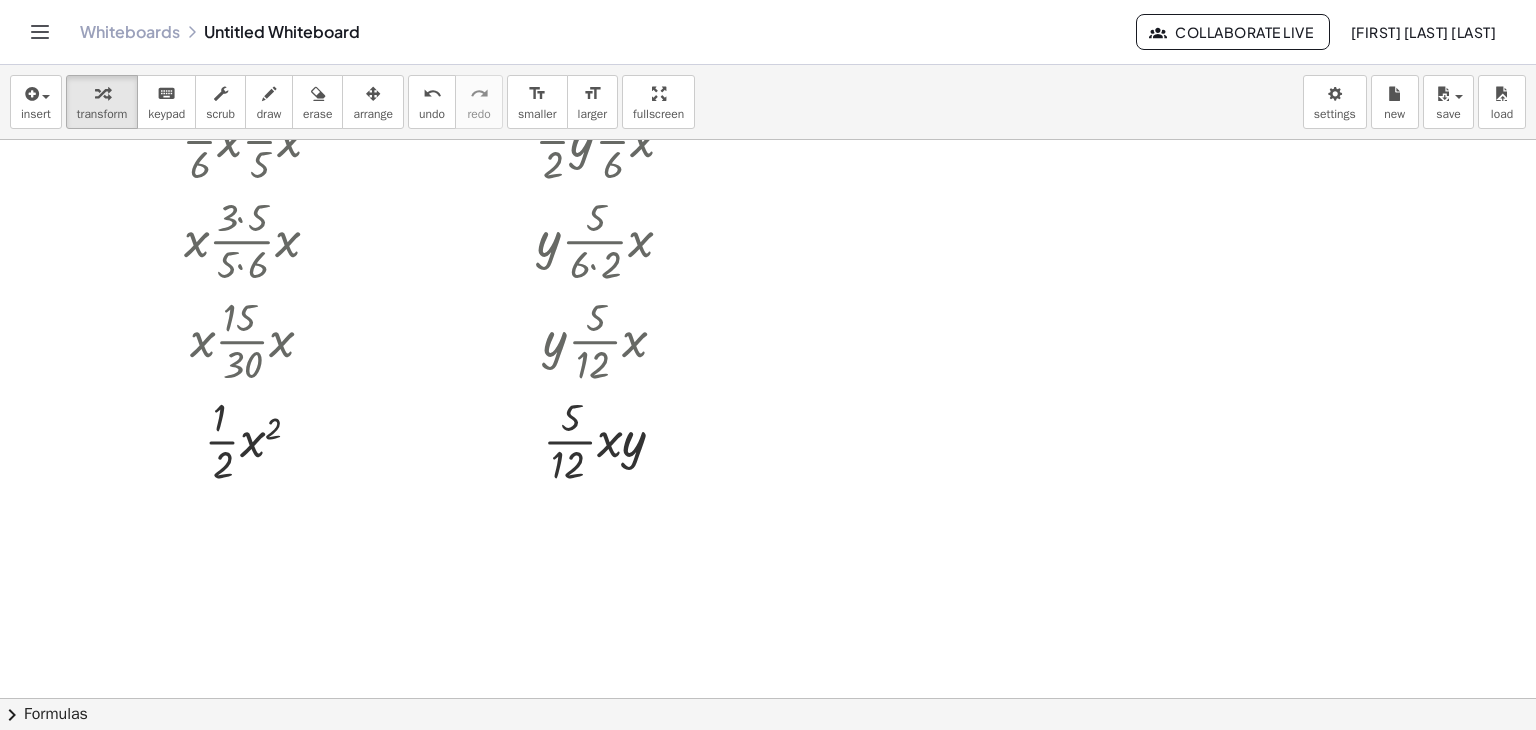 scroll, scrollTop: 123, scrollLeft: 0, axis: vertical 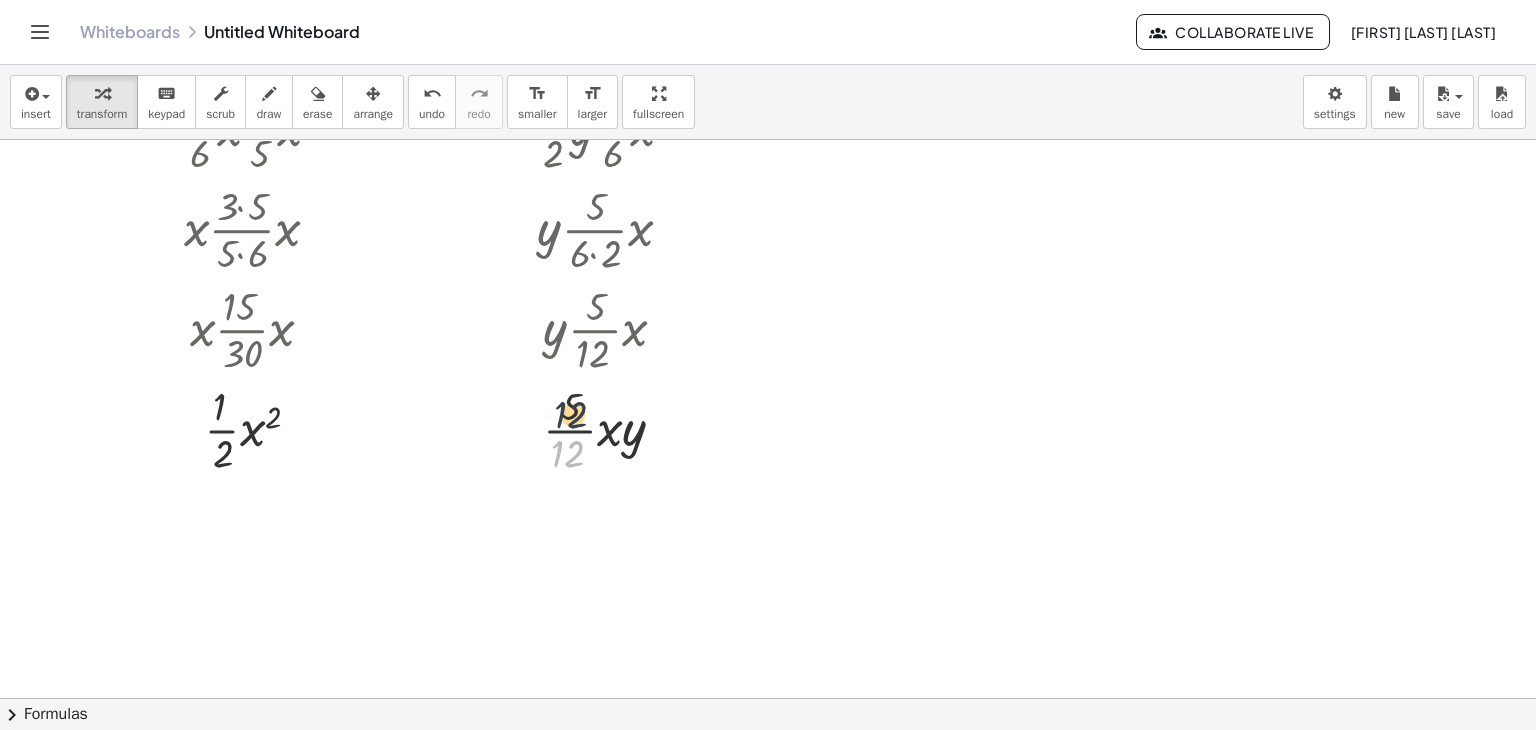 drag, startPoint x: 577, startPoint y: 453, endPoint x: 580, endPoint y: 408, distance: 45.099888 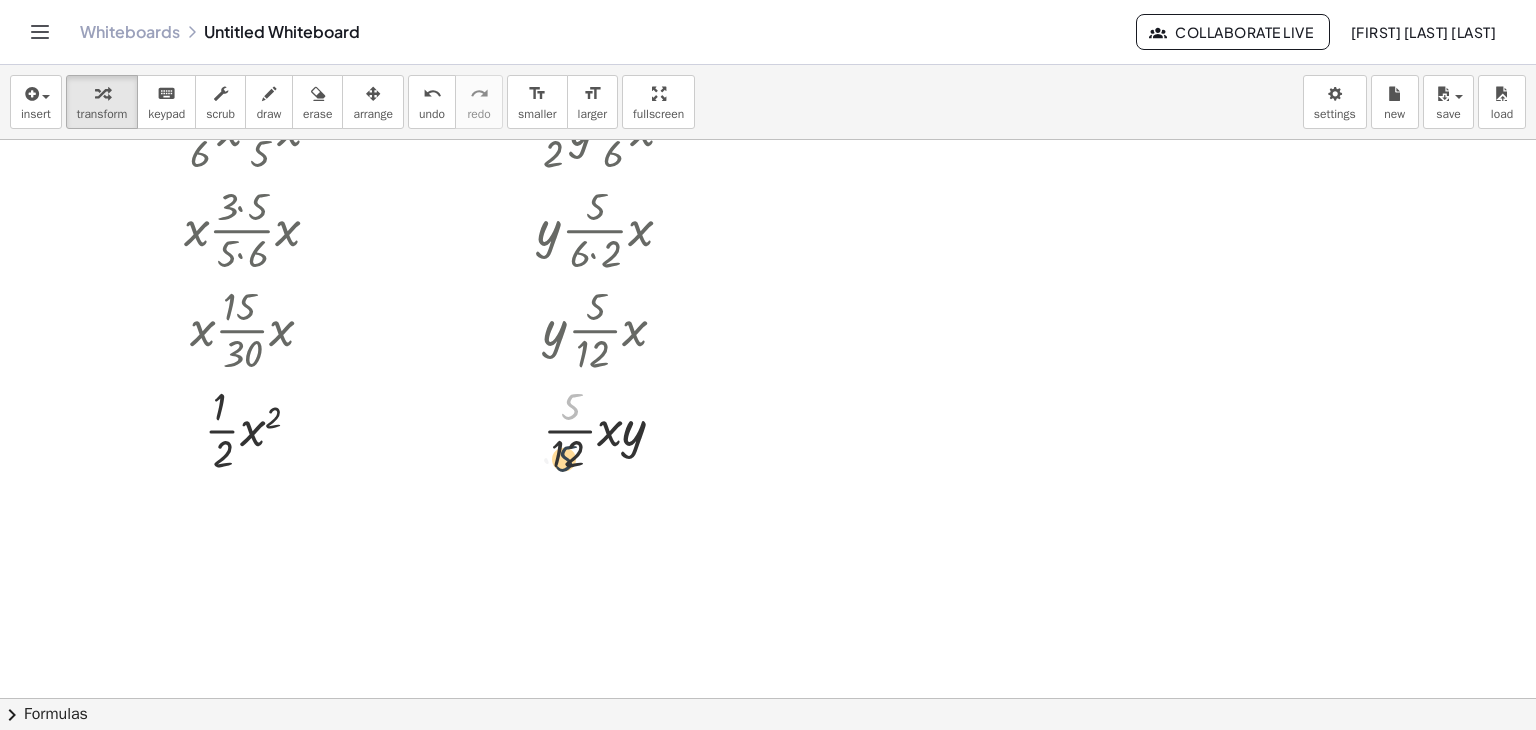 drag, startPoint x: 567, startPoint y: 399, endPoint x: 561, endPoint y: 453, distance: 54.33231 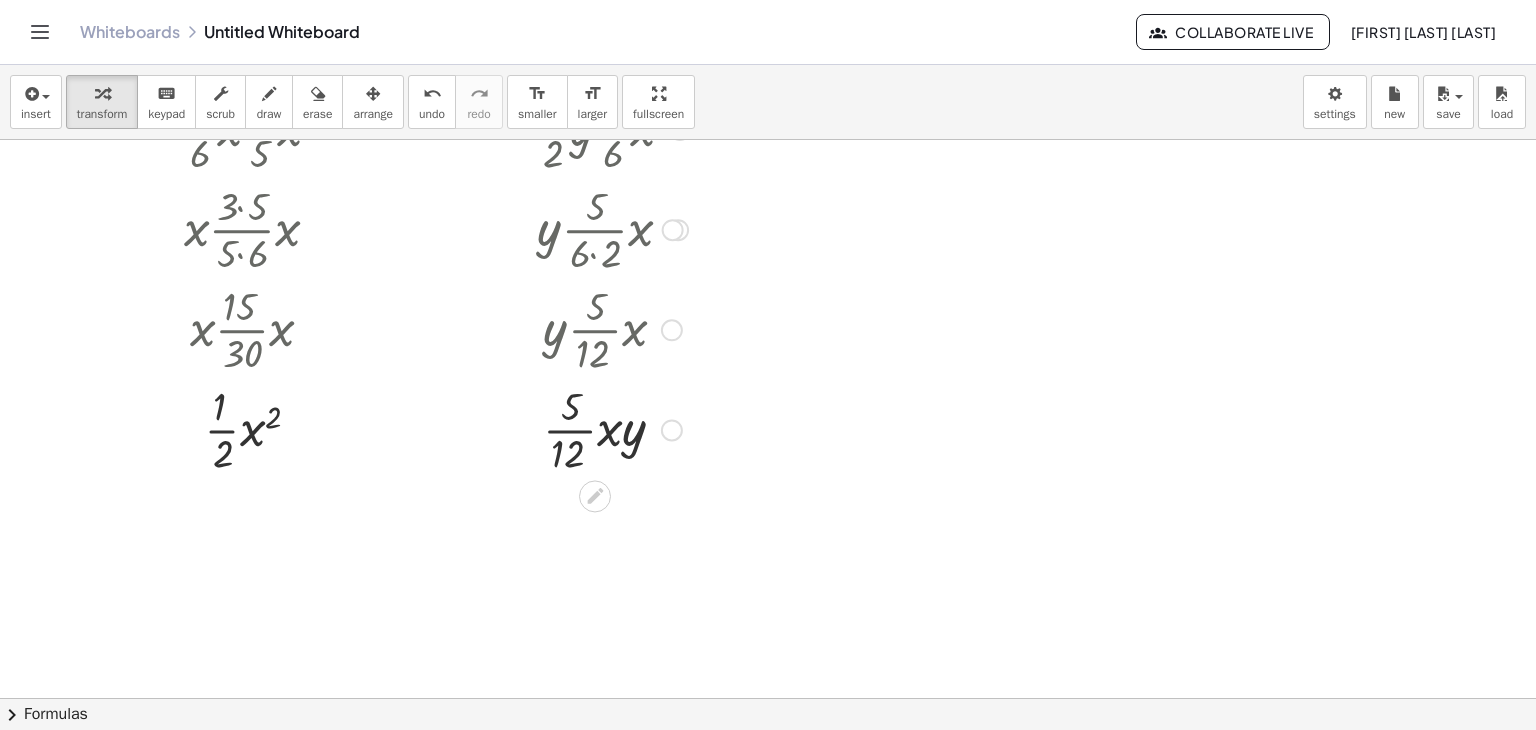 scroll, scrollTop: 0, scrollLeft: 0, axis: both 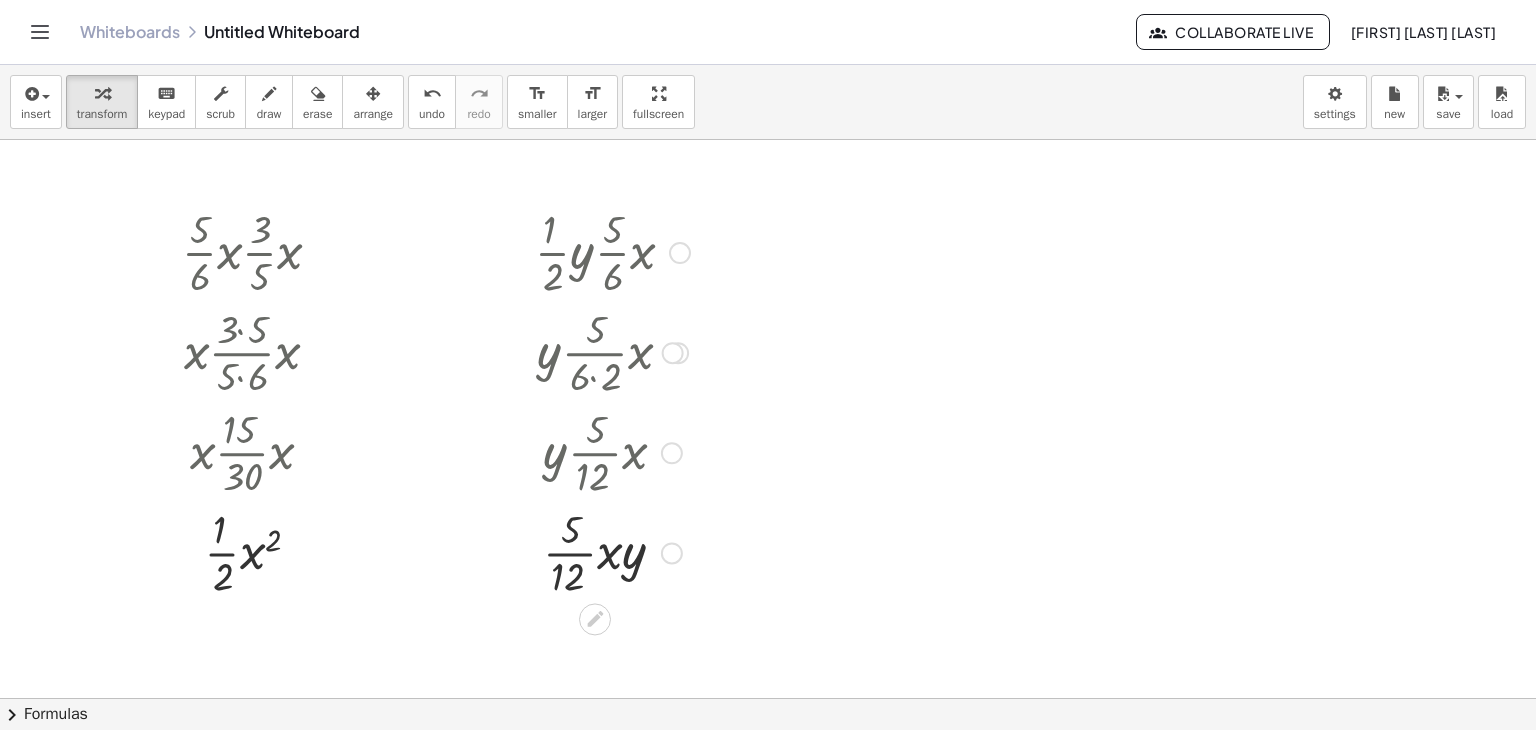 click at bounding box center (612, 251) 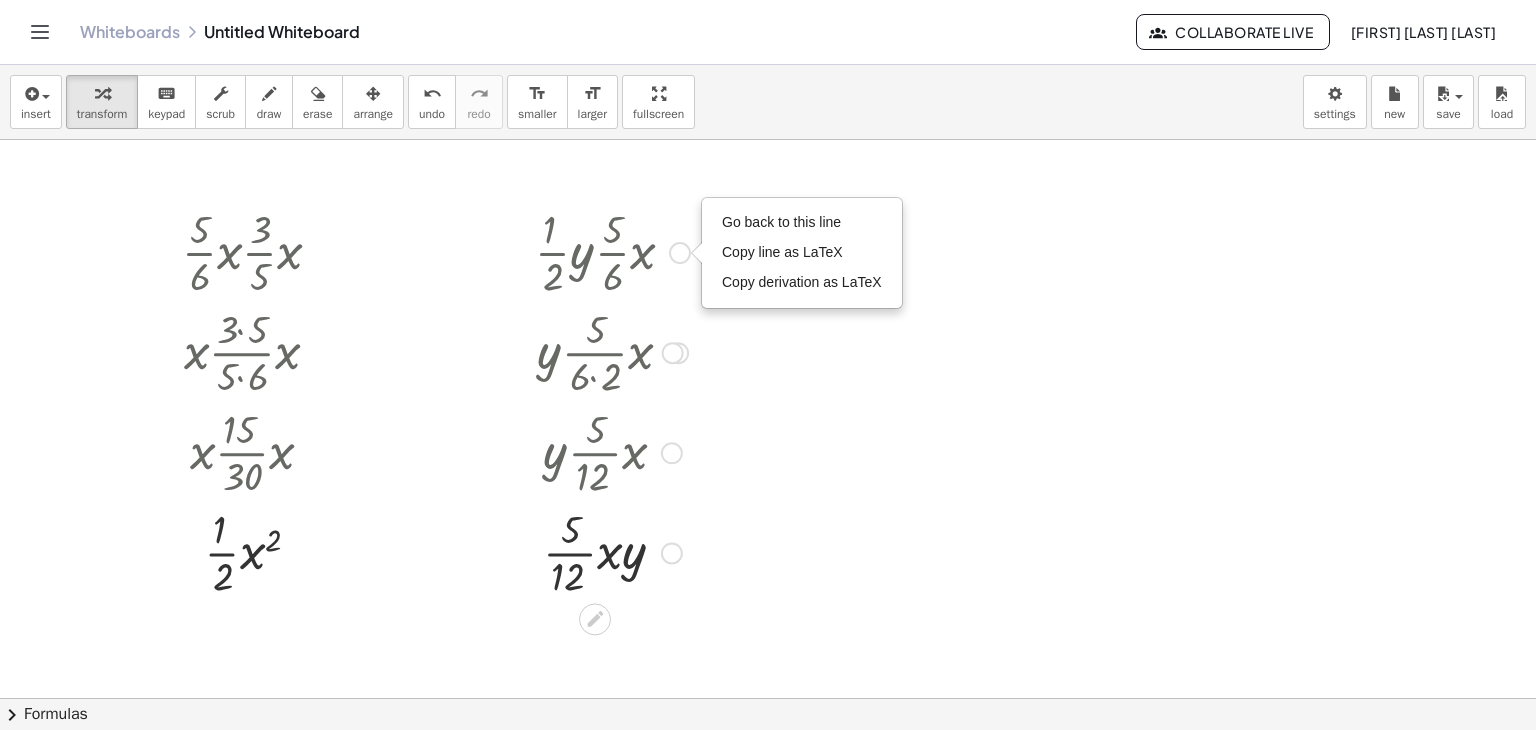 click on "Go back to this line Copy line as LaTeX Copy derivation as LaTeX" at bounding box center [680, 253] 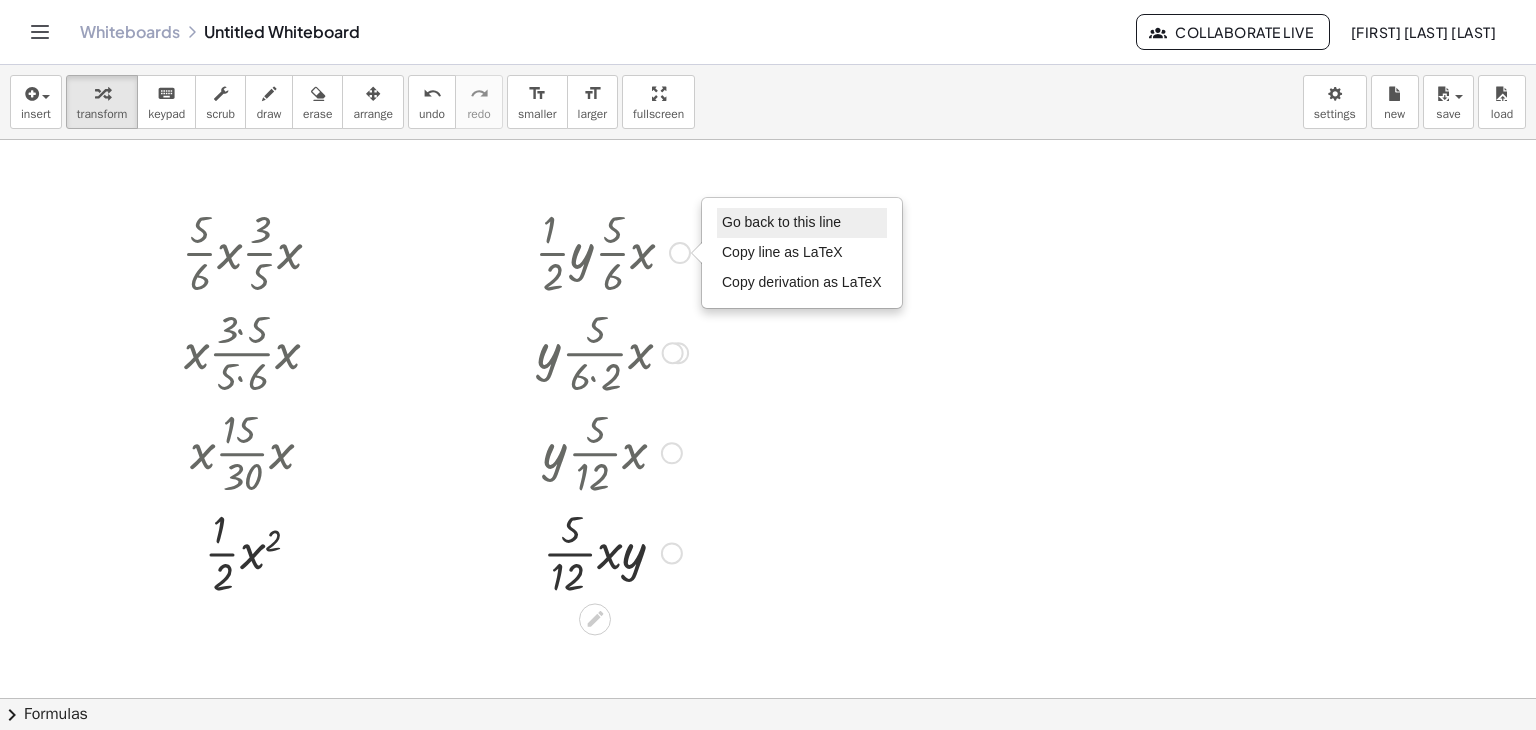 click on "Go back to this line" at bounding box center (781, 222) 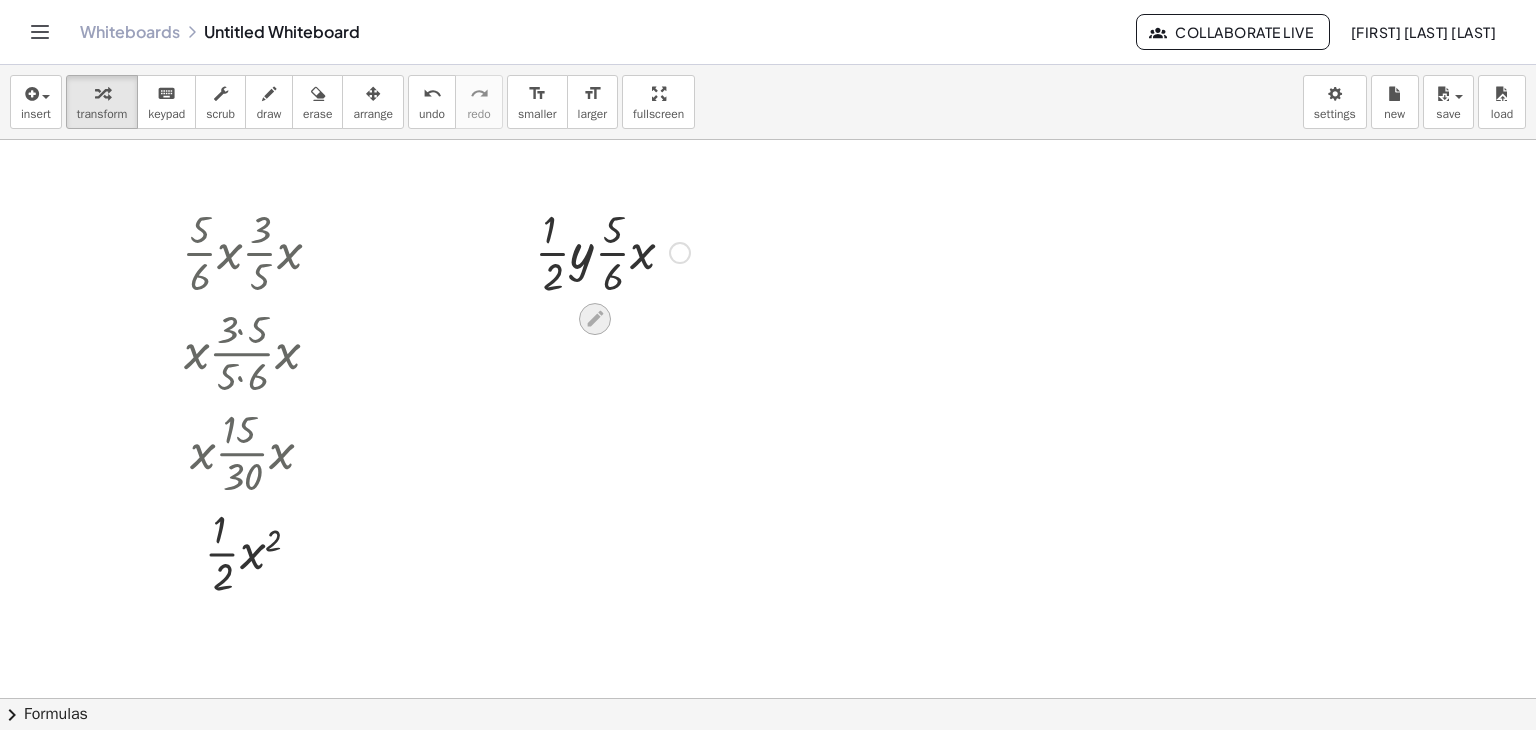 click 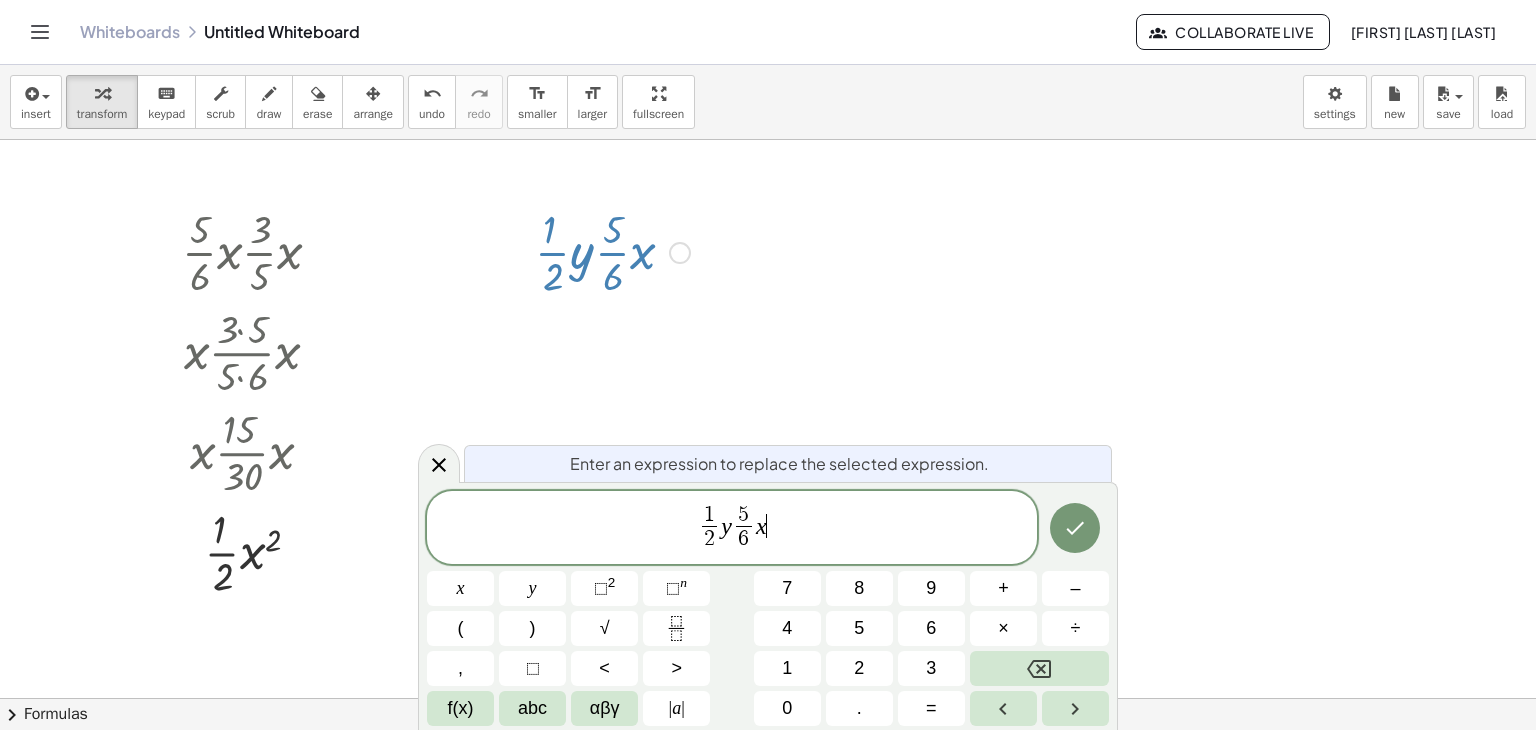 click on "1 2 ​ y 5 6 ​ x ​" at bounding box center (732, 529) 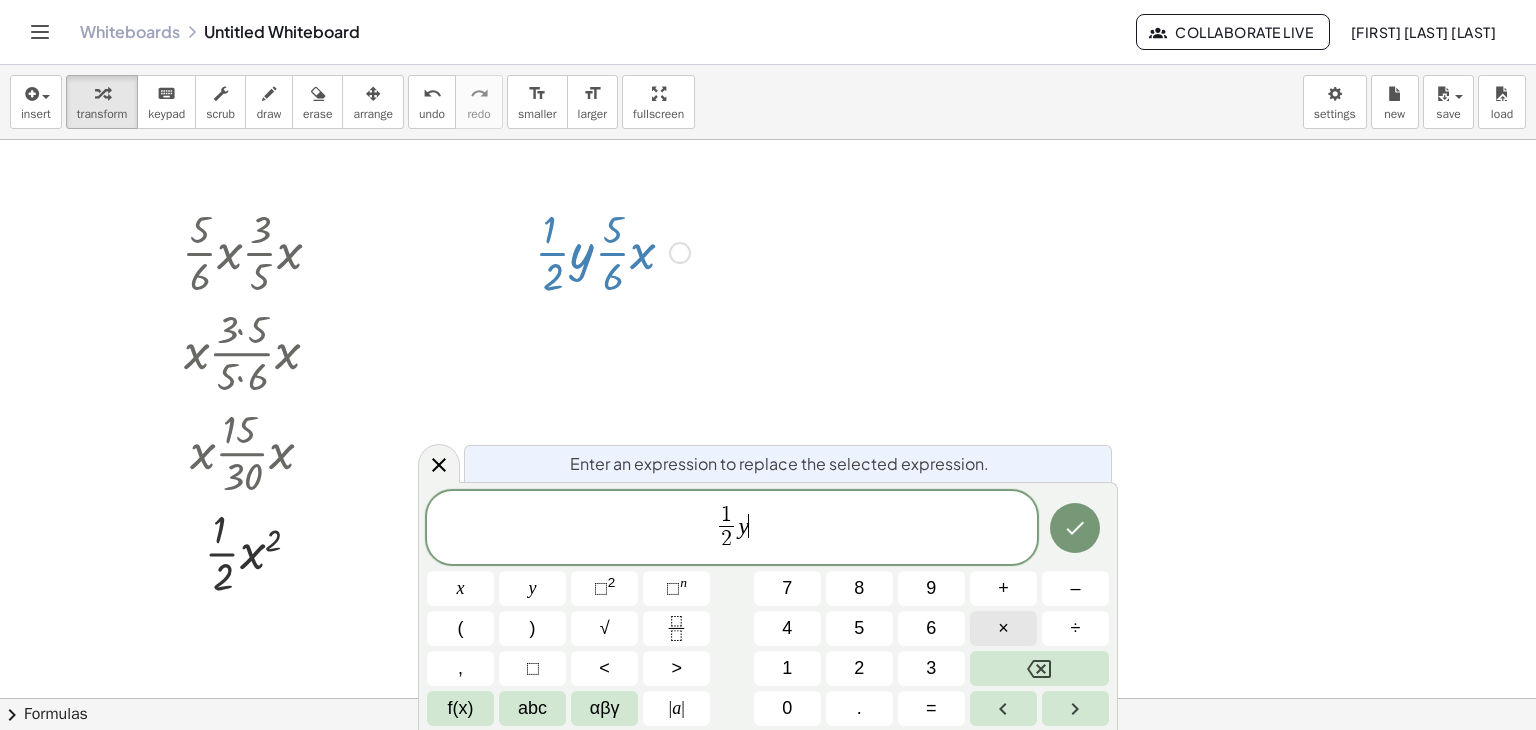 click on "×" at bounding box center [1003, 628] 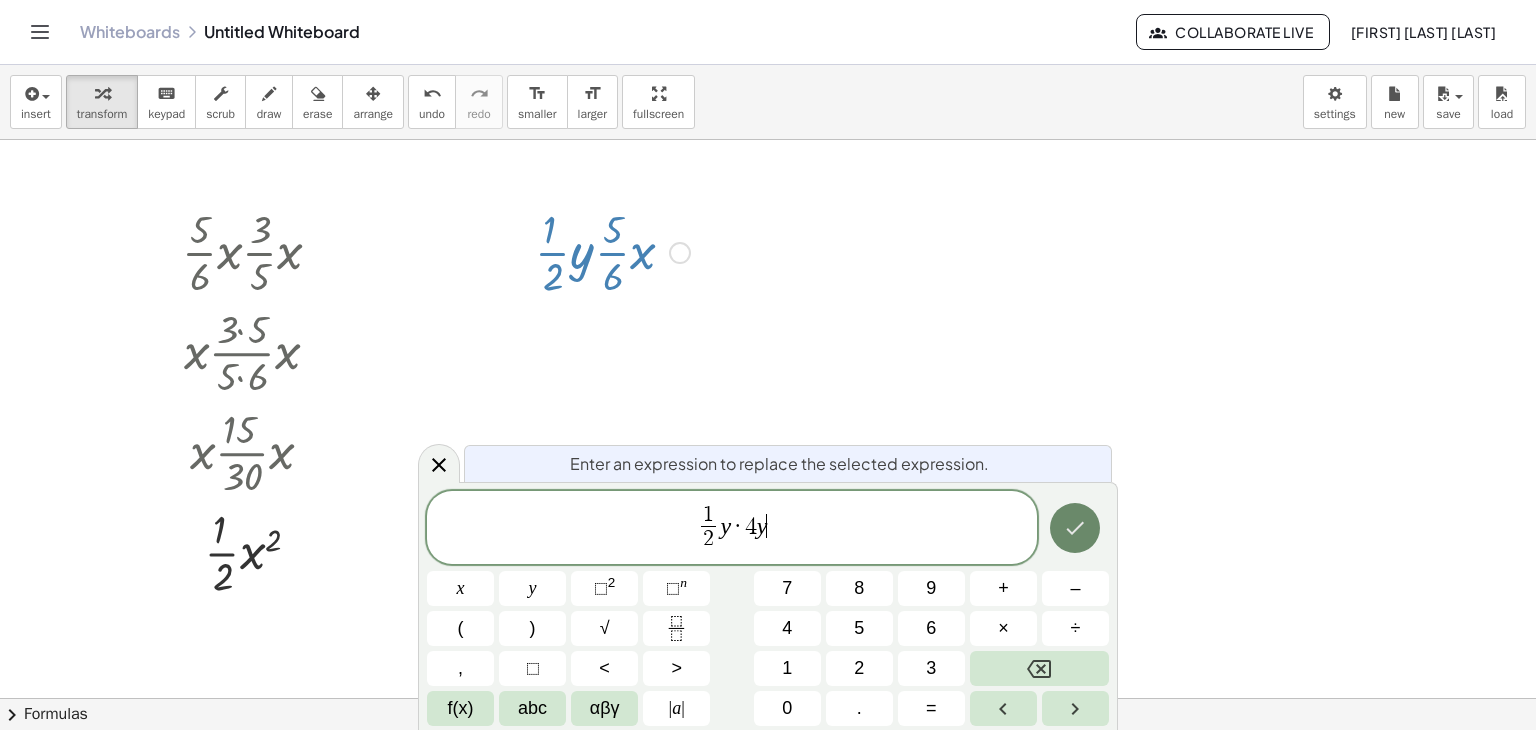 click 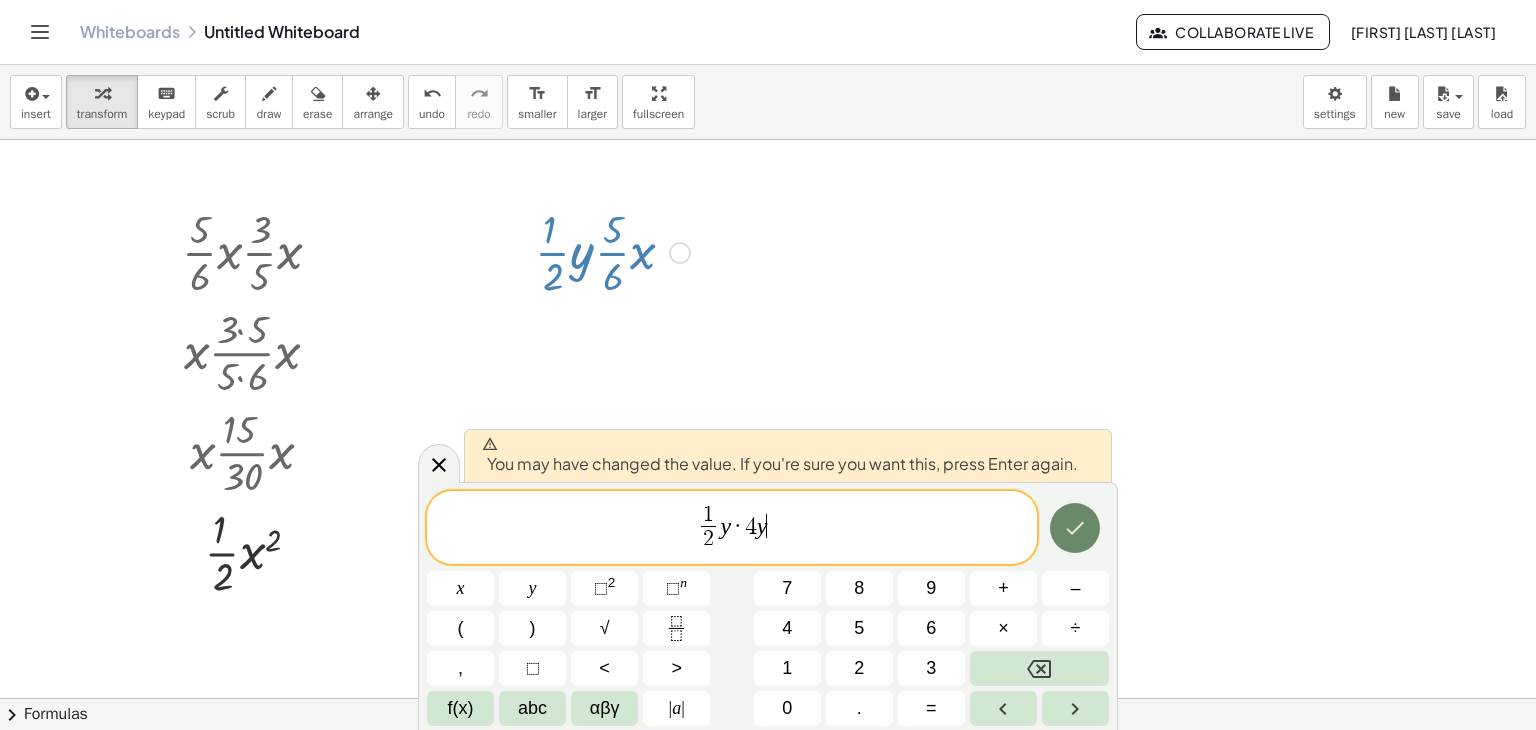 click 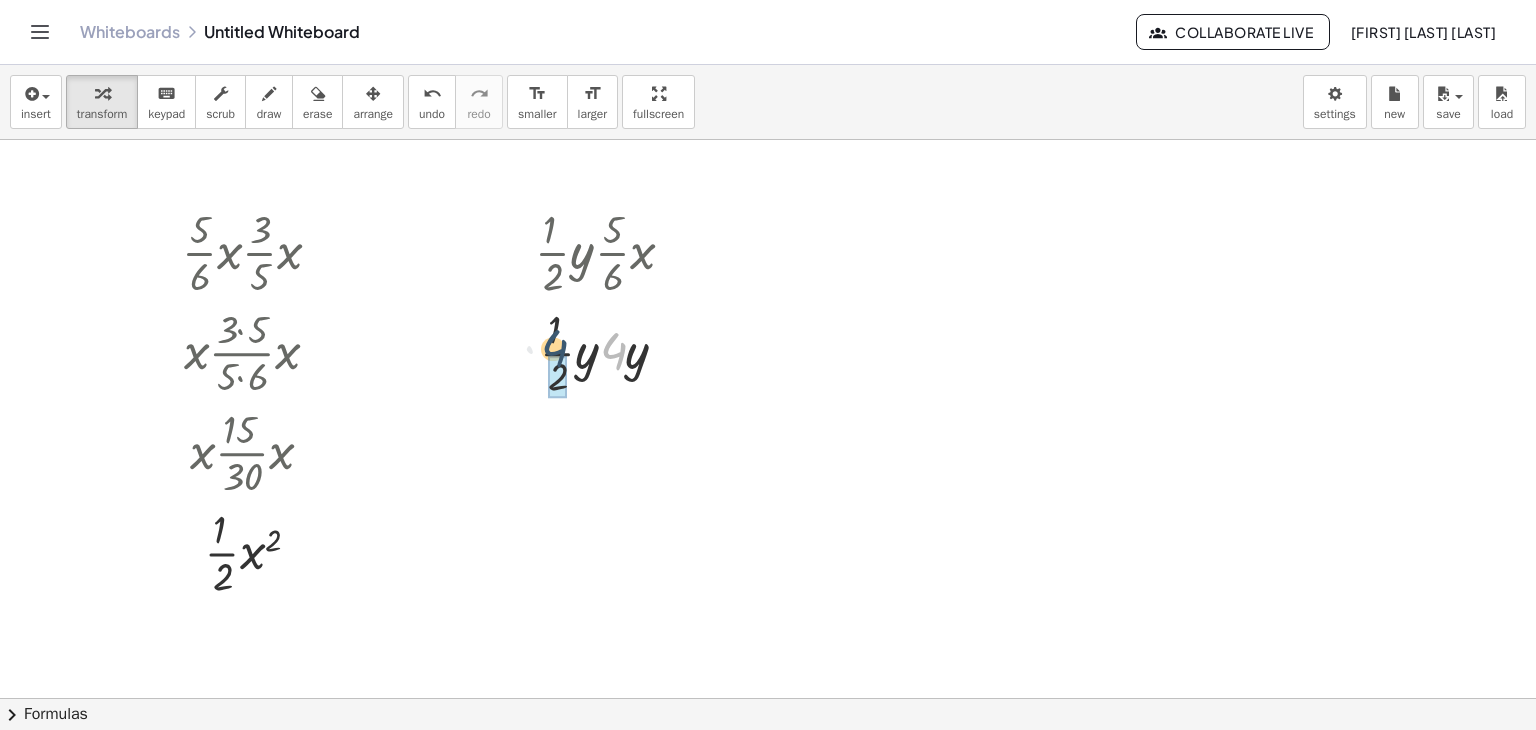 drag, startPoint x: 616, startPoint y: 355, endPoint x: 554, endPoint y: 352, distance: 62.072536 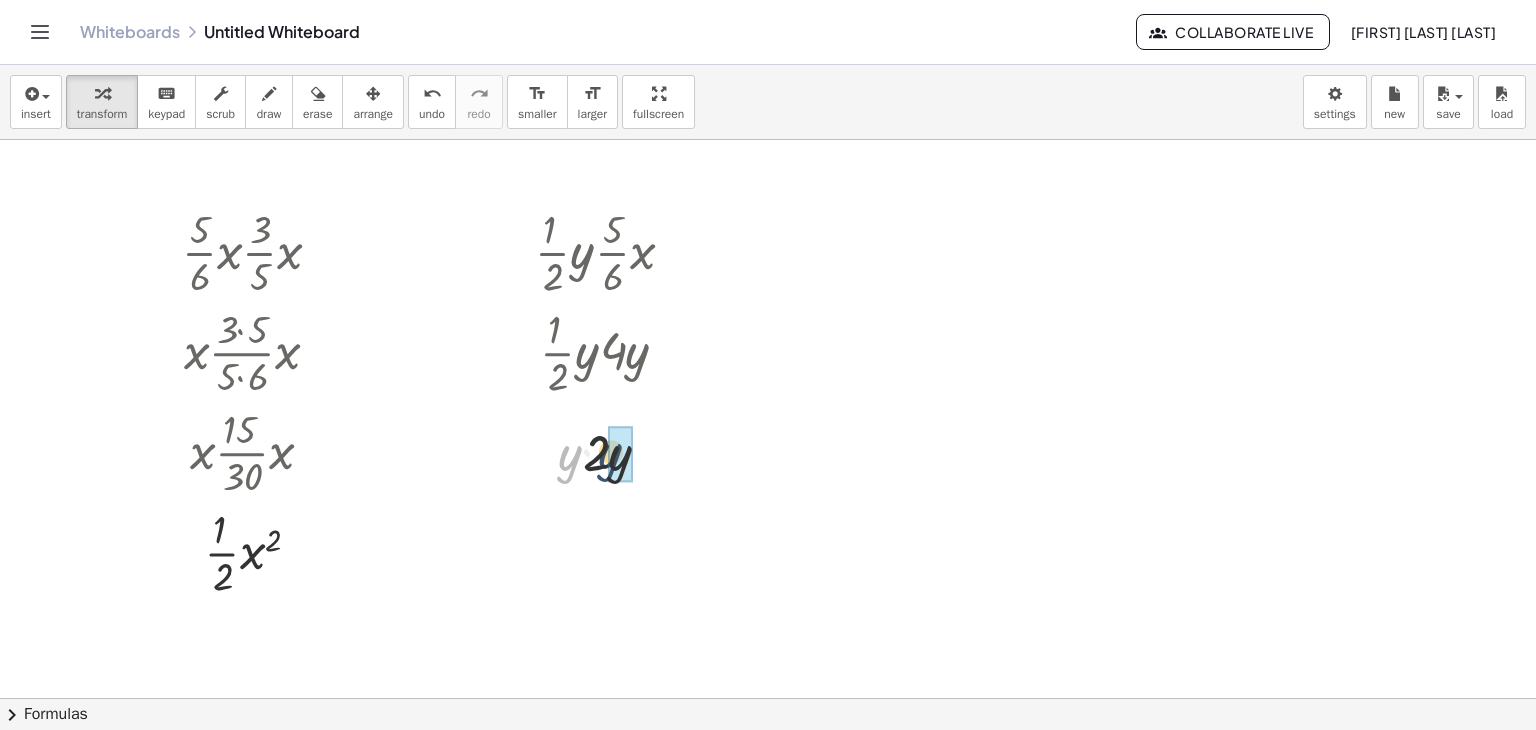 drag, startPoint x: 579, startPoint y: 460, endPoint x: 622, endPoint y: 458, distance: 43.046486 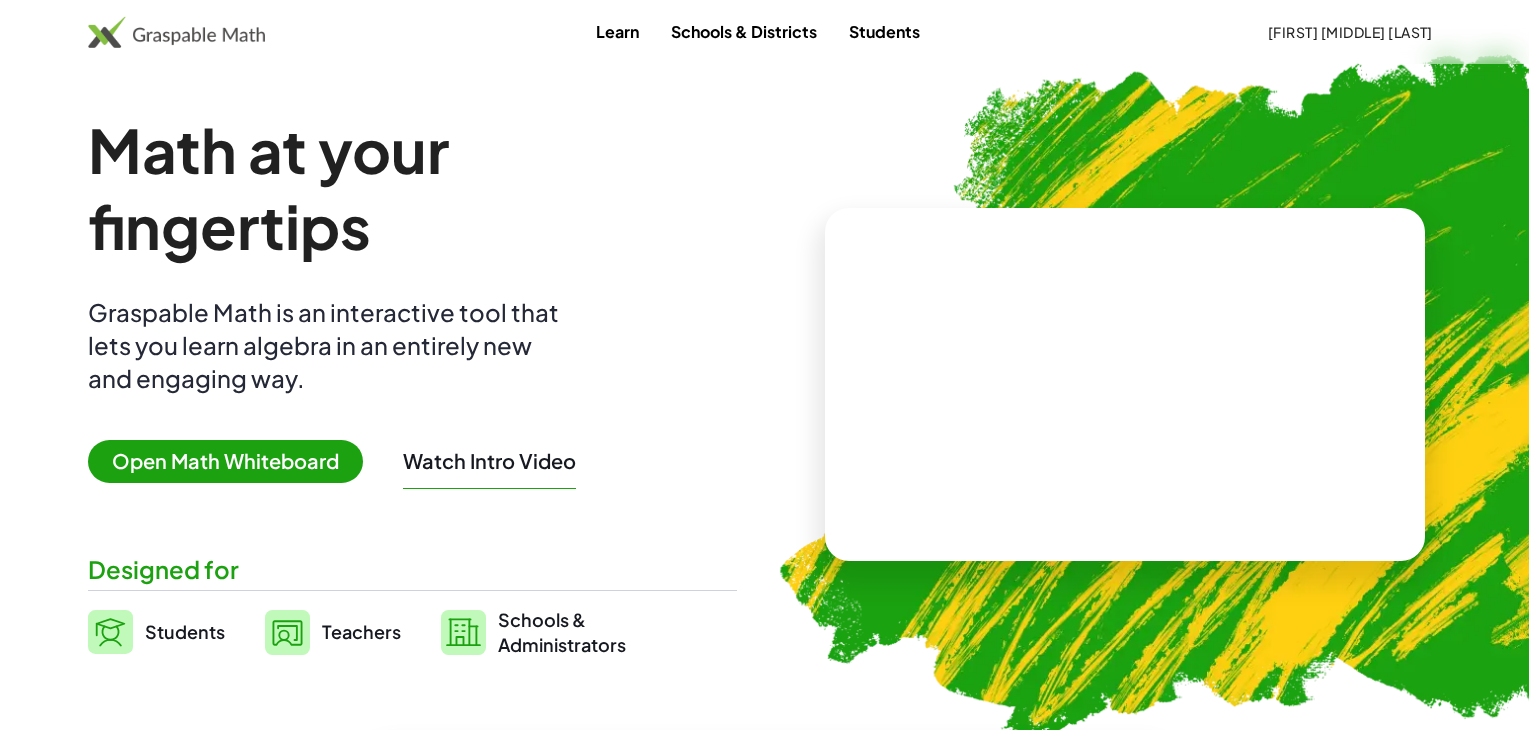 scroll, scrollTop: 0, scrollLeft: 0, axis: both 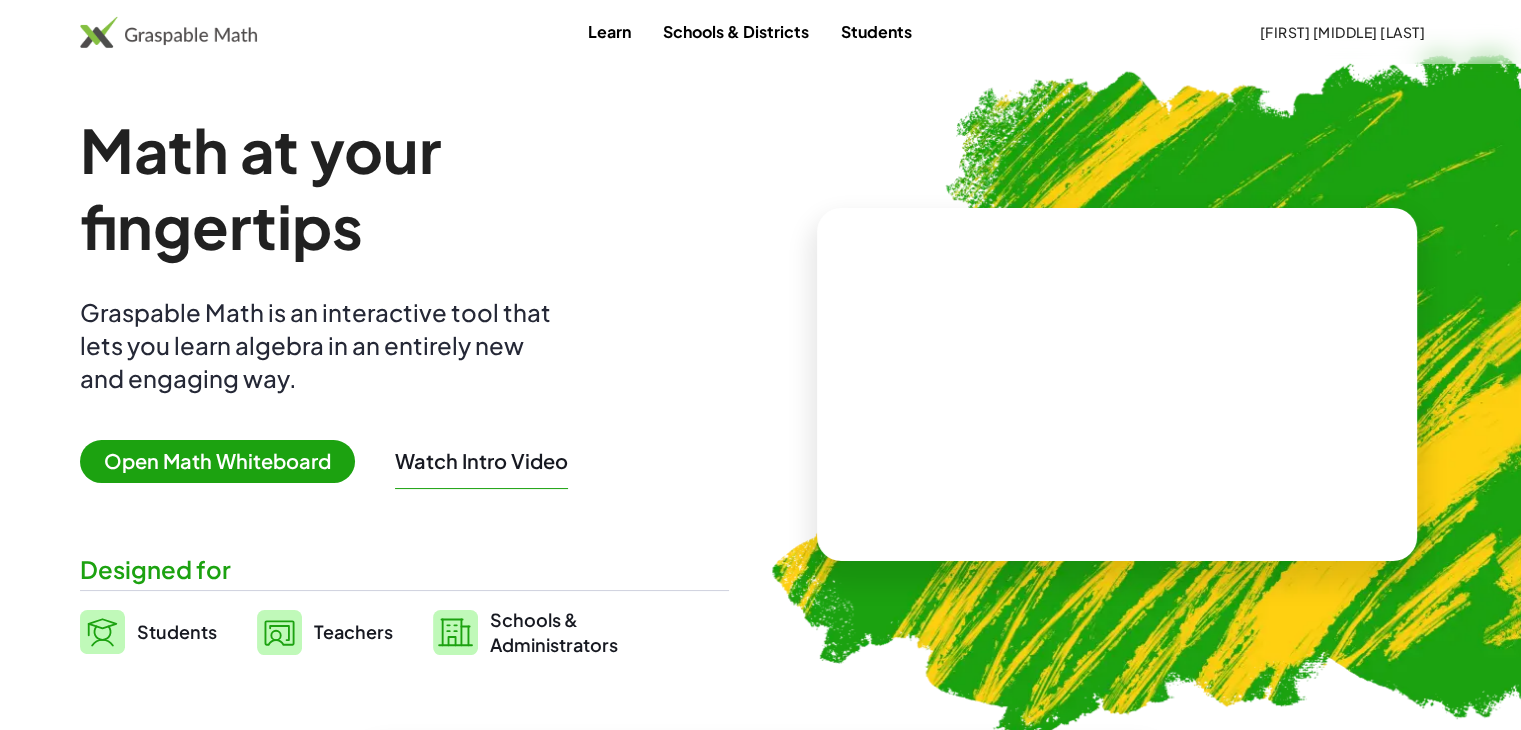click on "Open Math Whiteboard" at bounding box center (217, 461) 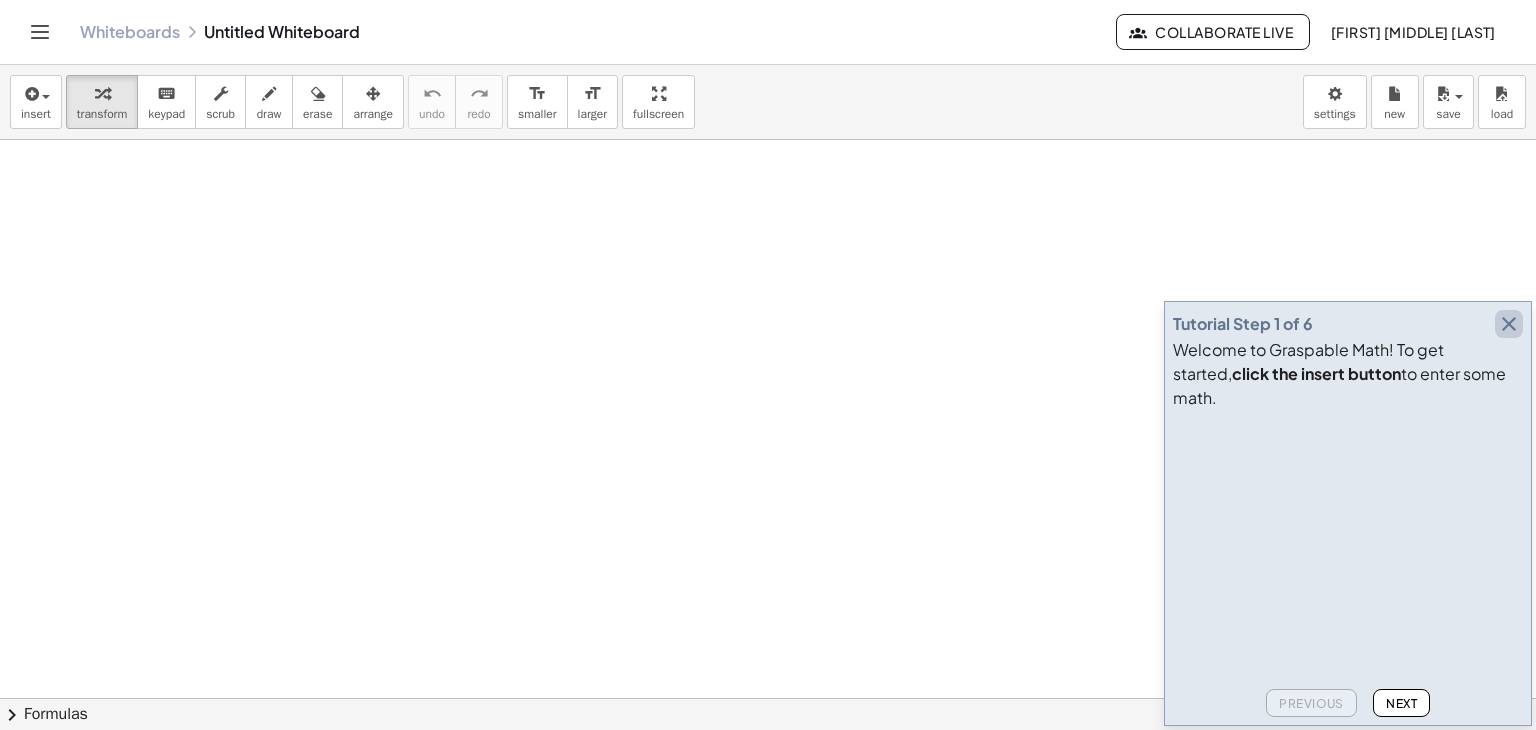 click at bounding box center (1509, 324) 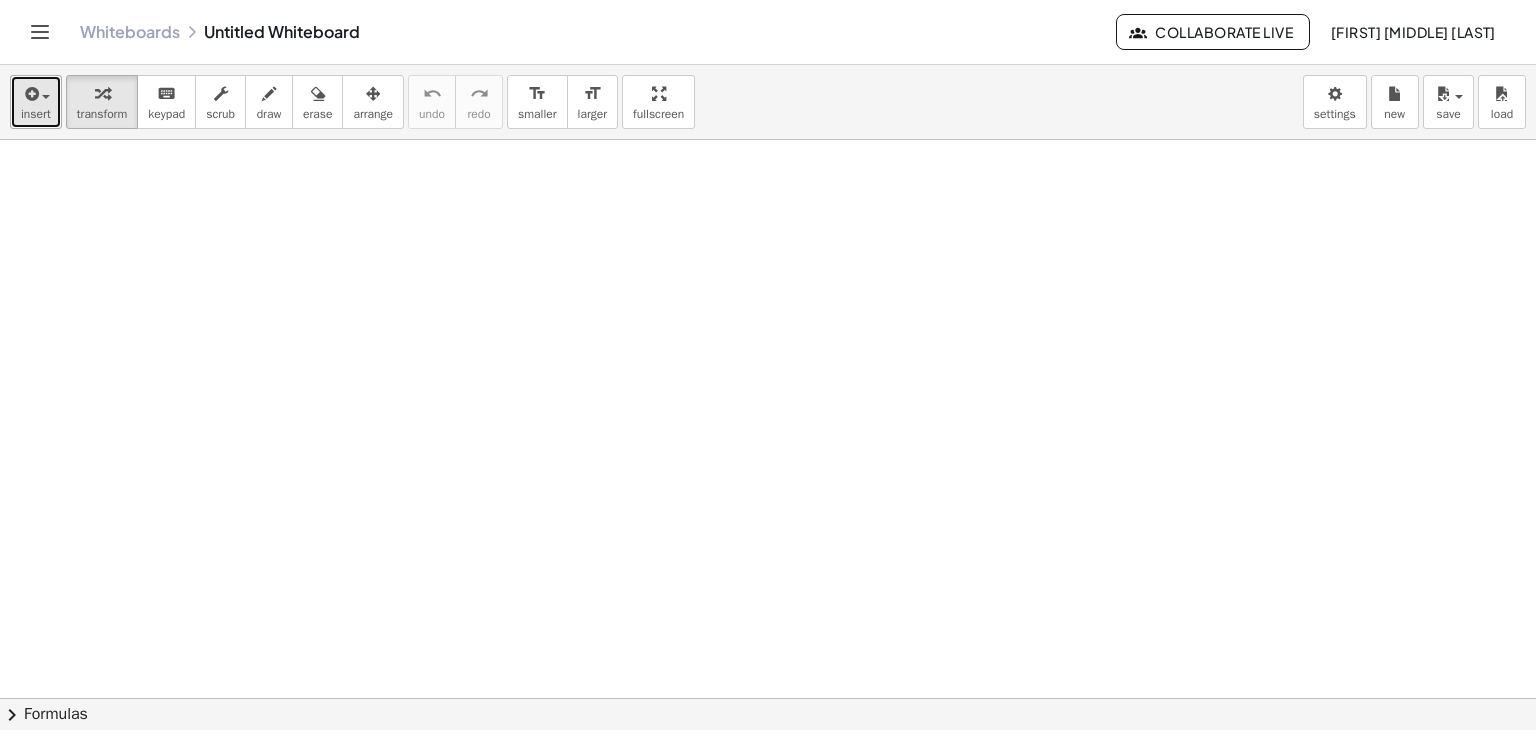 click at bounding box center [36, 93] 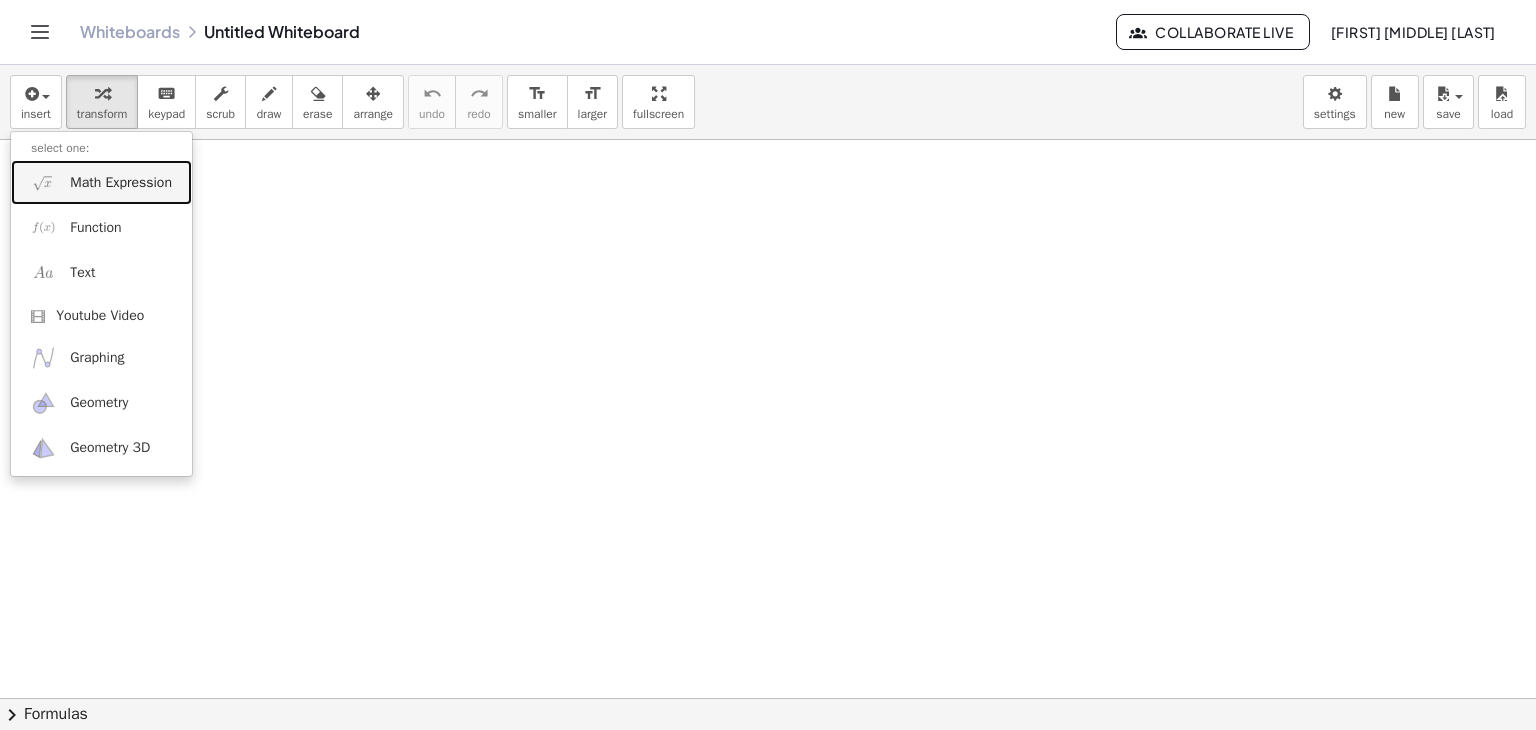 click on "Math Expression" at bounding box center (121, 183) 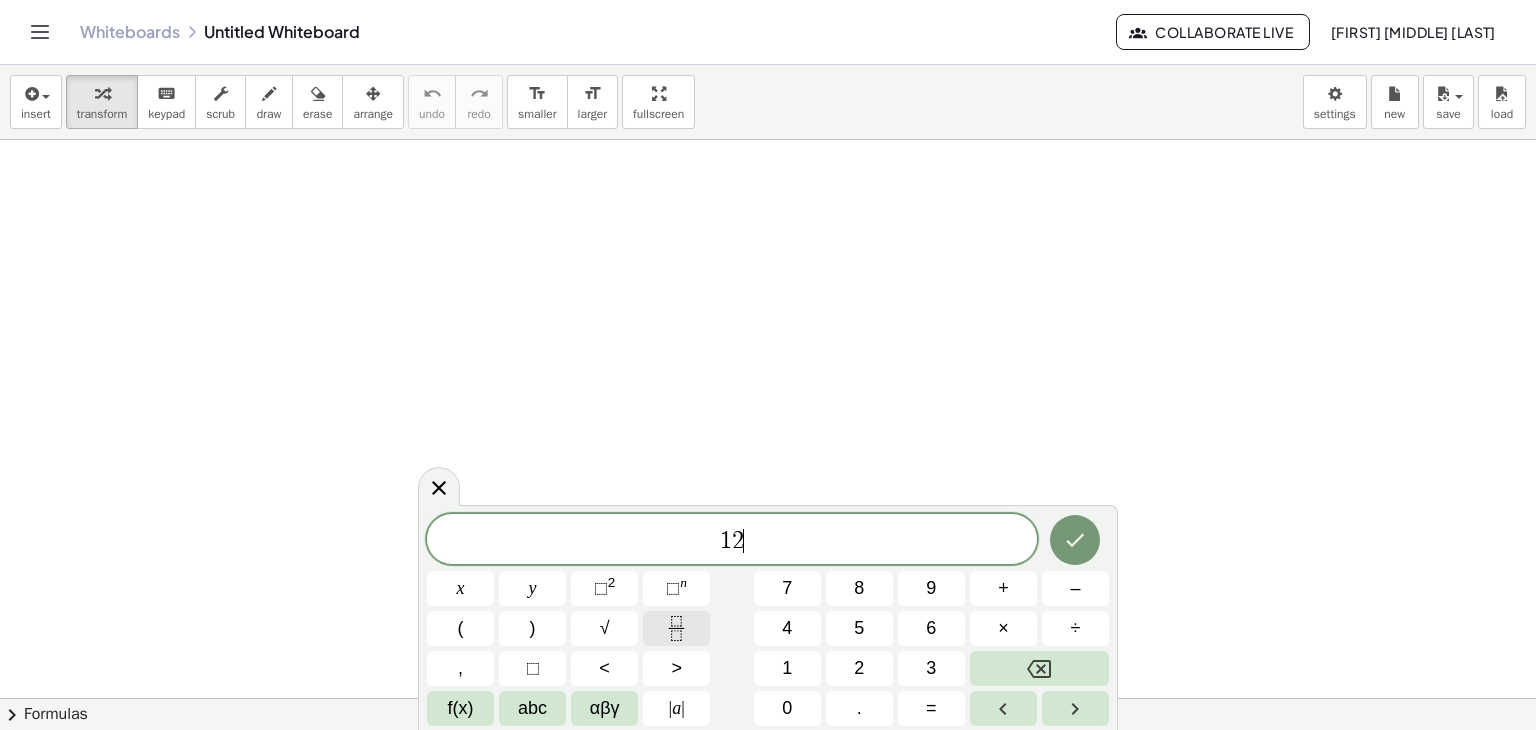 click 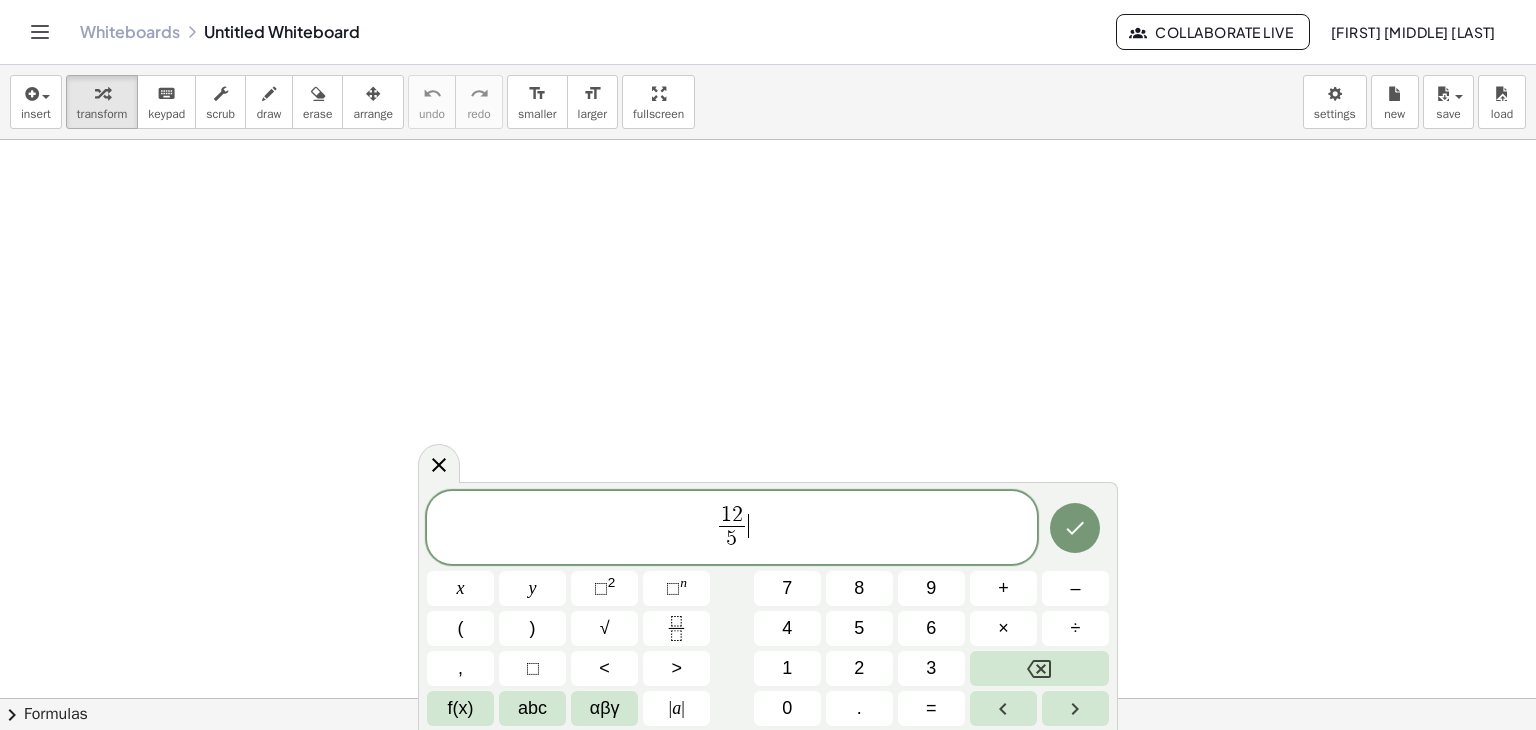 click on "1 2 5 ​ ​" at bounding box center (732, 529) 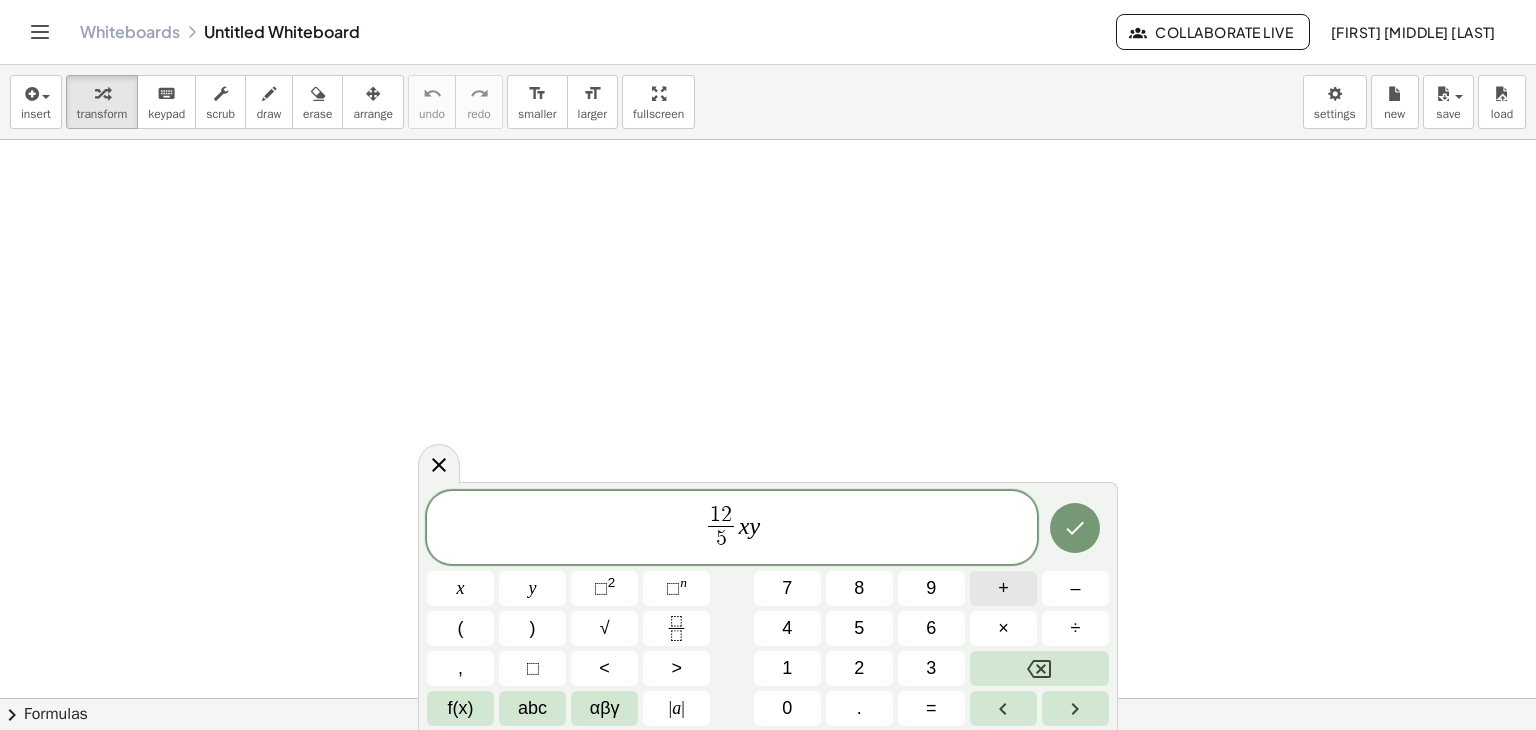 click on "+" at bounding box center [1003, 588] 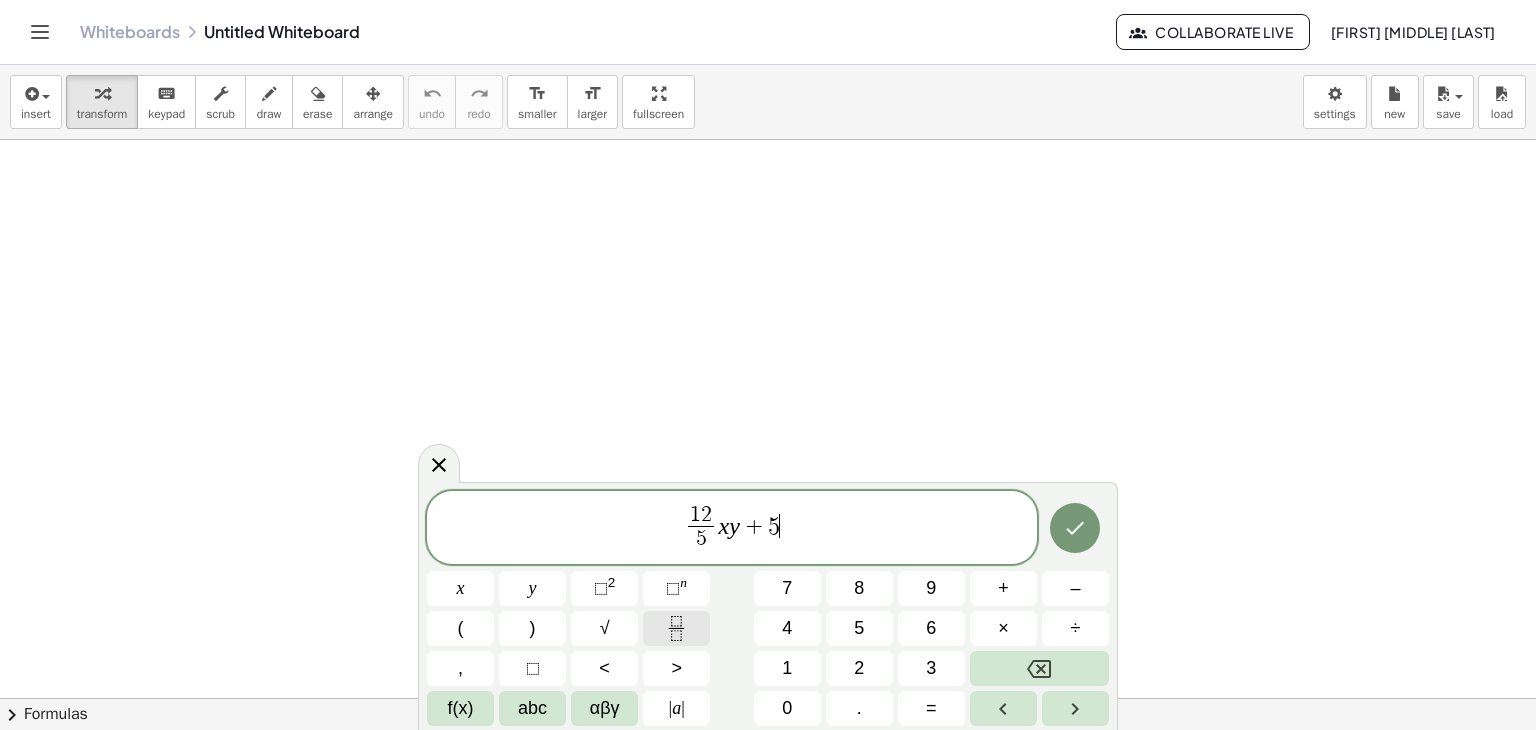 click 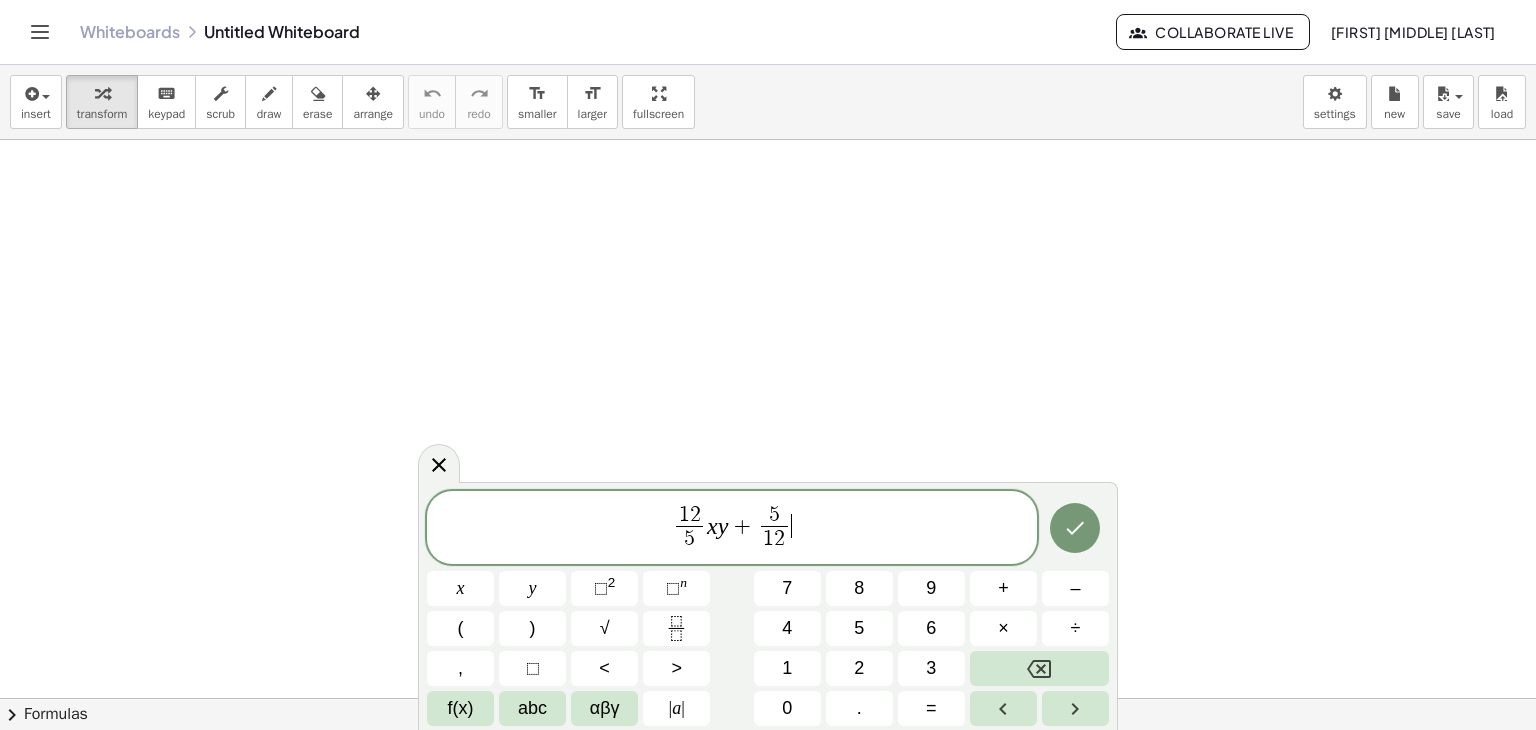 click on "1 2 5 ​ x y + 5 1 2 ​ ​" at bounding box center (732, 529) 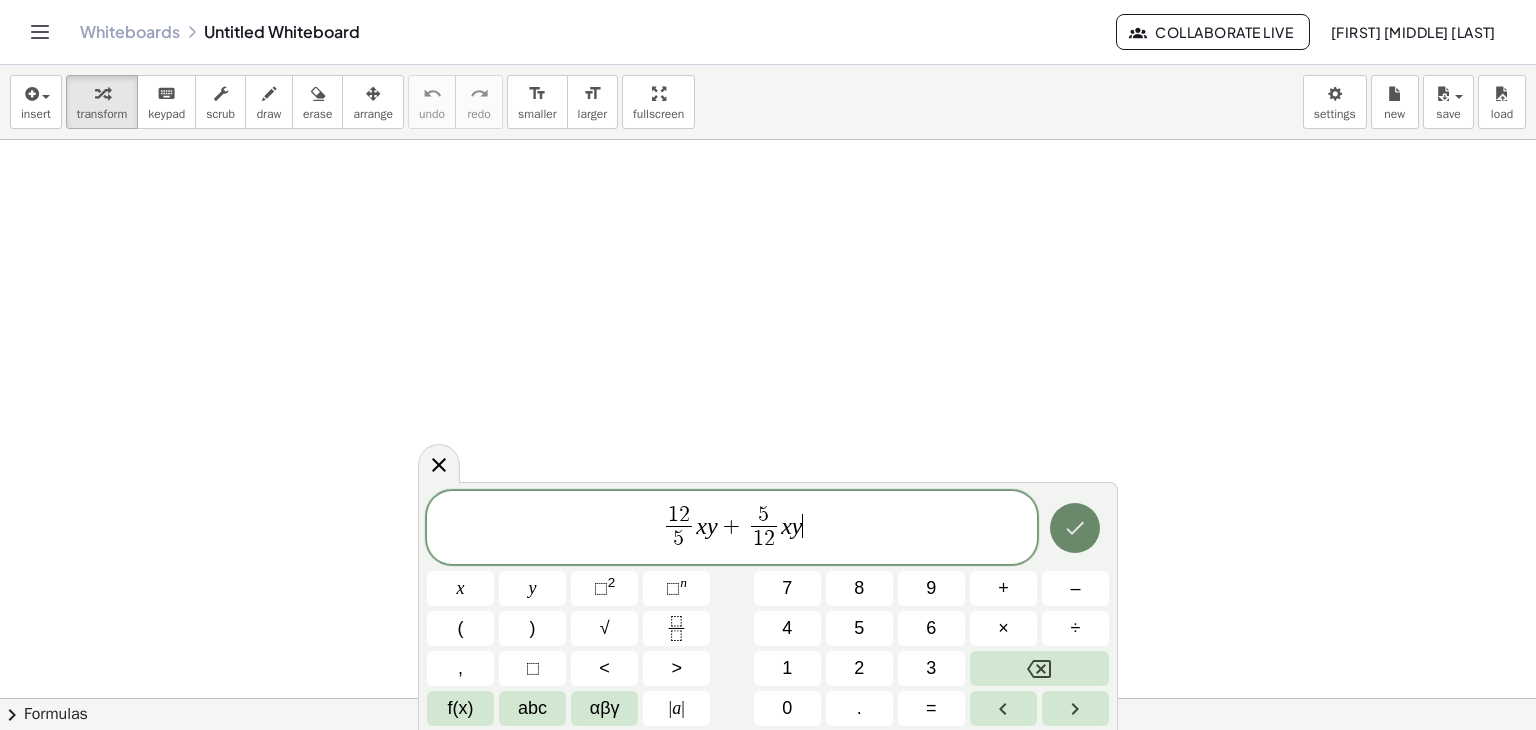 click at bounding box center [1075, 528] 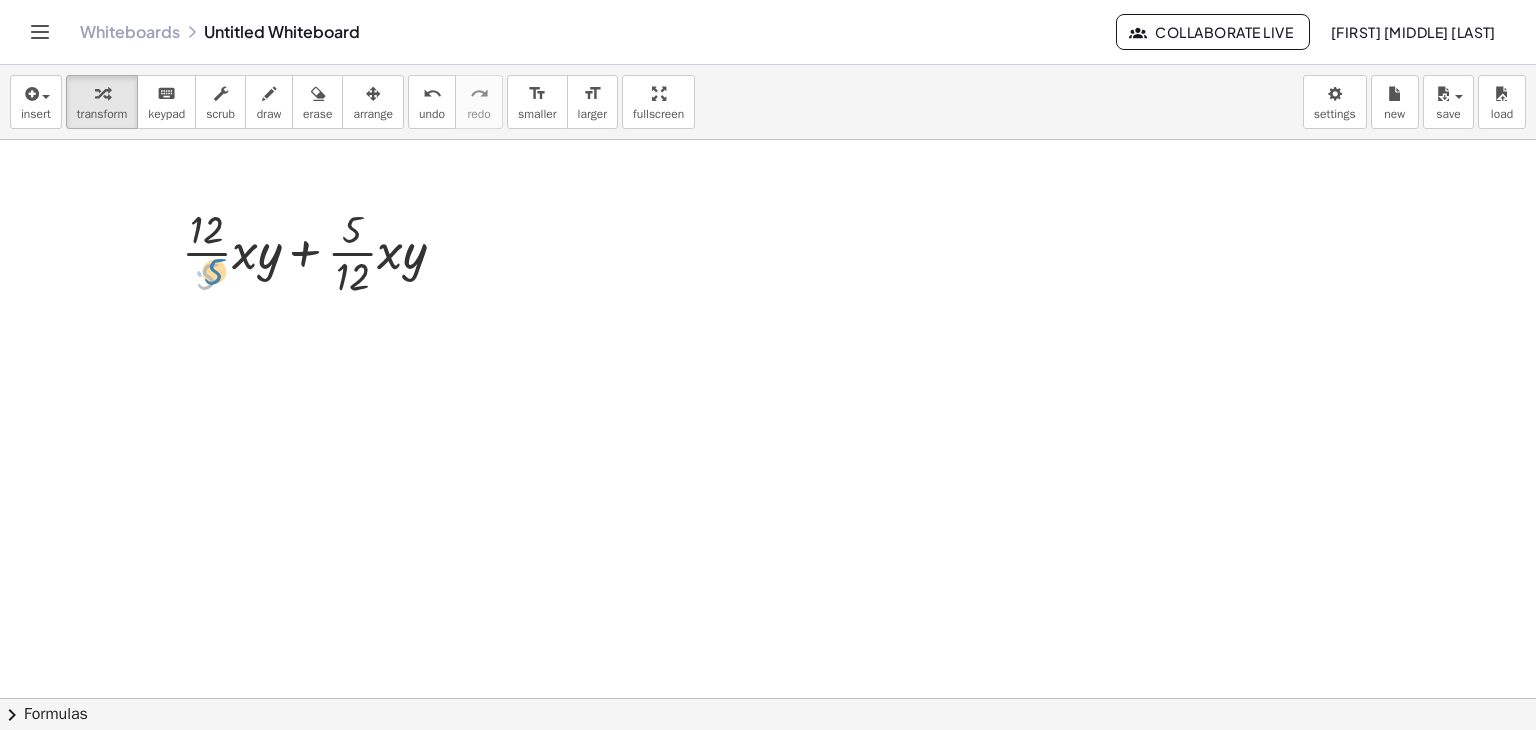 click at bounding box center [322, 251] 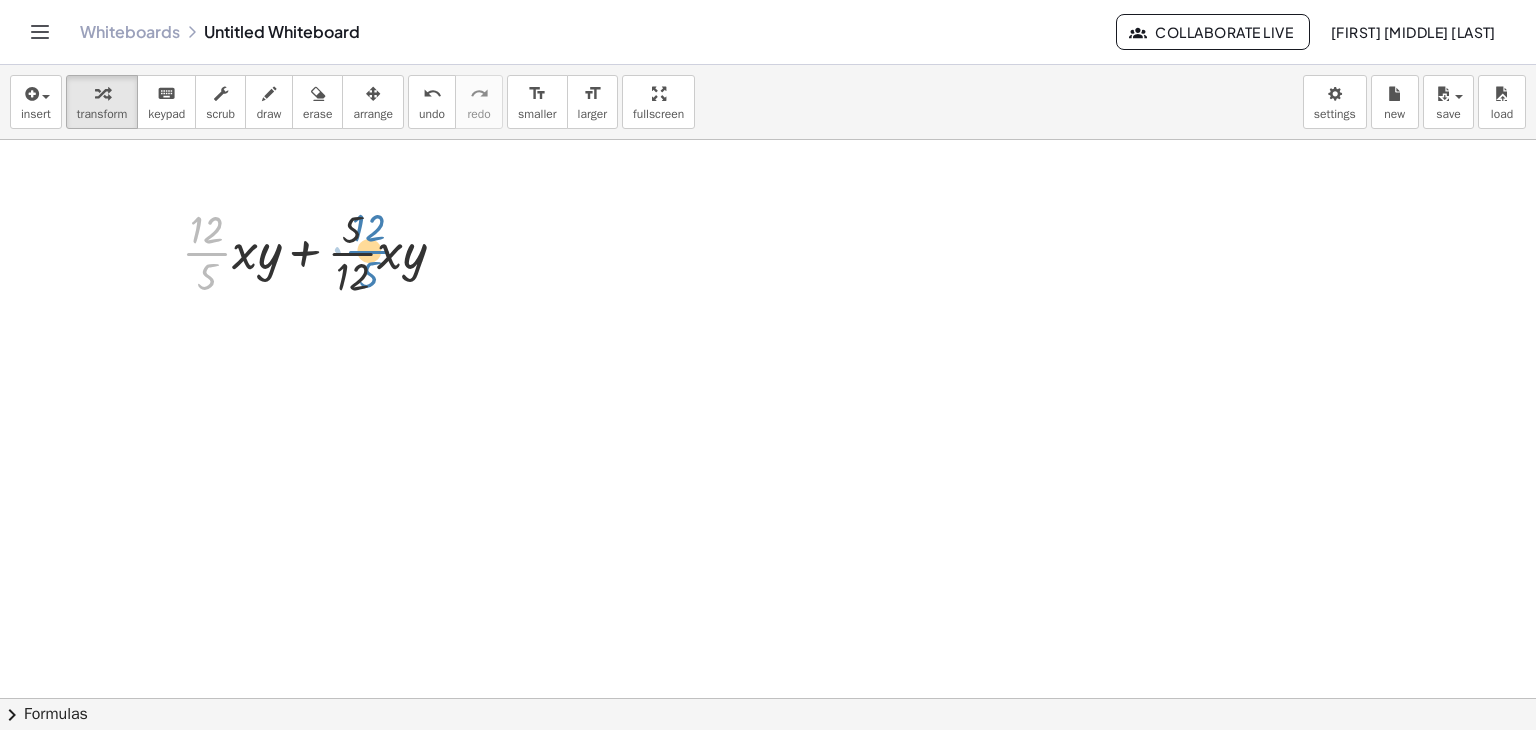 drag, startPoint x: 200, startPoint y: 248, endPoint x: 361, endPoint y: 248, distance: 161 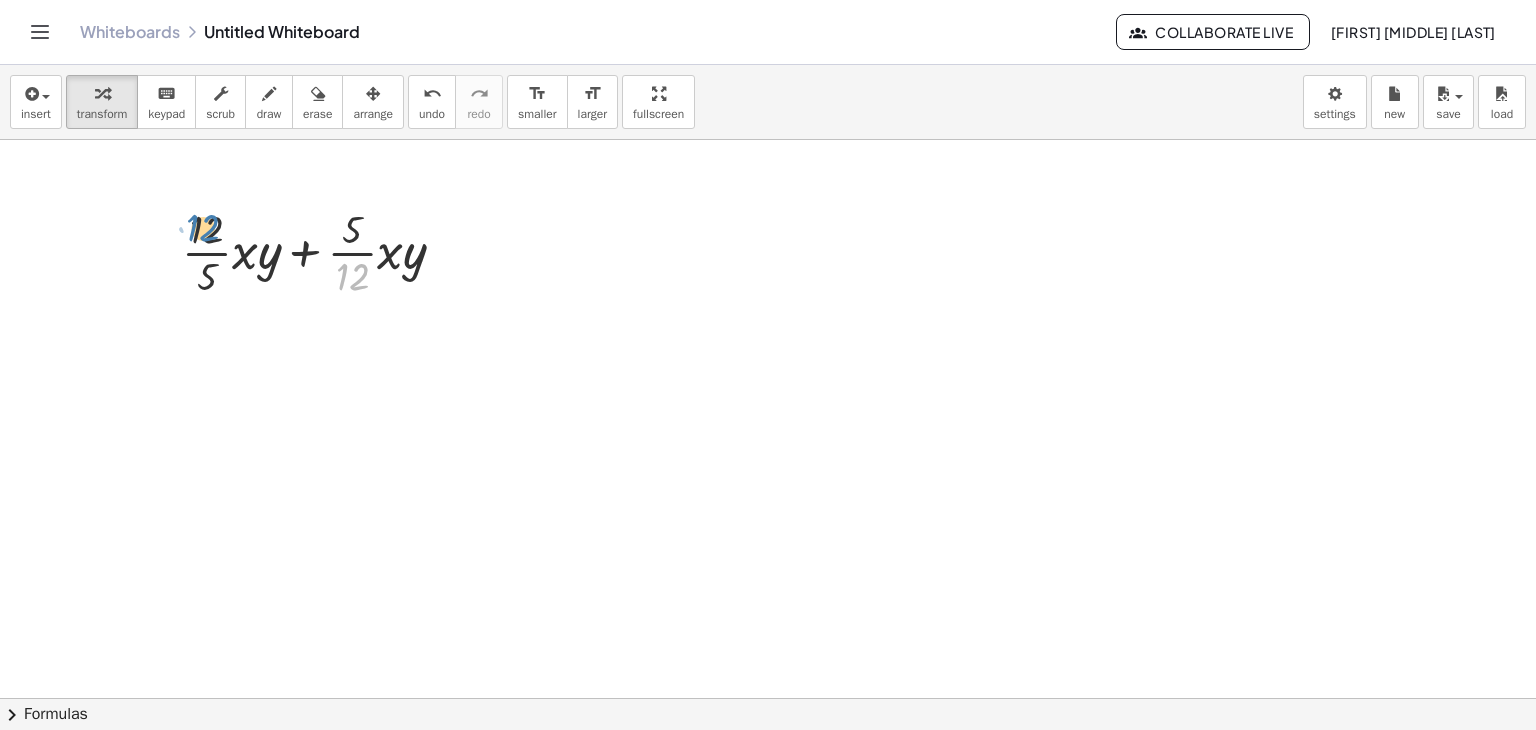 drag, startPoint x: 363, startPoint y: 272, endPoint x: 208, endPoint y: 223, distance: 162.56076 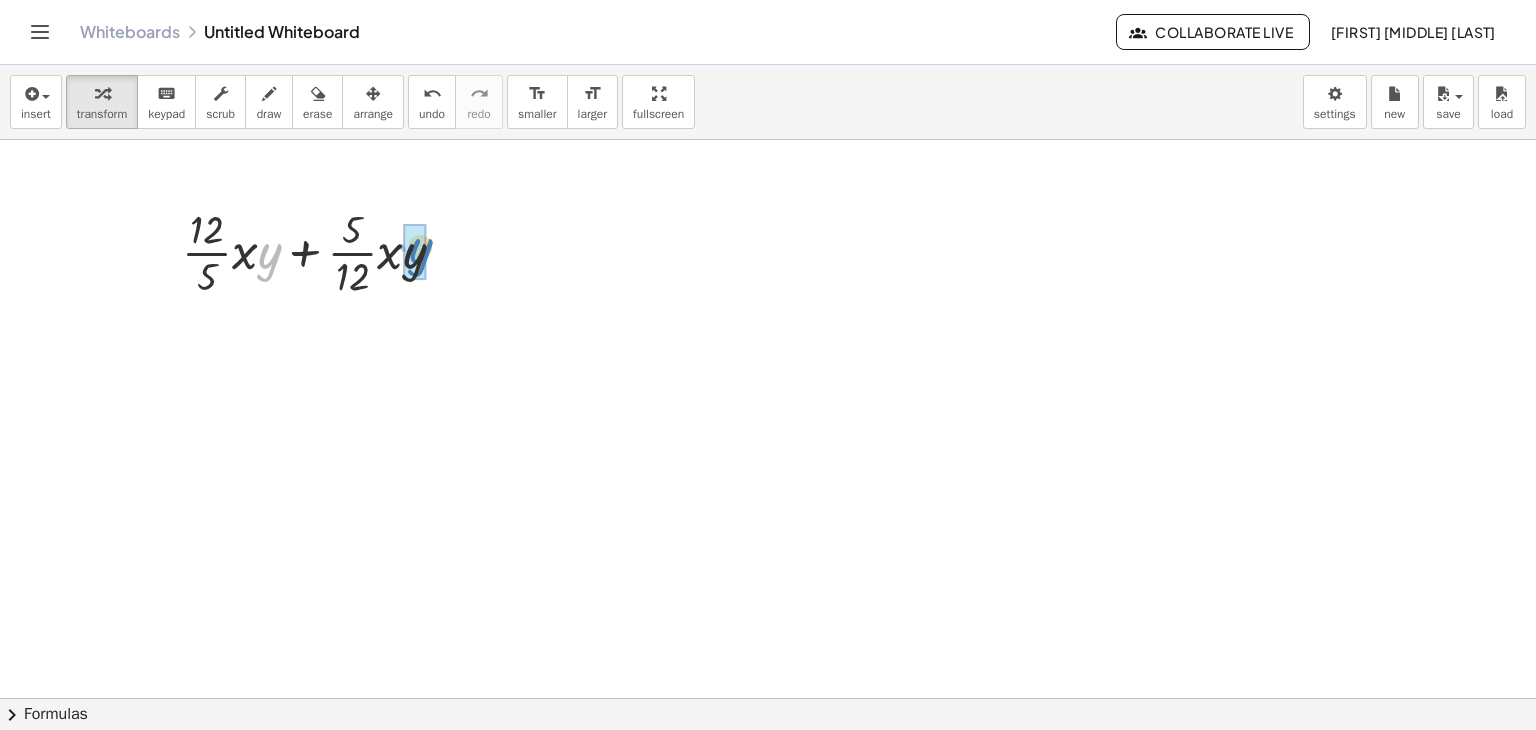 drag, startPoint x: 259, startPoint y: 252, endPoint x: 417, endPoint y: 246, distance: 158.11388 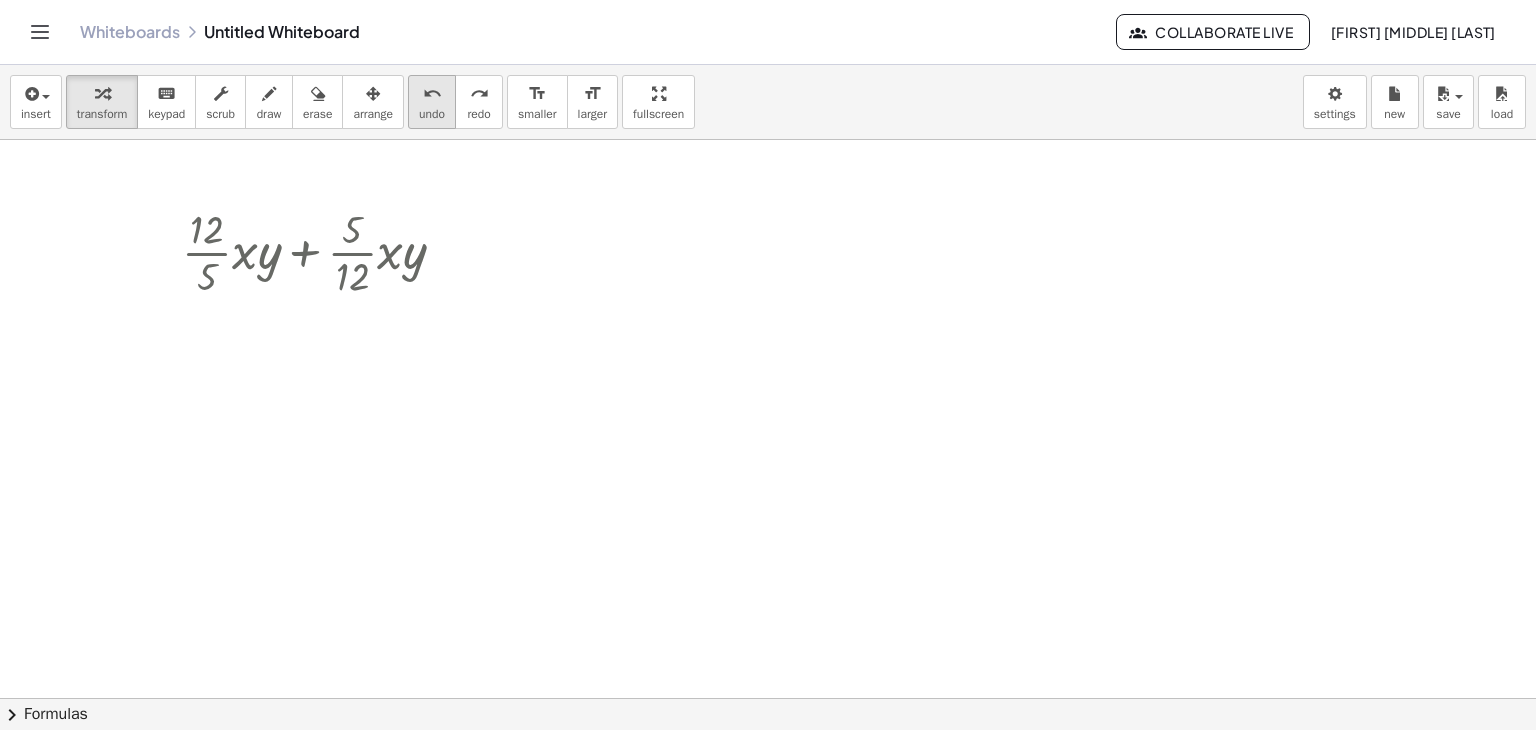 click on "undo" at bounding box center [432, 94] 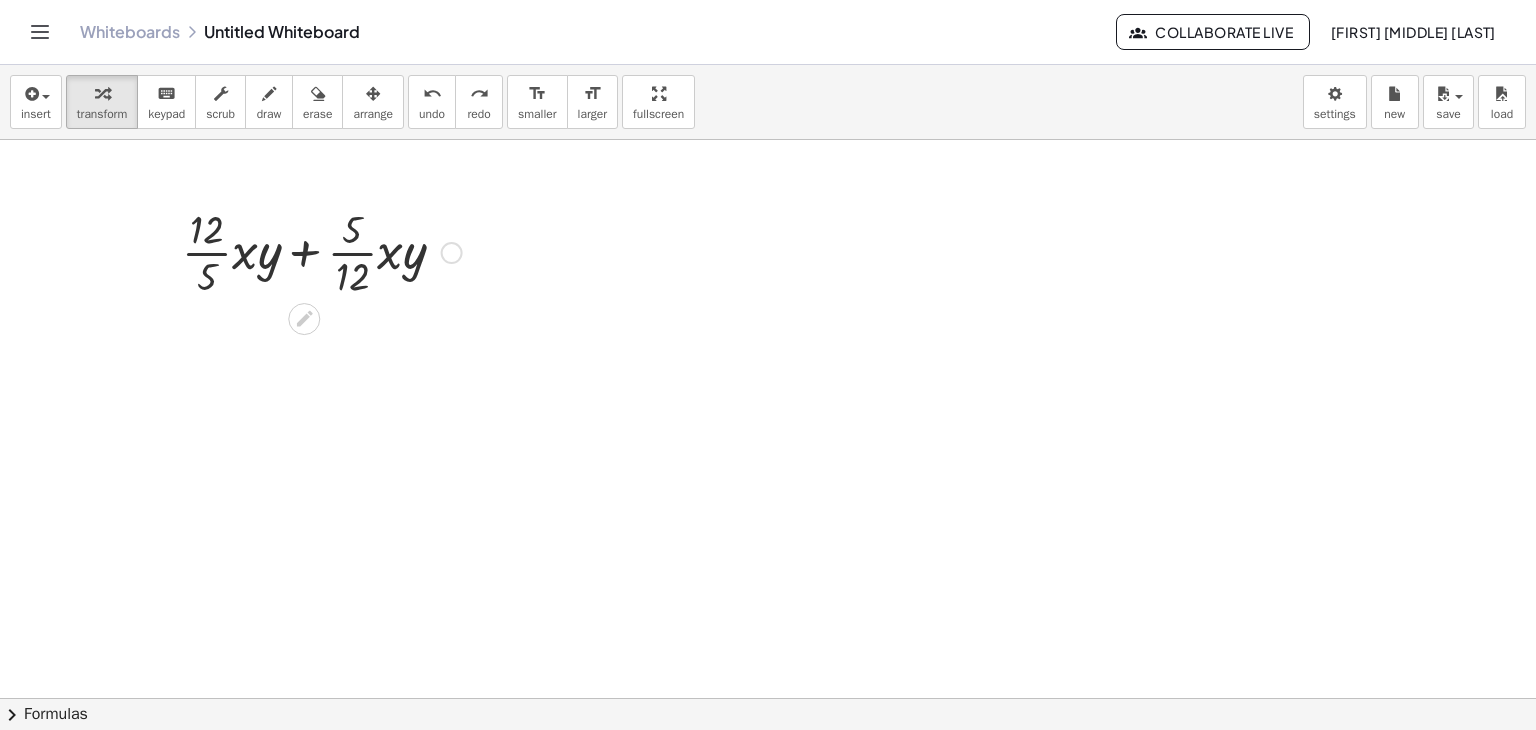 click at bounding box center [322, 251] 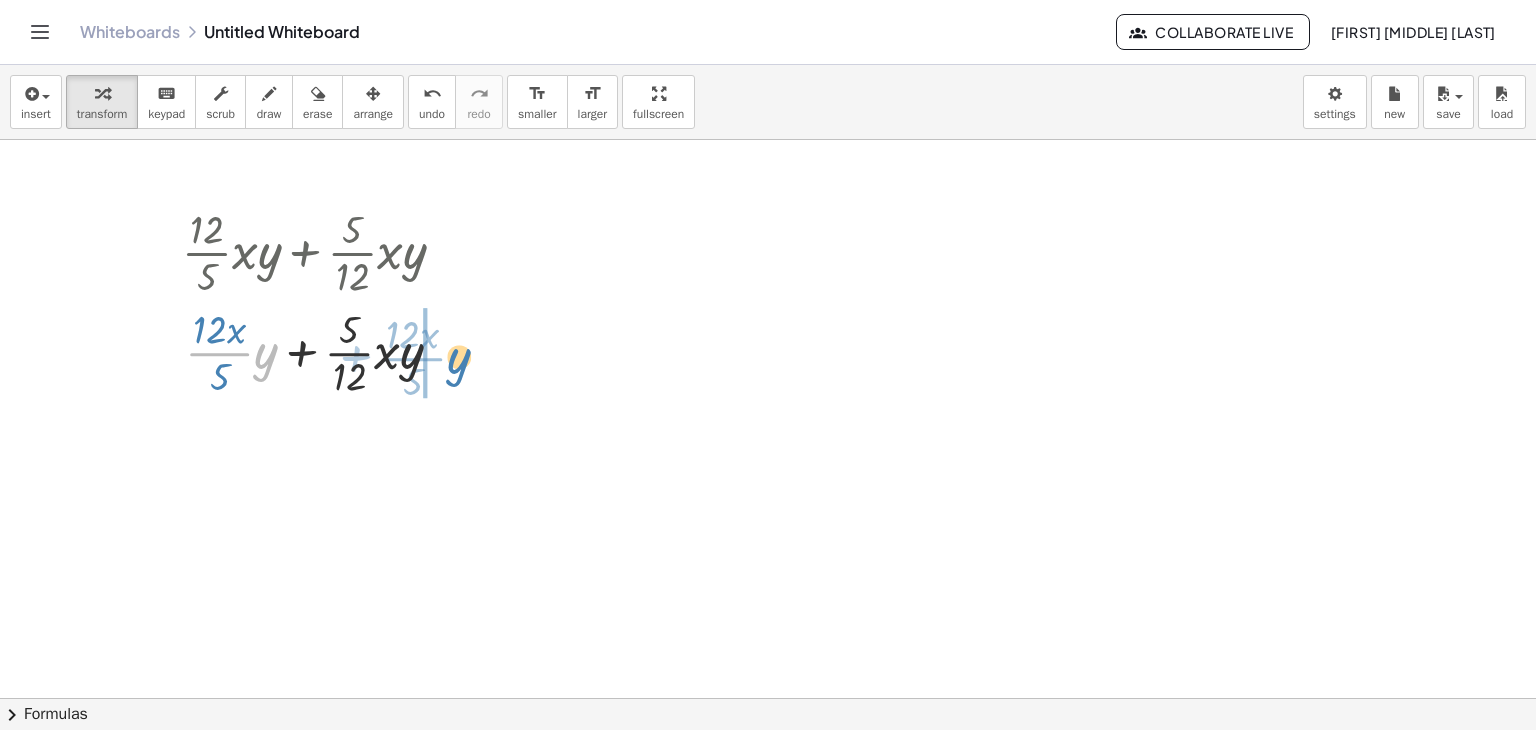 drag, startPoint x: 257, startPoint y: 351, endPoint x: 450, endPoint y: 356, distance: 193.06476 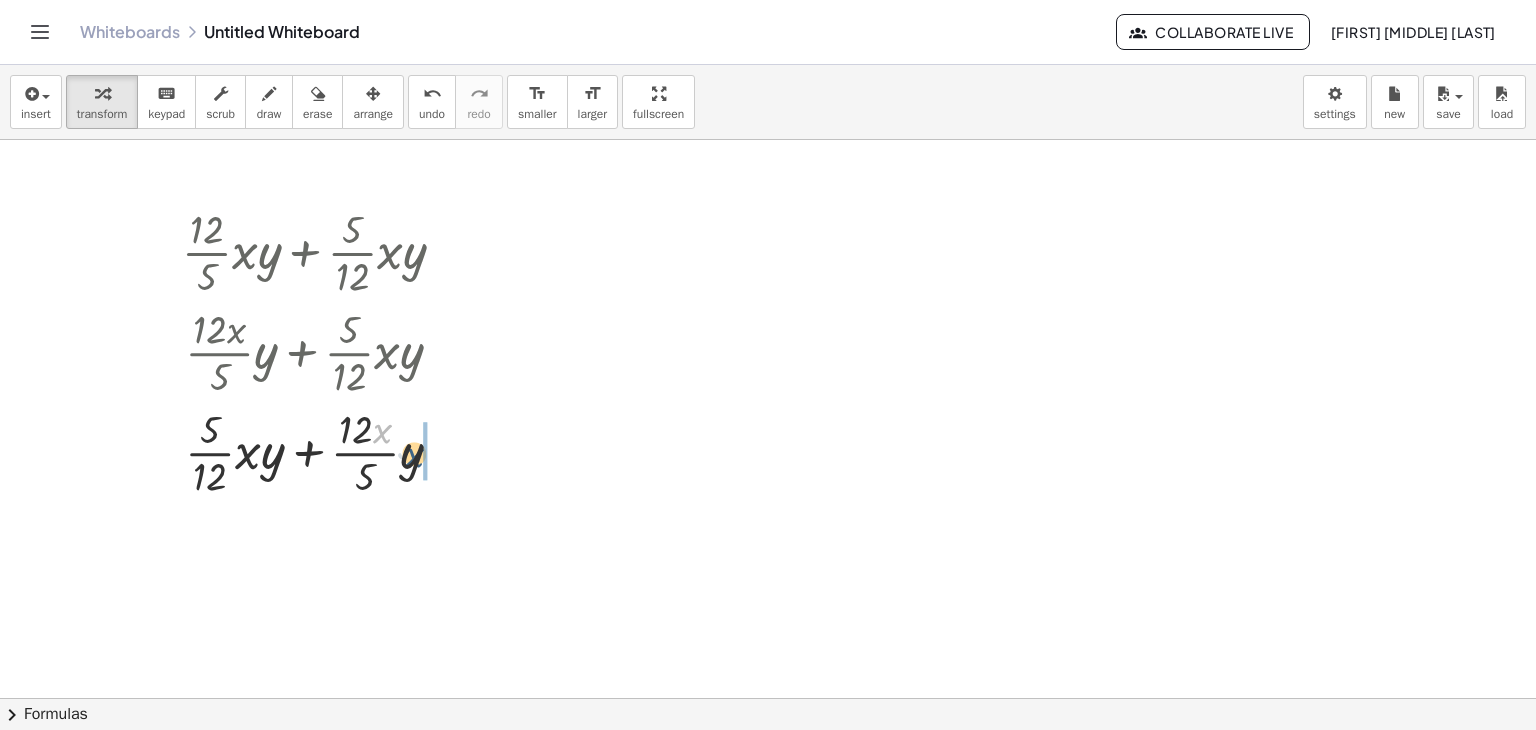 drag, startPoint x: 378, startPoint y: 427, endPoint x: 411, endPoint y: 463, distance: 48.83646 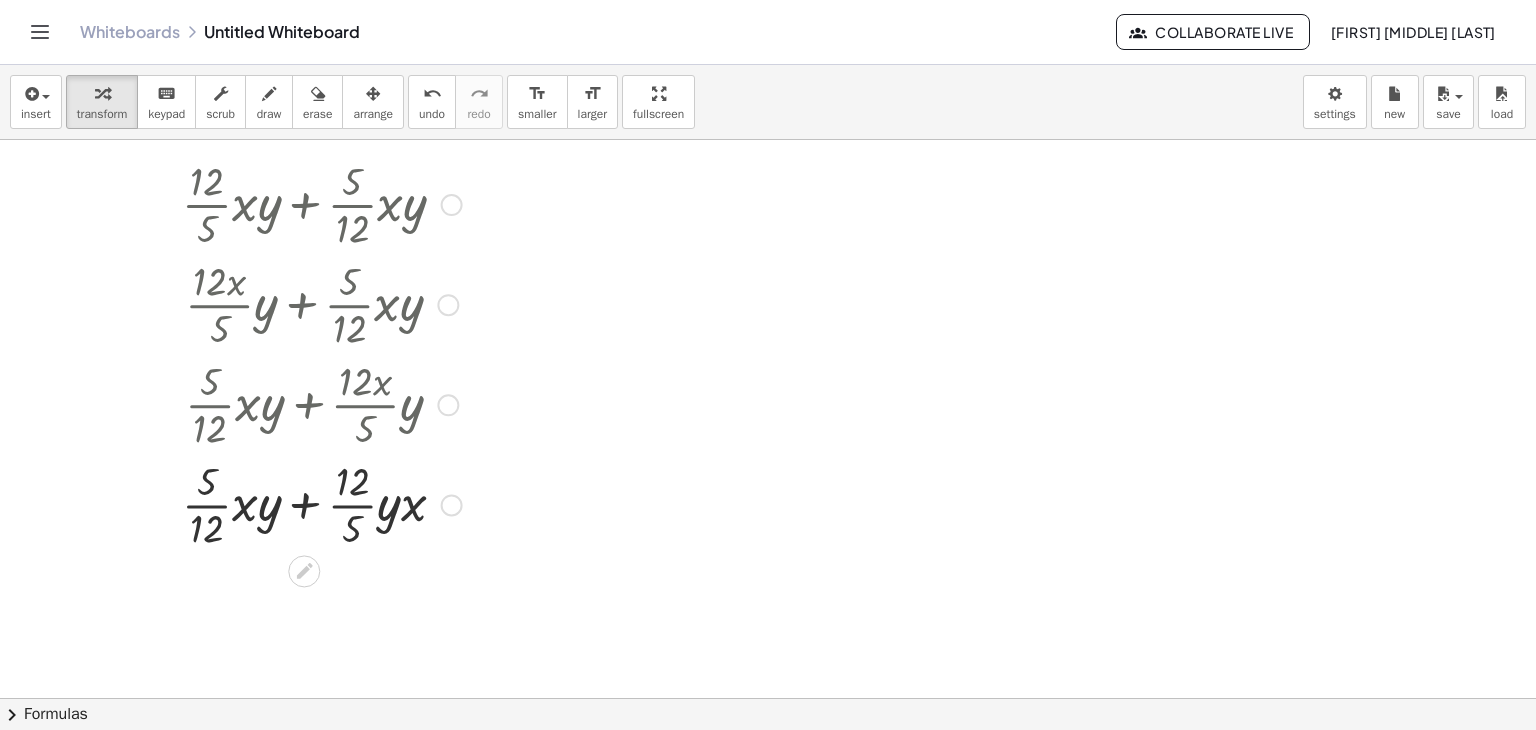 scroll, scrollTop: 91, scrollLeft: 0, axis: vertical 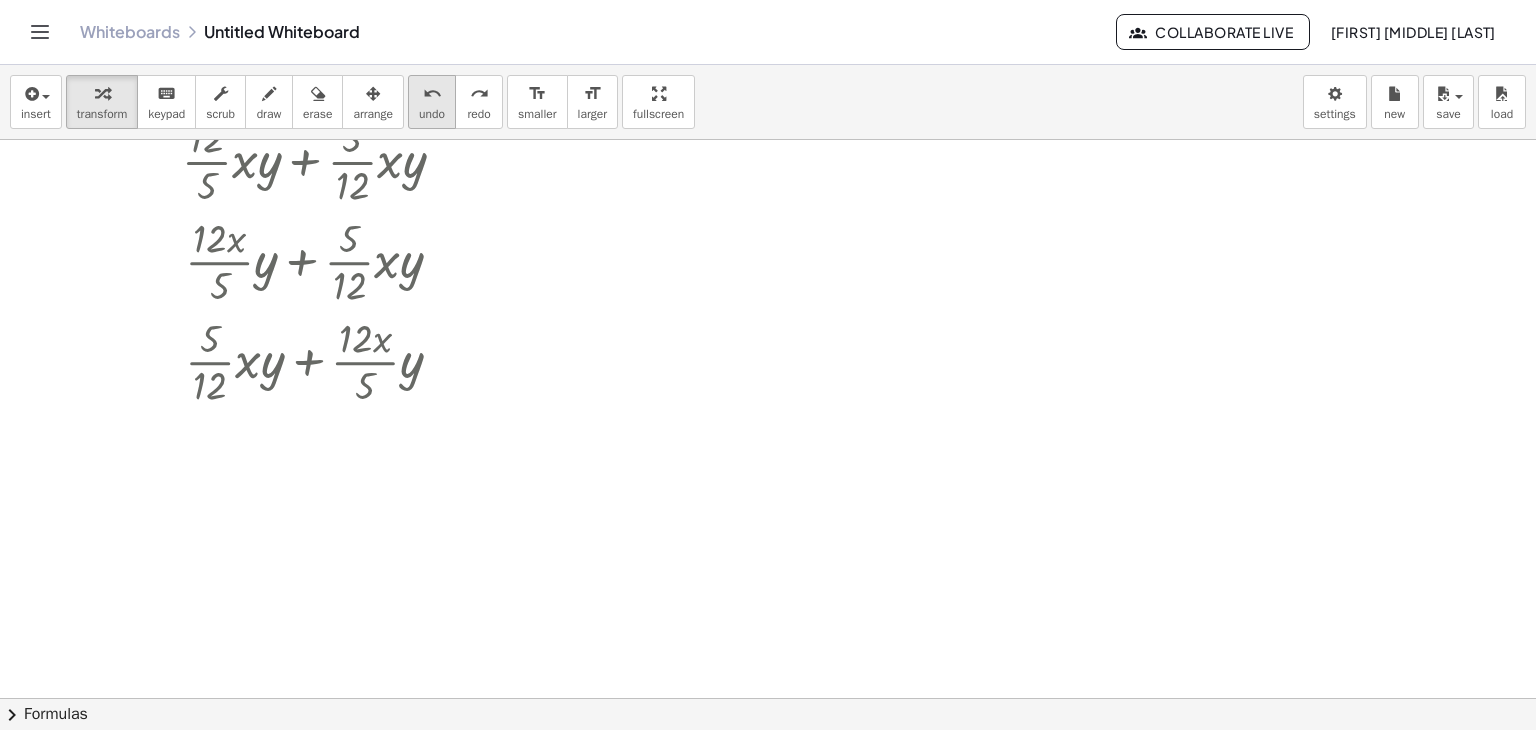 click on "undo" at bounding box center (432, 93) 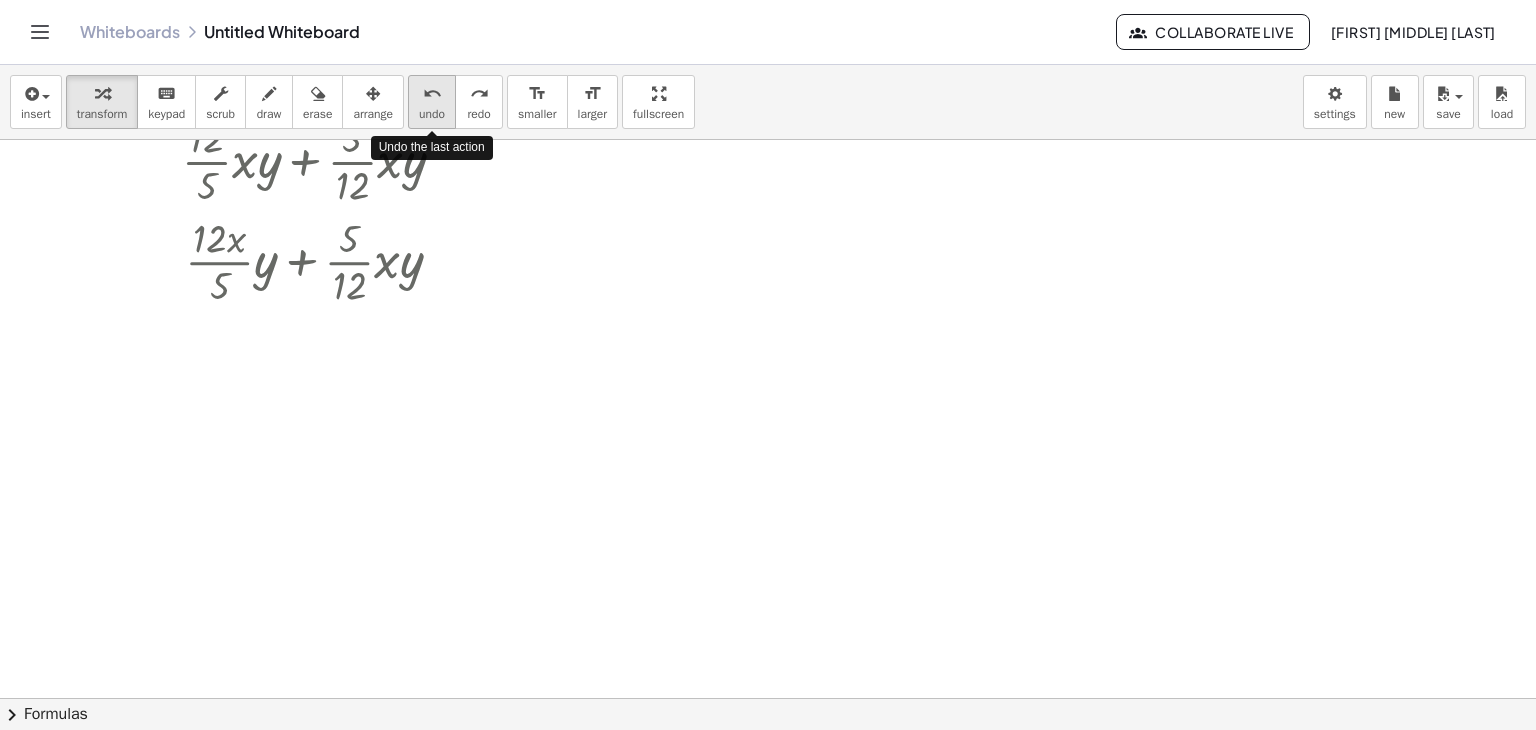 click on "undo" at bounding box center [432, 93] 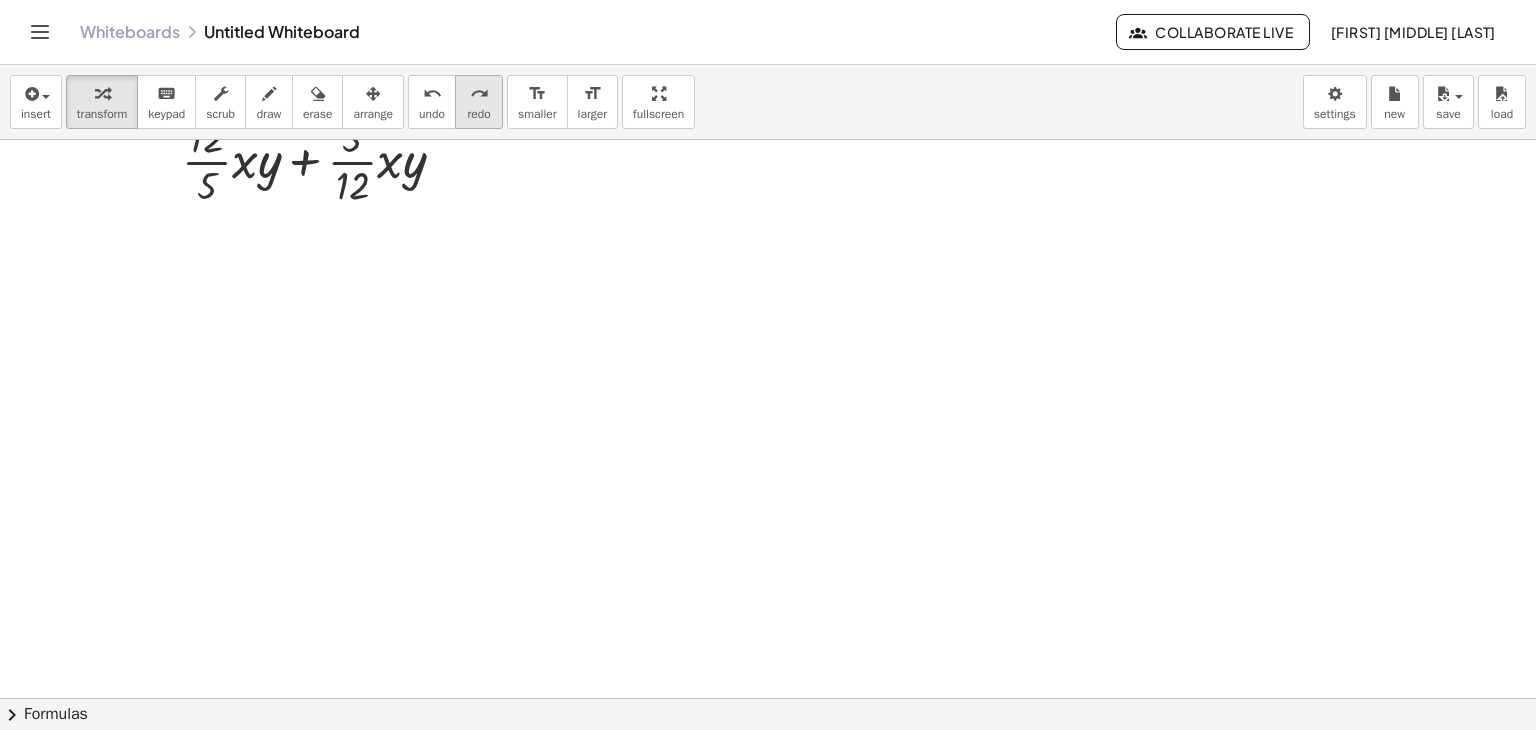 click on "redo redo" at bounding box center (479, 102) 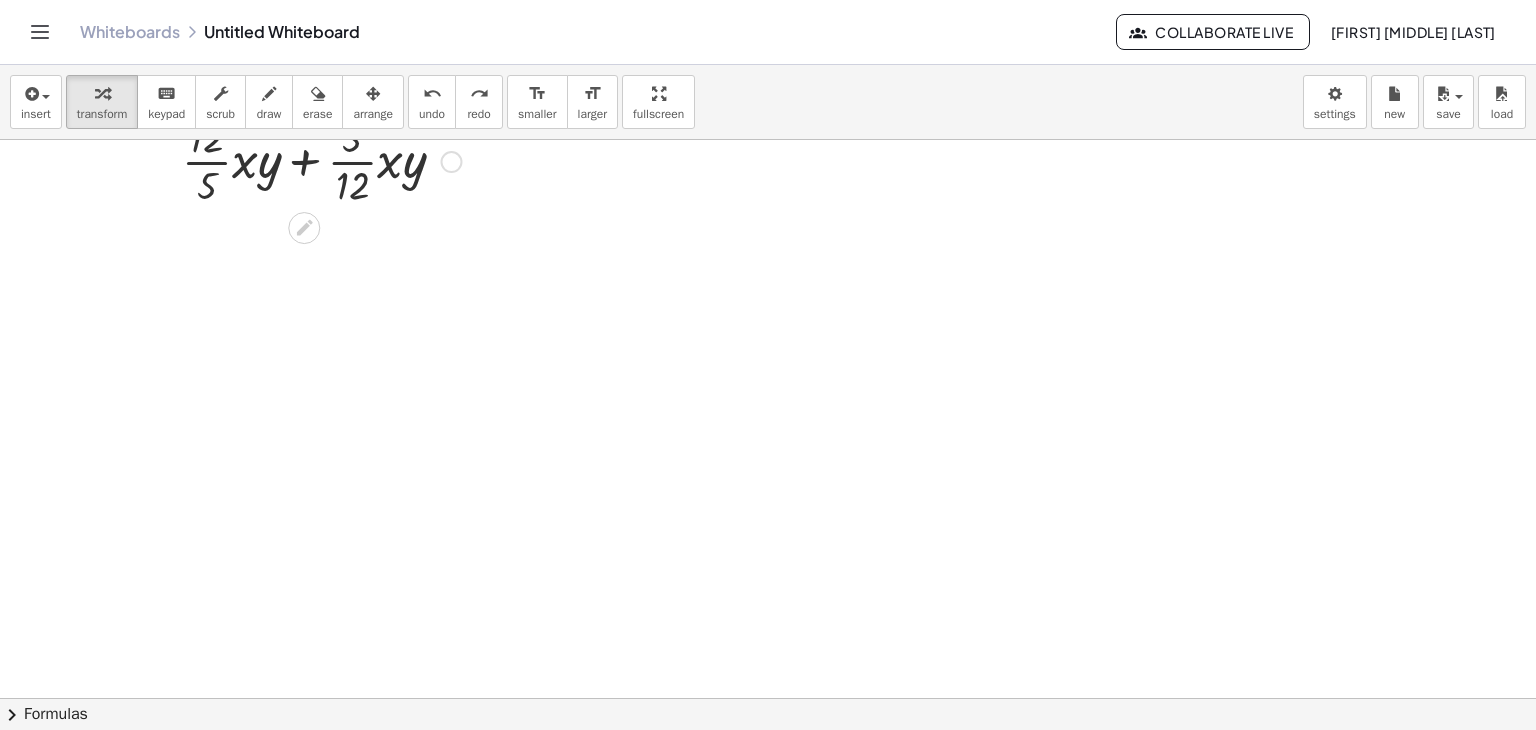 scroll, scrollTop: 0, scrollLeft: 0, axis: both 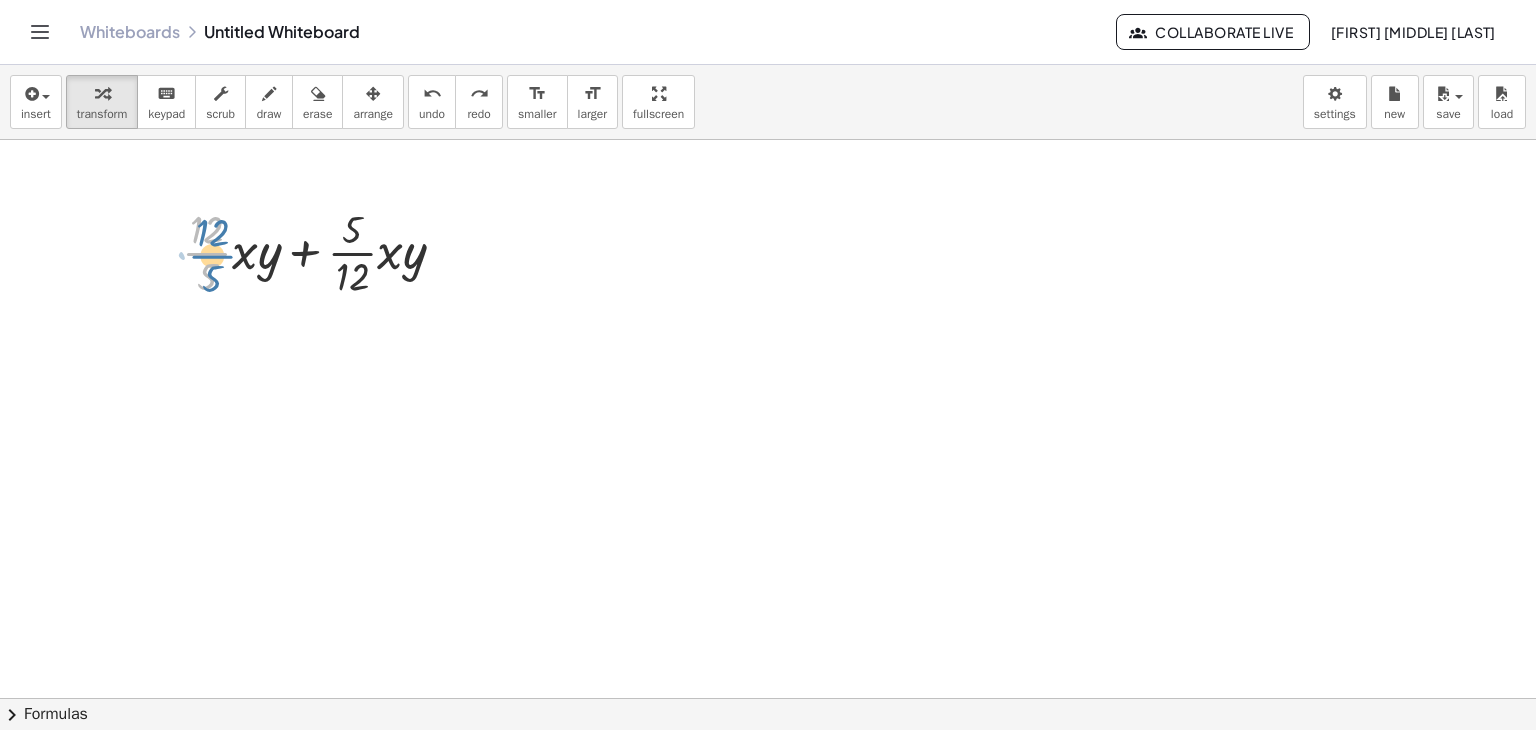 click at bounding box center (322, 251) 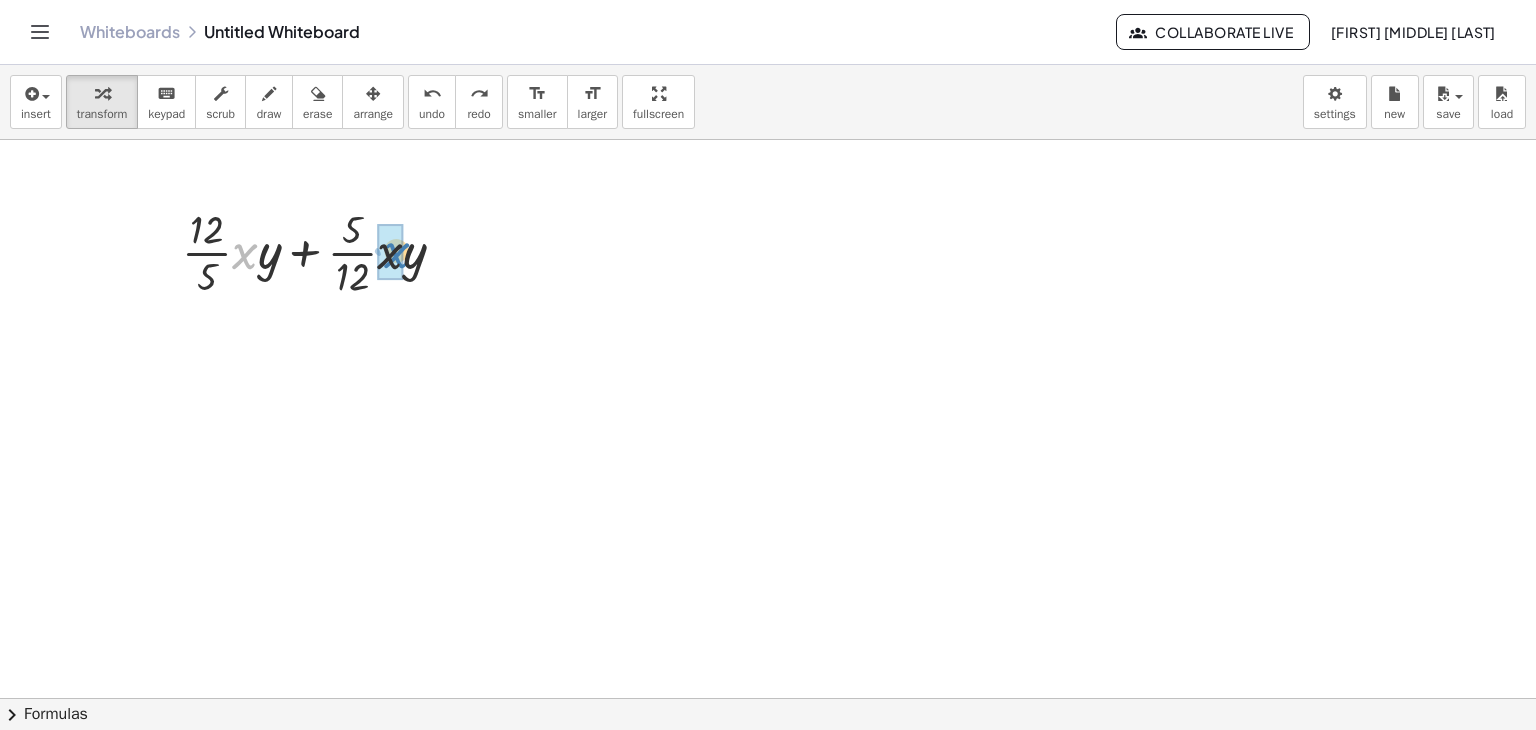 drag, startPoint x: 246, startPoint y: 247, endPoint x: 394, endPoint y: 245, distance: 148.01352 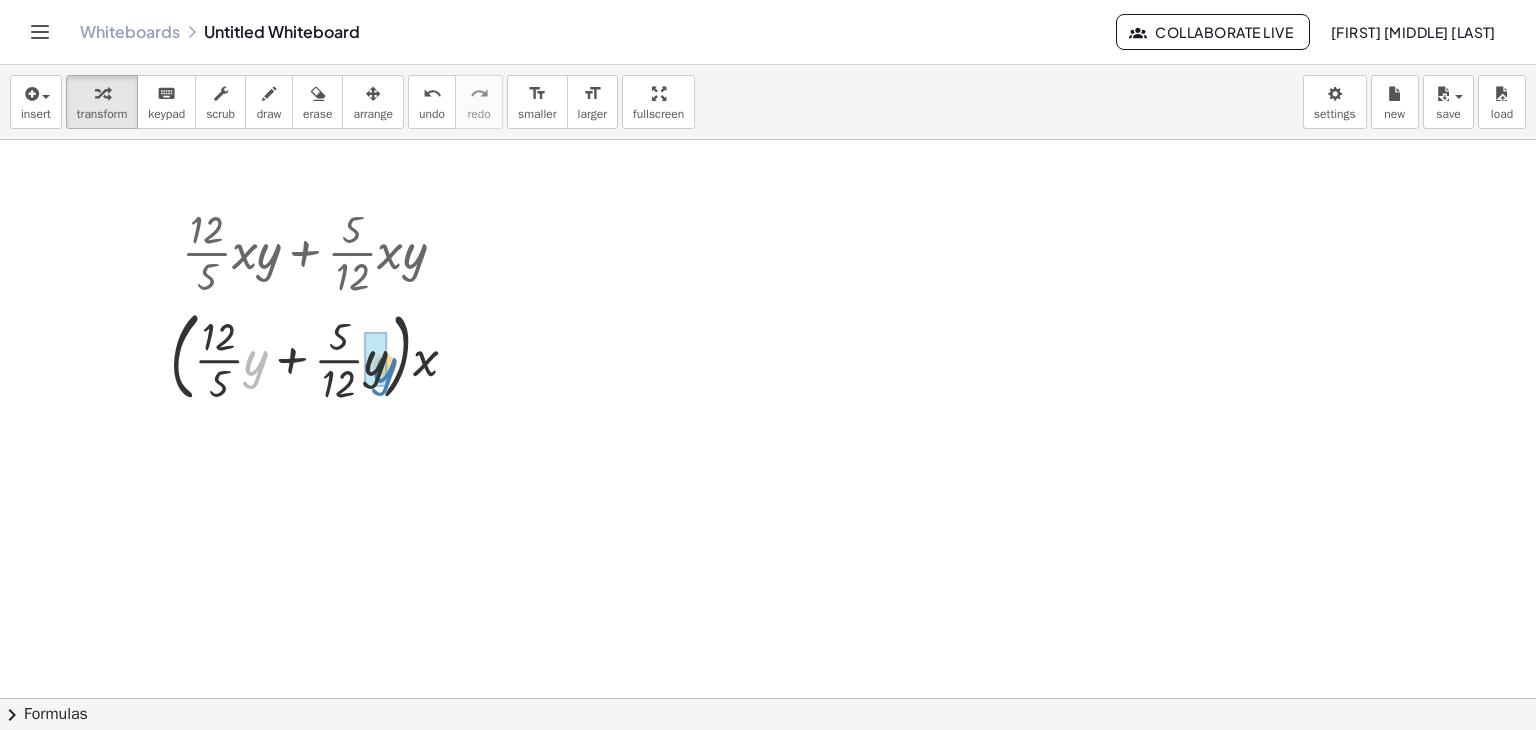 drag, startPoint x: 244, startPoint y: 373, endPoint x: 355, endPoint y: 377, distance: 111.07205 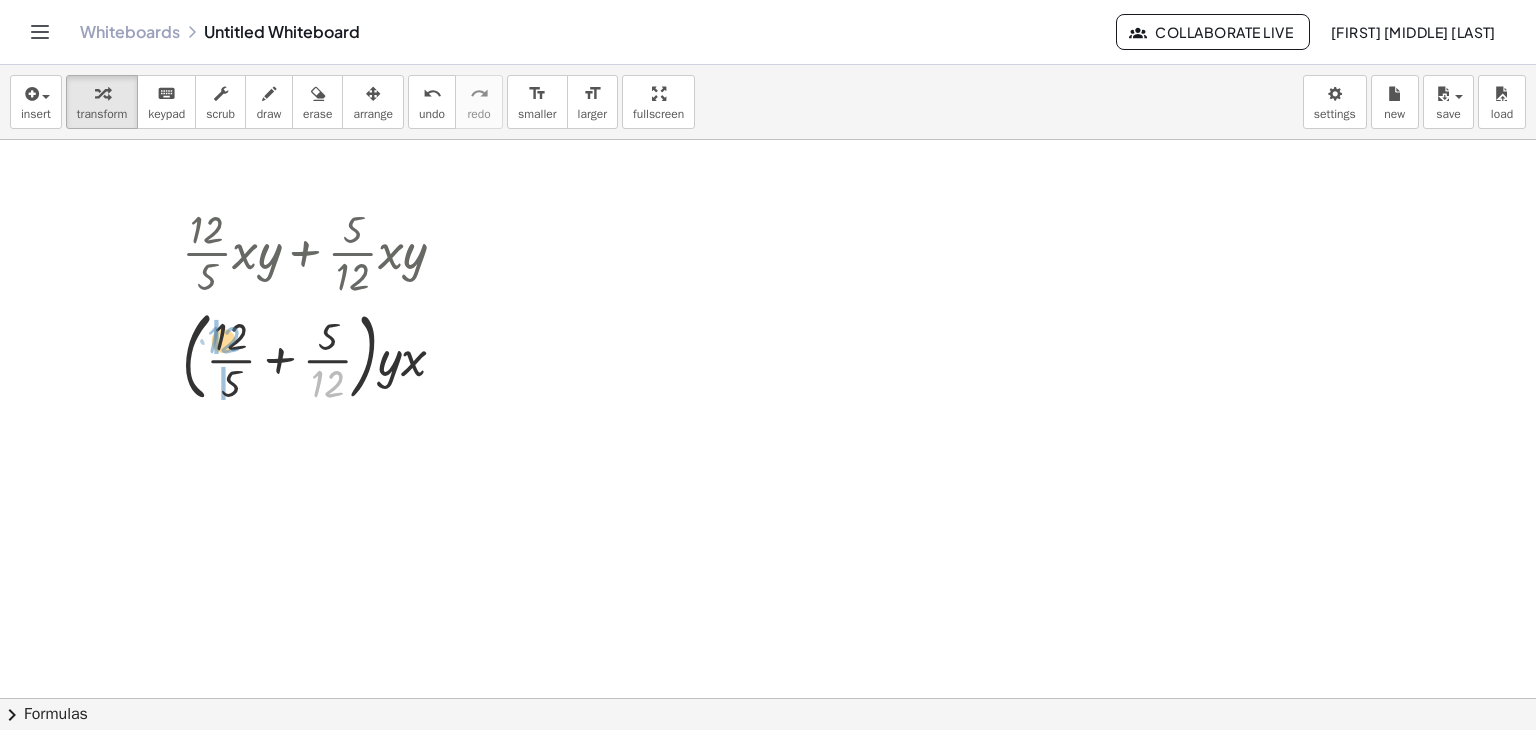 drag, startPoint x: 330, startPoint y: 377, endPoint x: 225, endPoint y: 333, distance: 113.84639 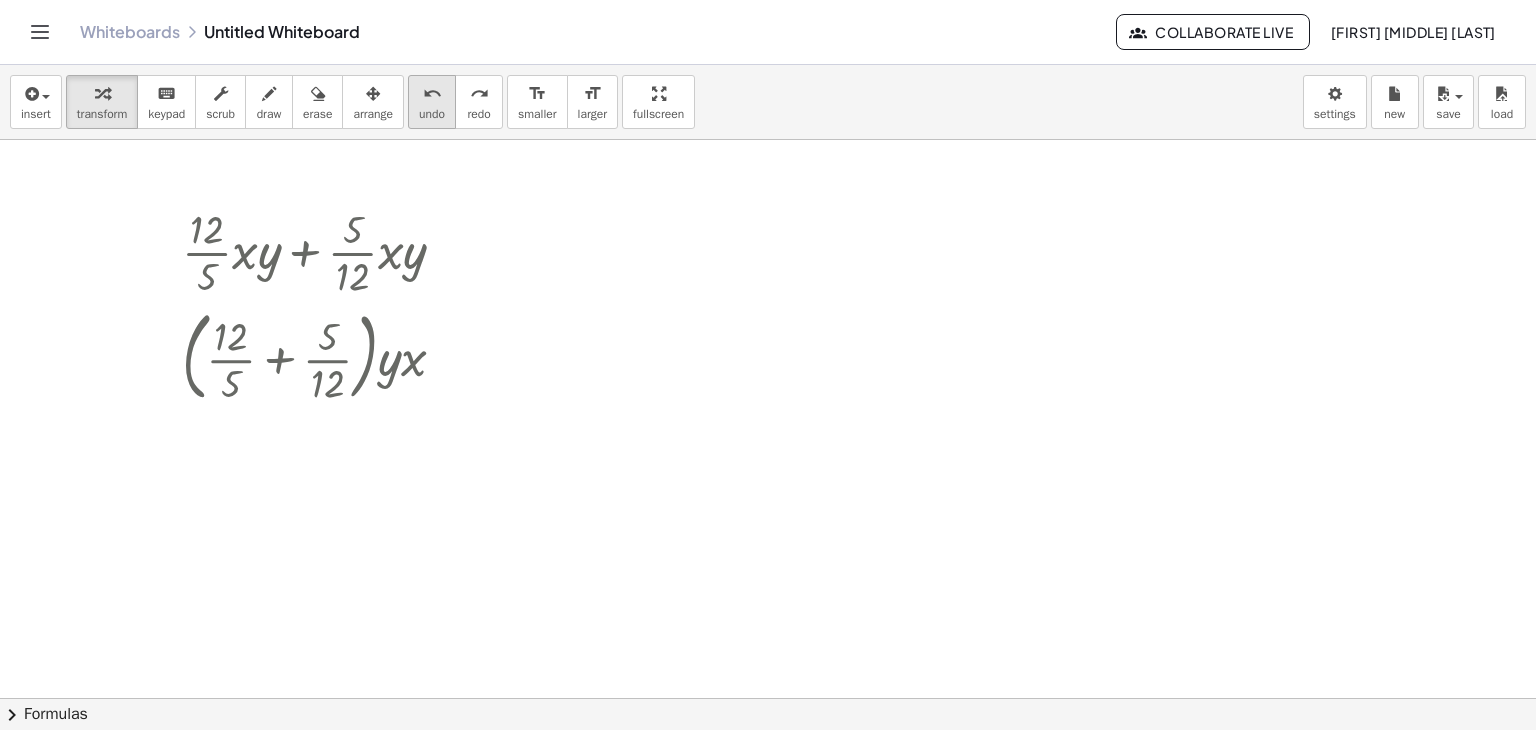 click on "undo" at bounding box center (432, 94) 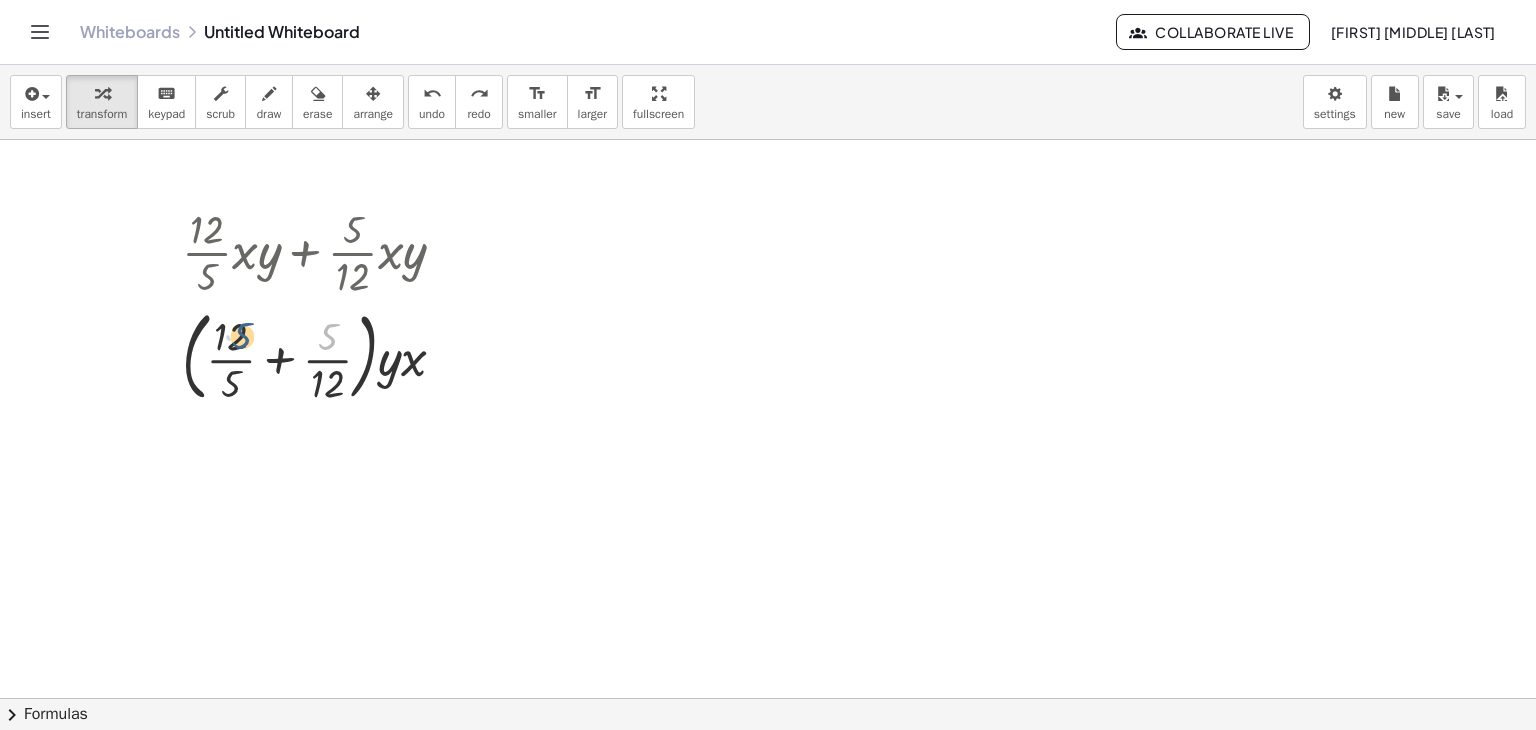 drag, startPoint x: 318, startPoint y: 343, endPoint x: 219, endPoint y: 340, distance: 99.04544 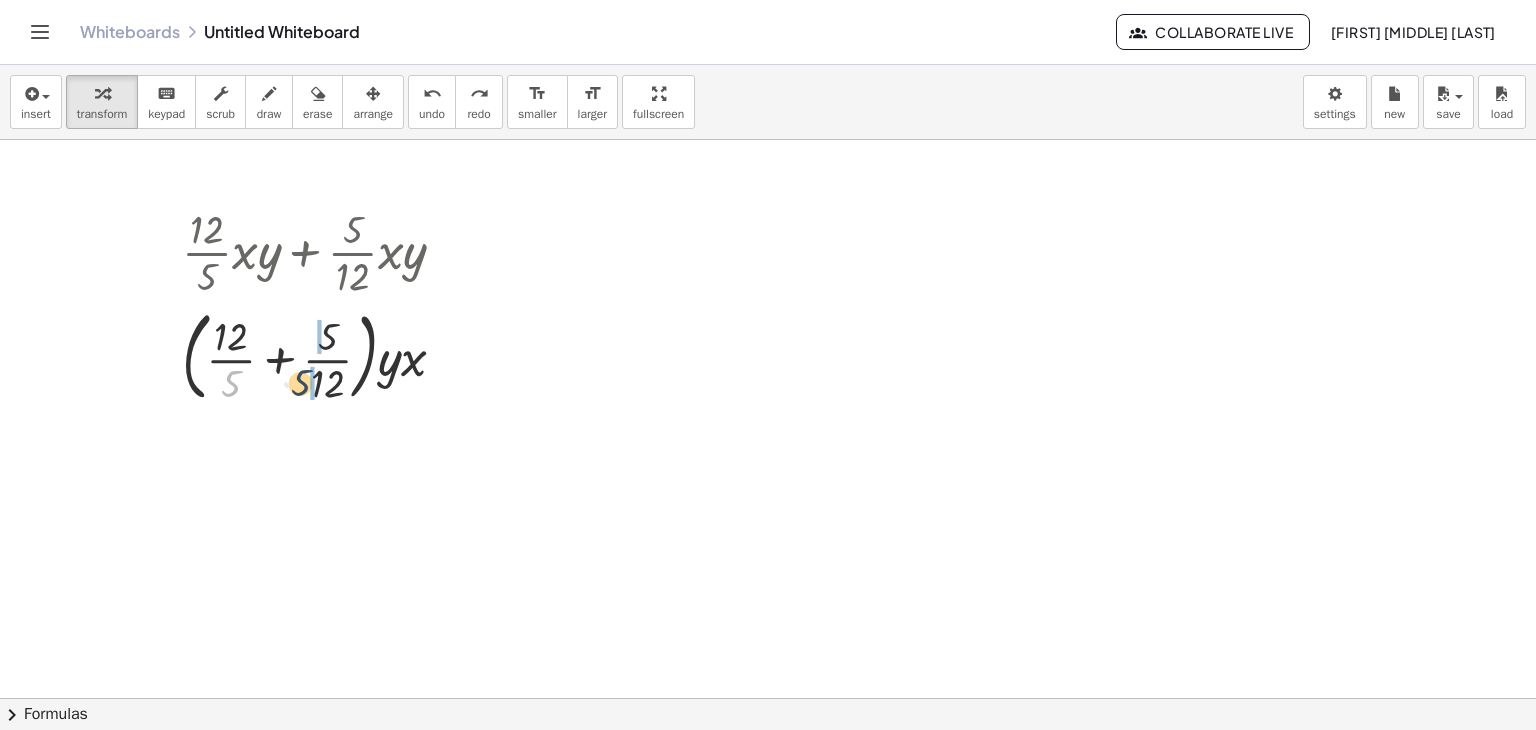 drag, startPoint x: 221, startPoint y: 385, endPoint x: 313, endPoint y: 386, distance: 92.00543 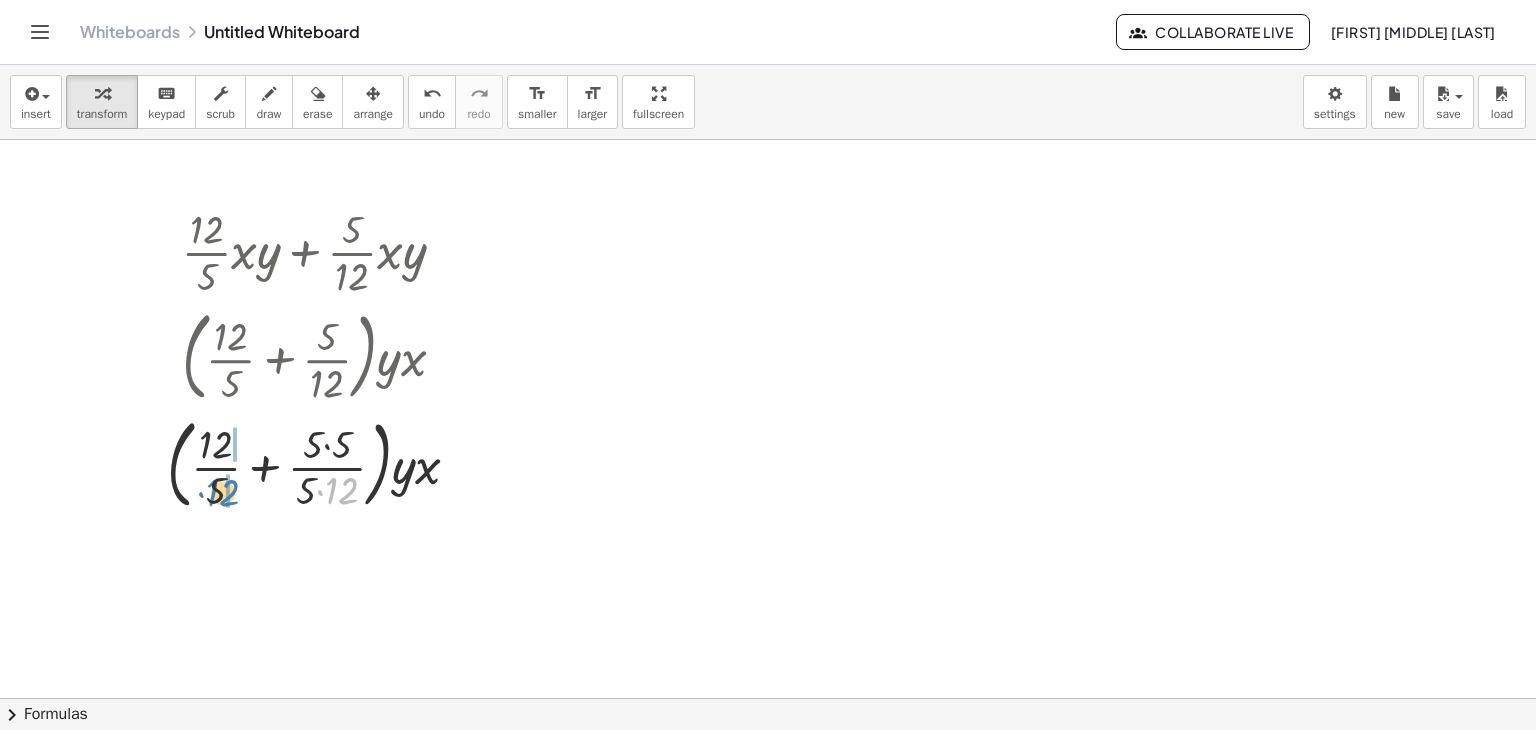drag, startPoint x: 336, startPoint y: 479, endPoint x: 216, endPoint y: 481, distance: 120.01666 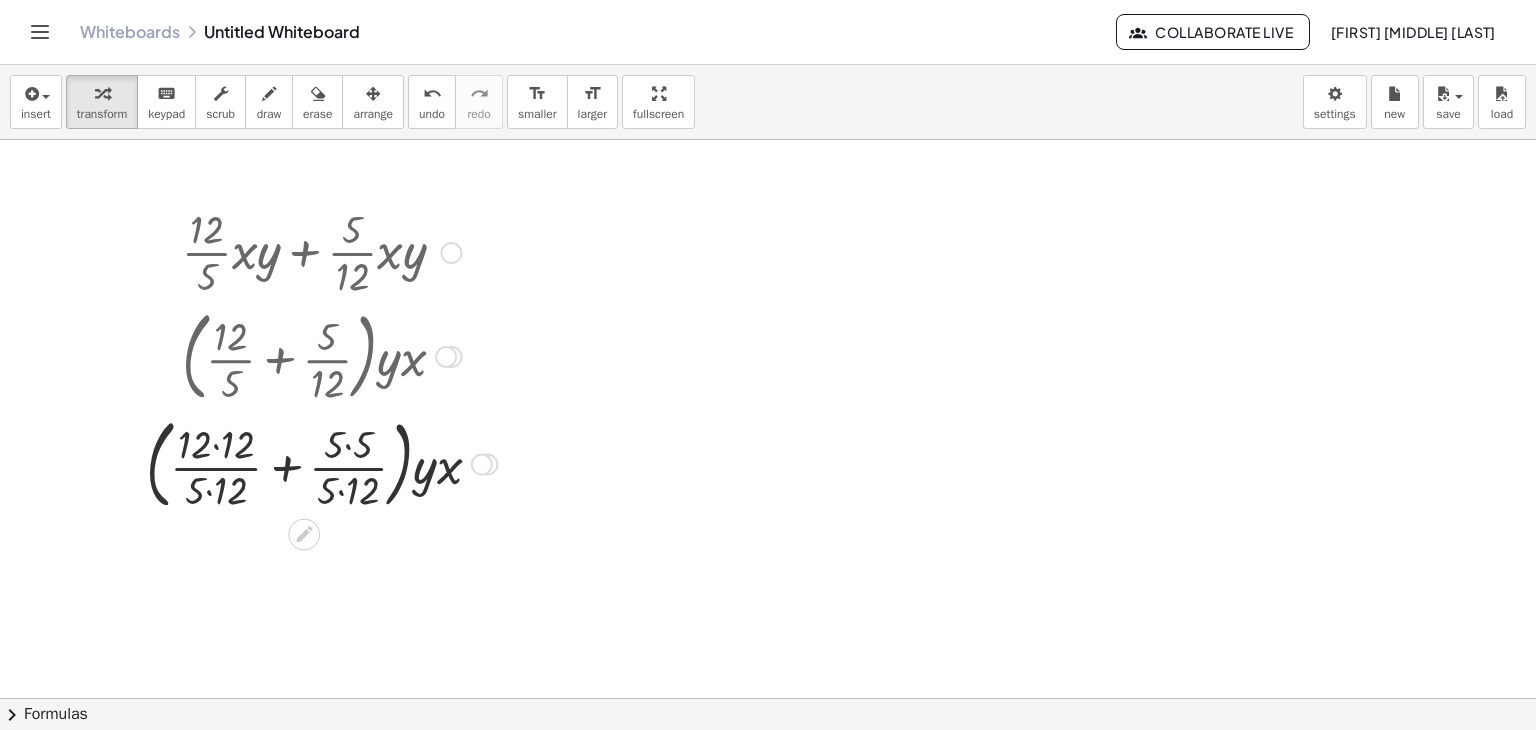 click at bounding box center (321, 463) 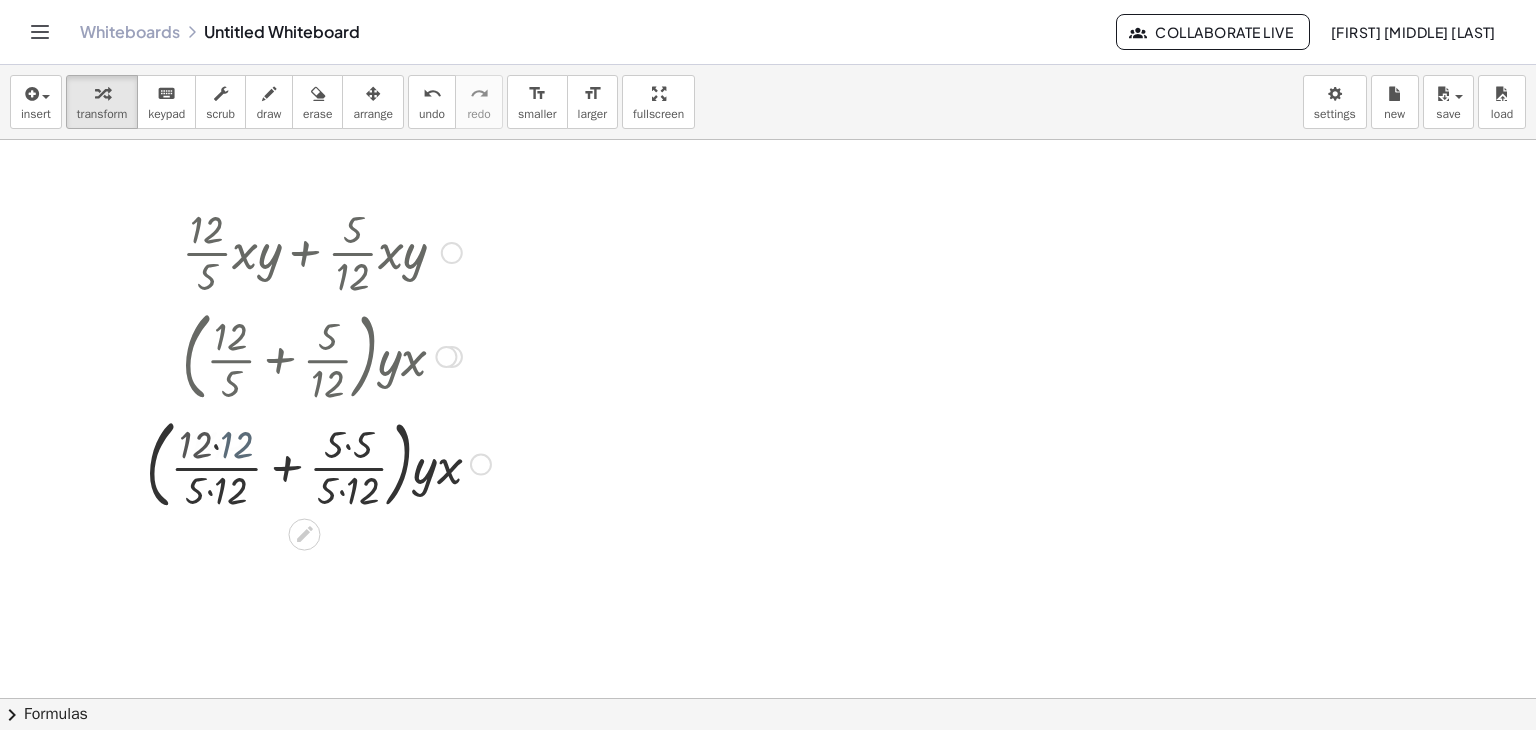 click at bounding box center (322, 463) 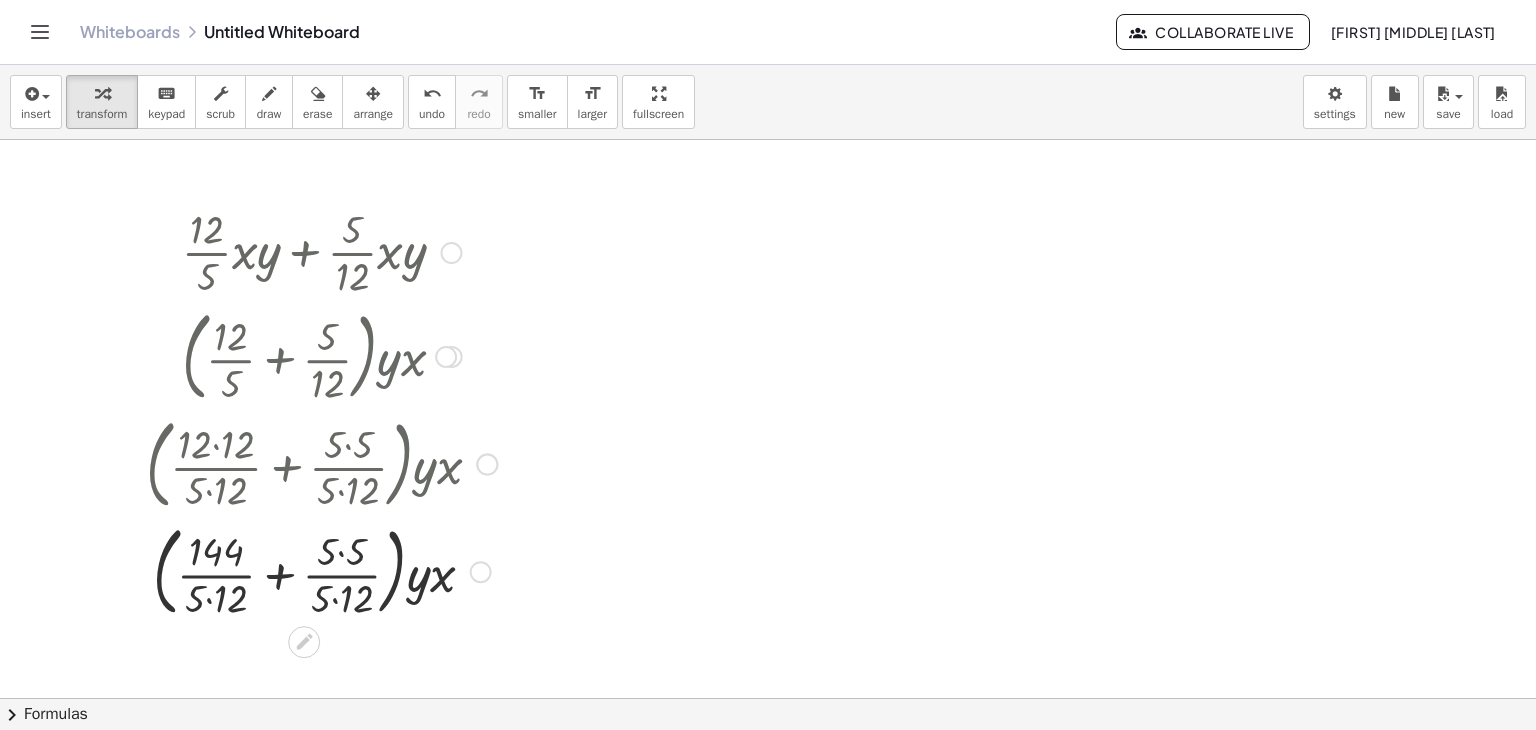 click at bounding box center [321, 463] 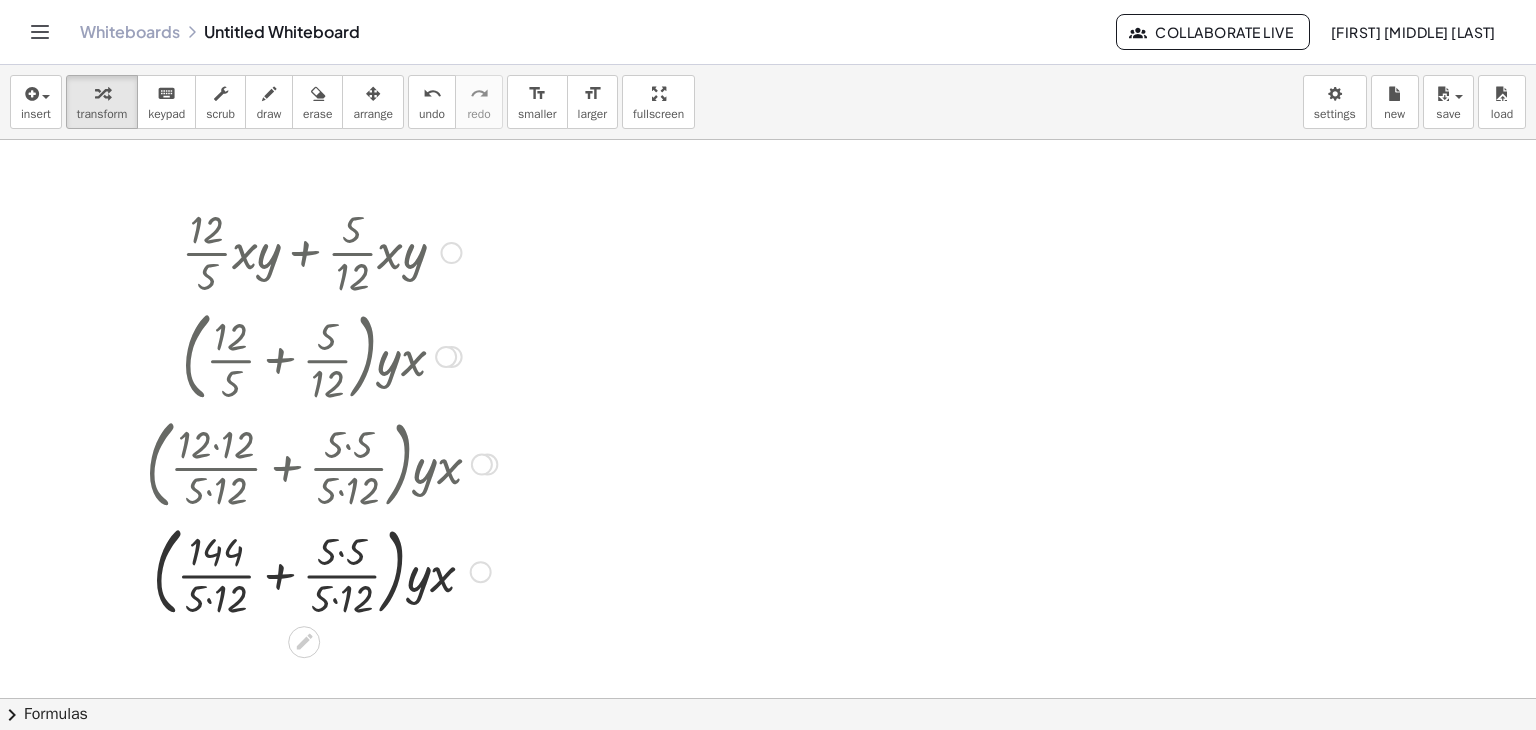 click at bounding box center [321, 570] 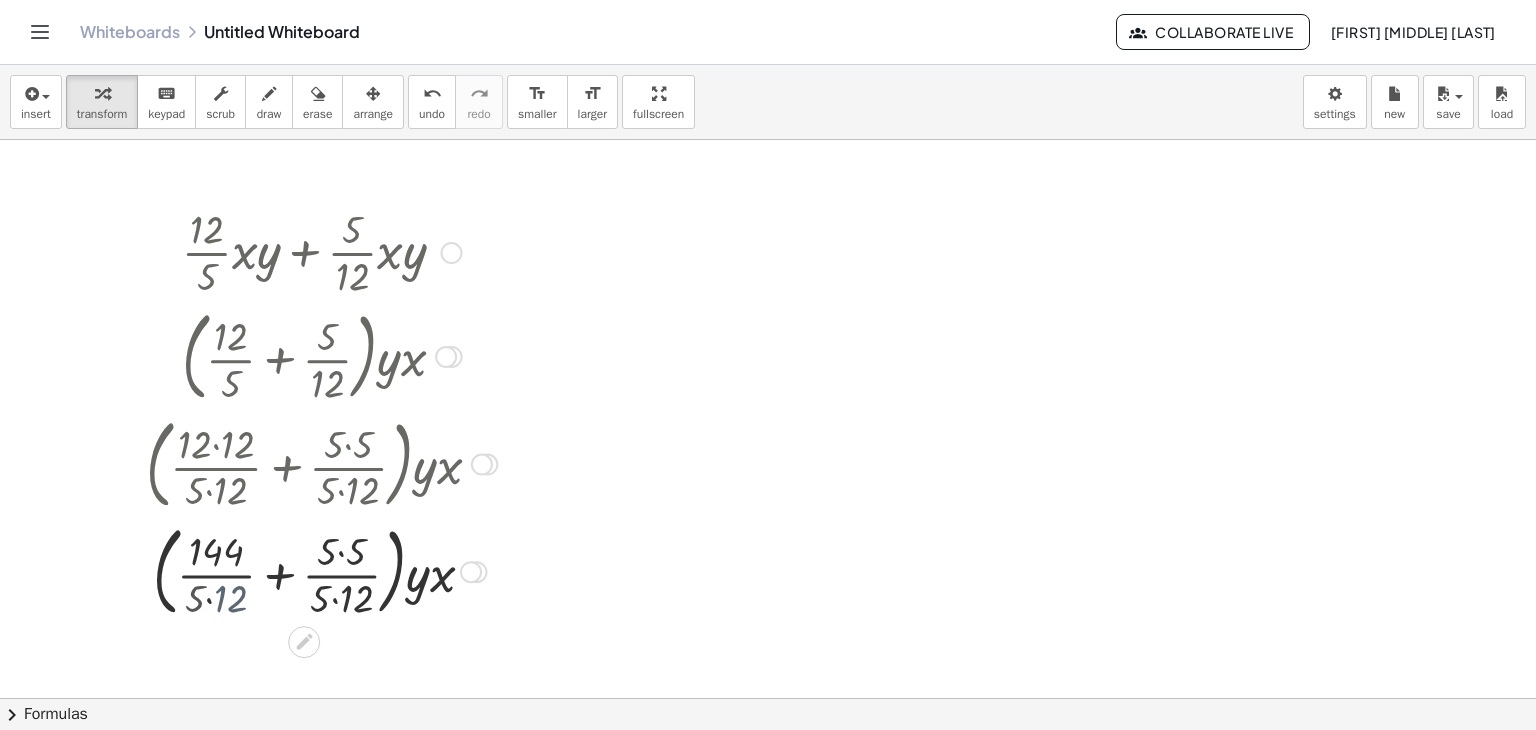 click at bounding box center [321, 570] 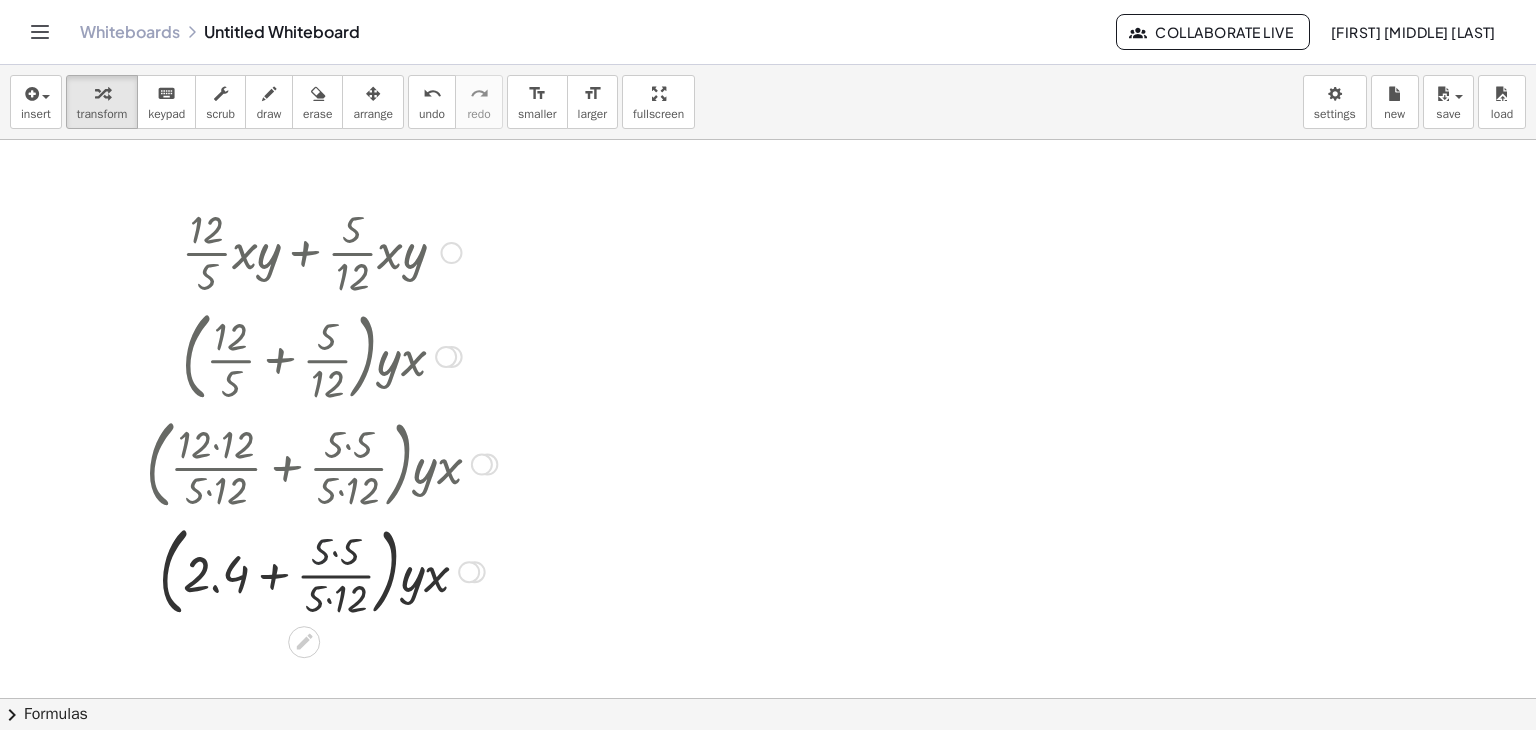 click at bounding box center [321, 570] 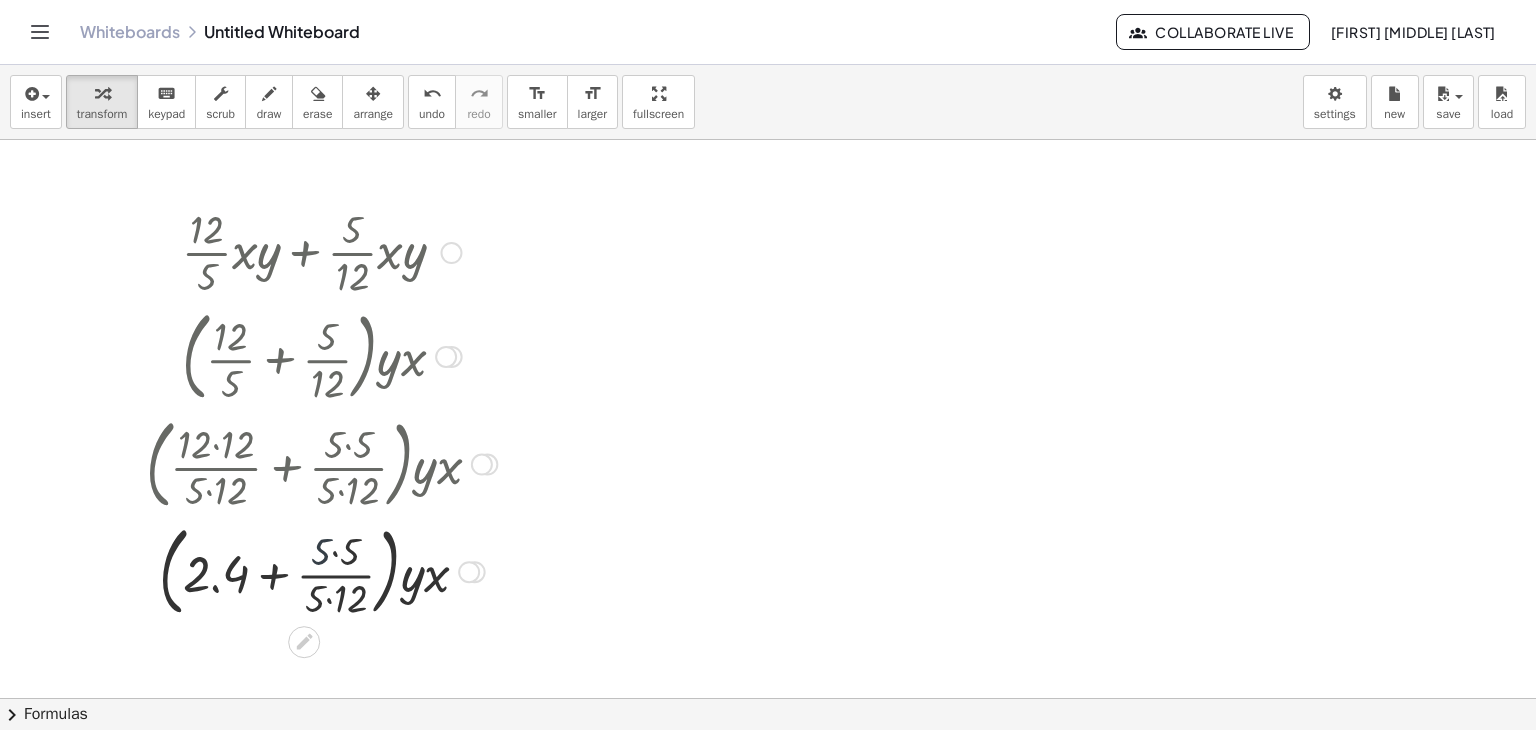 click at bounding box center [321, 570] 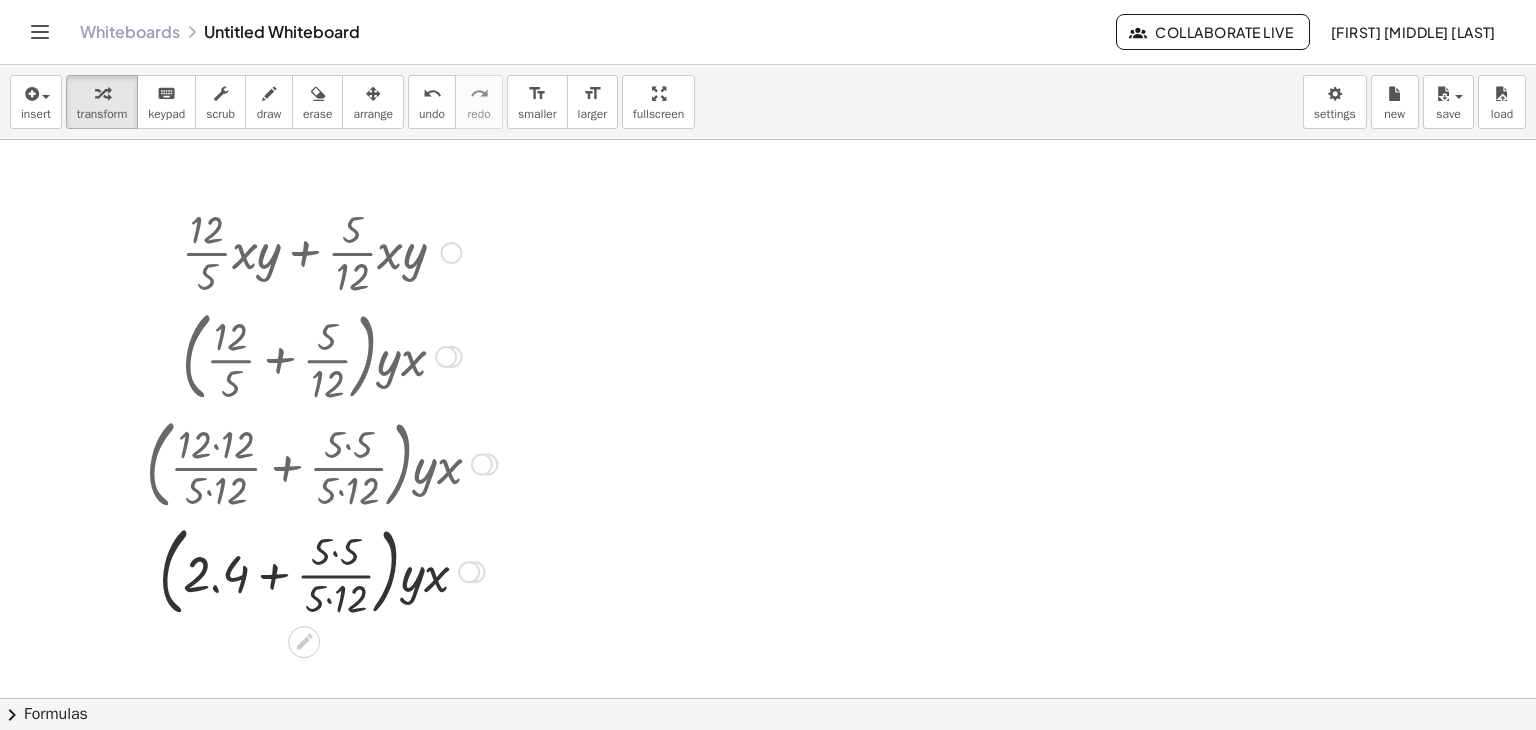 click at bounding box center (321, 570) 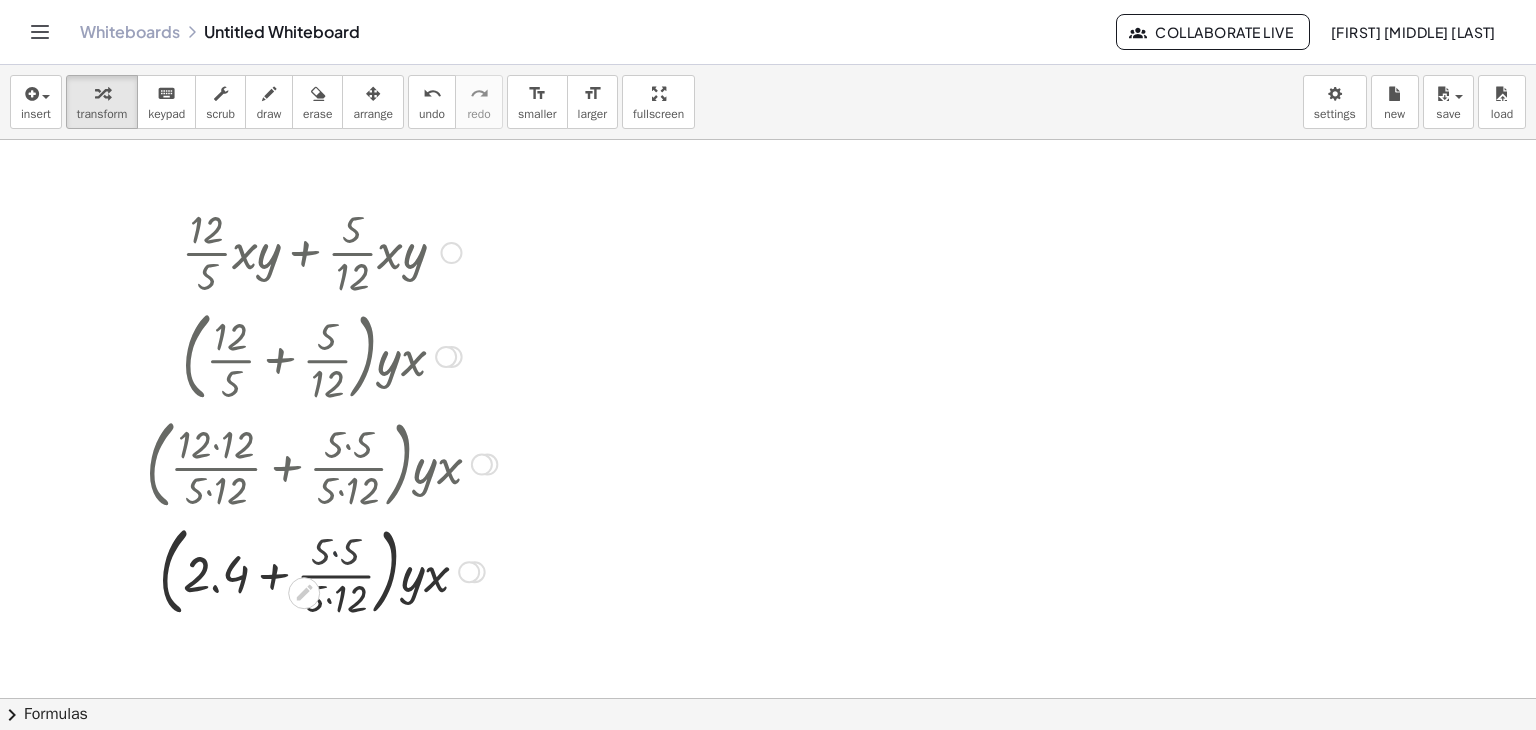 click at bounding box center (321, 570) 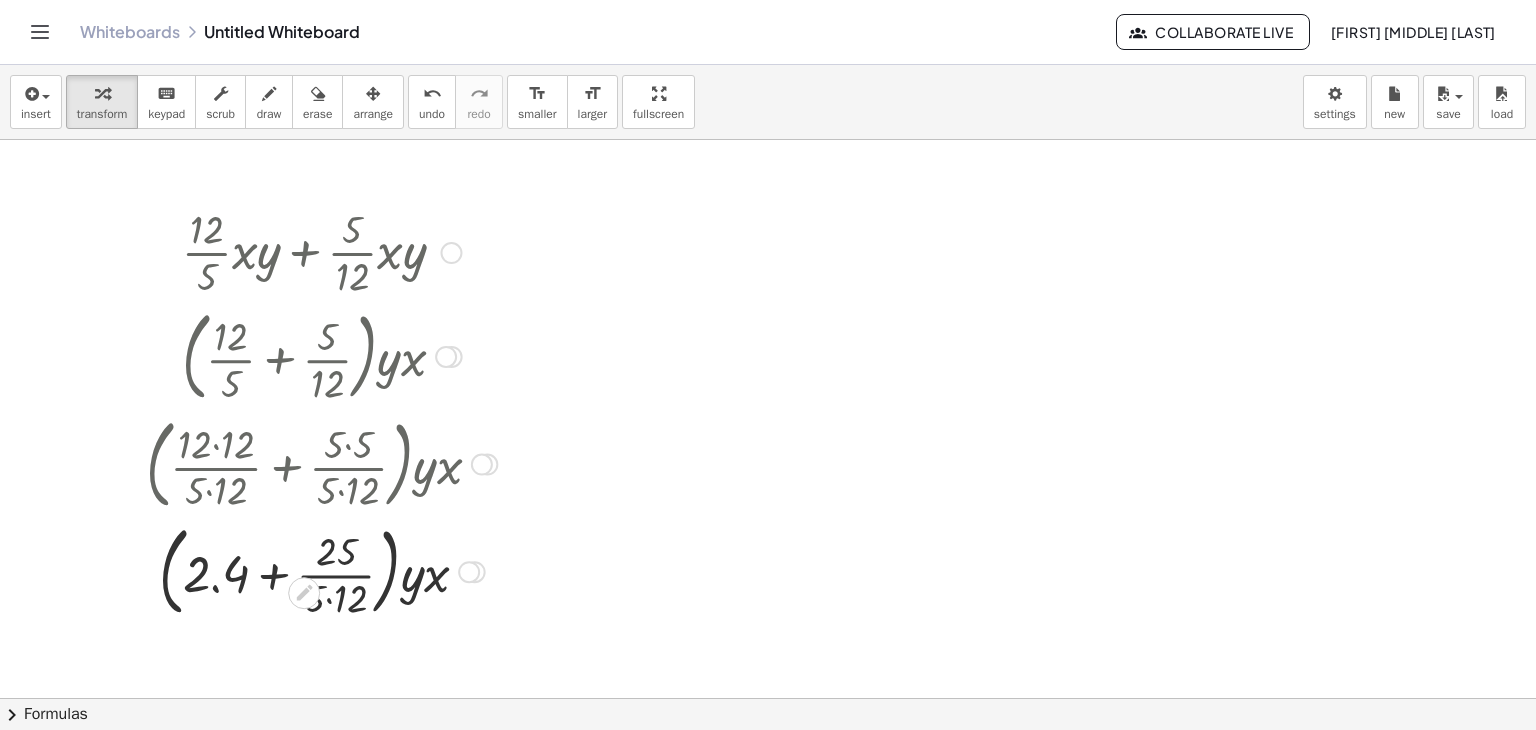 click at bounding box center [321, 570] 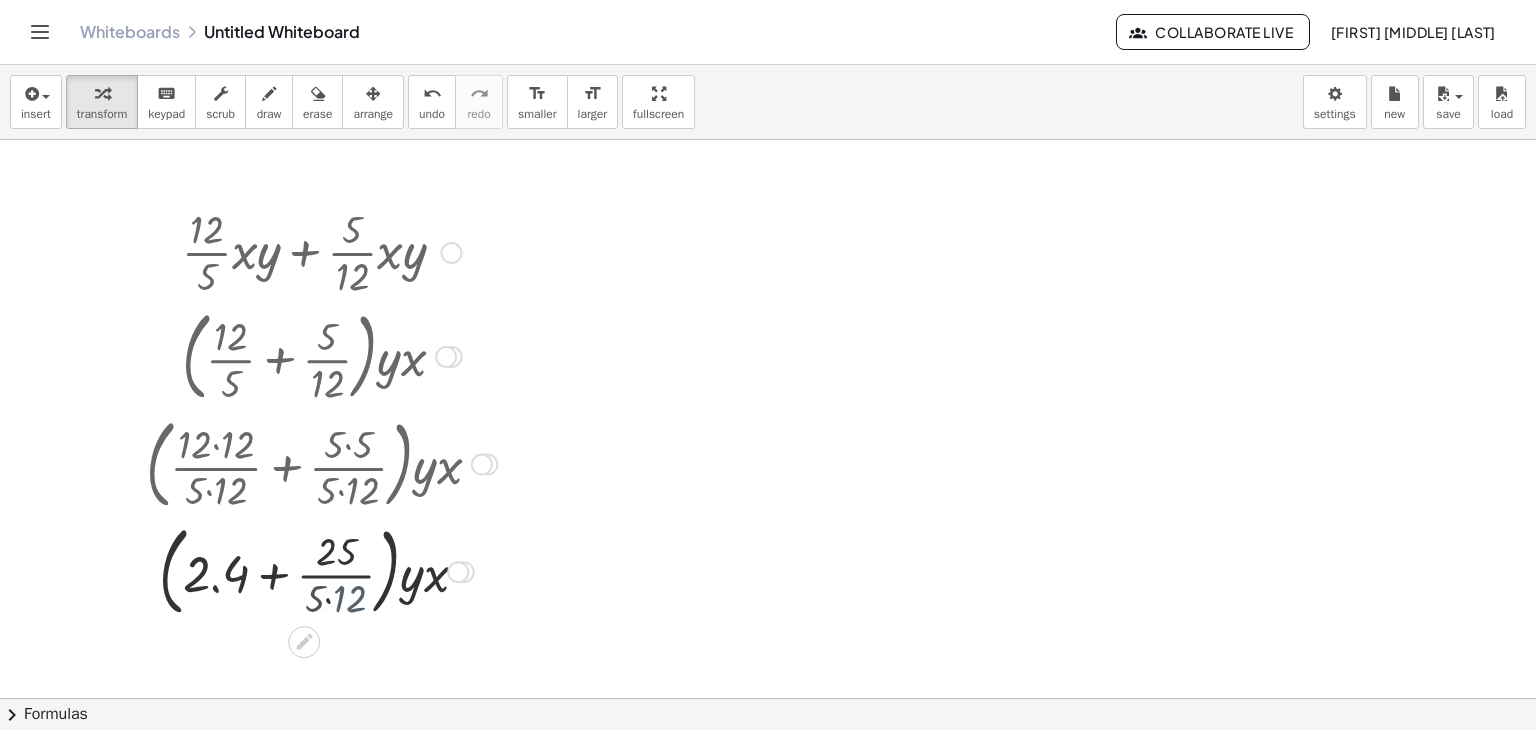 click at bounding box center (321, 570) 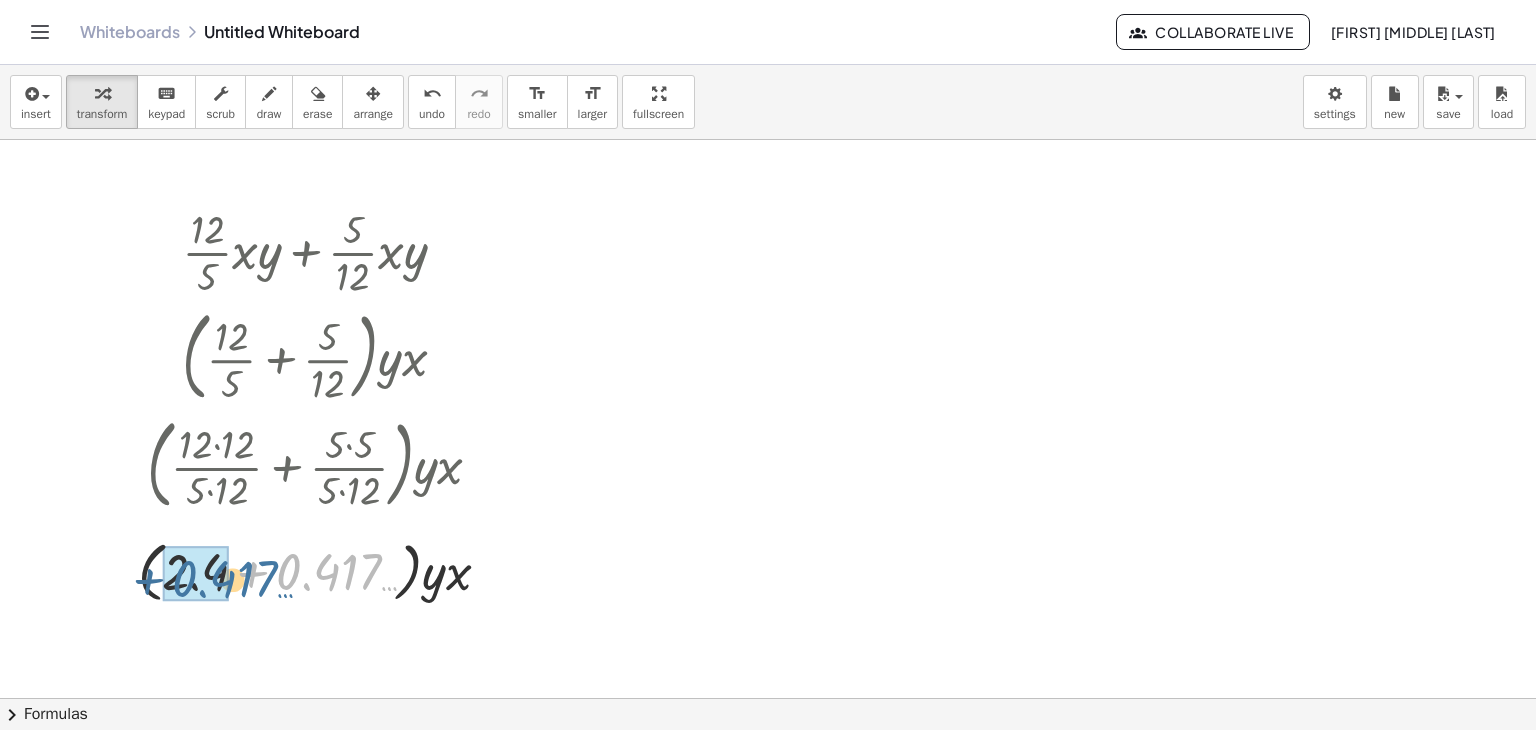 drag, startPoint x: 343, startPoint y: 576, endPoint x: 234, endPoint y: 580, distance: 109.07337 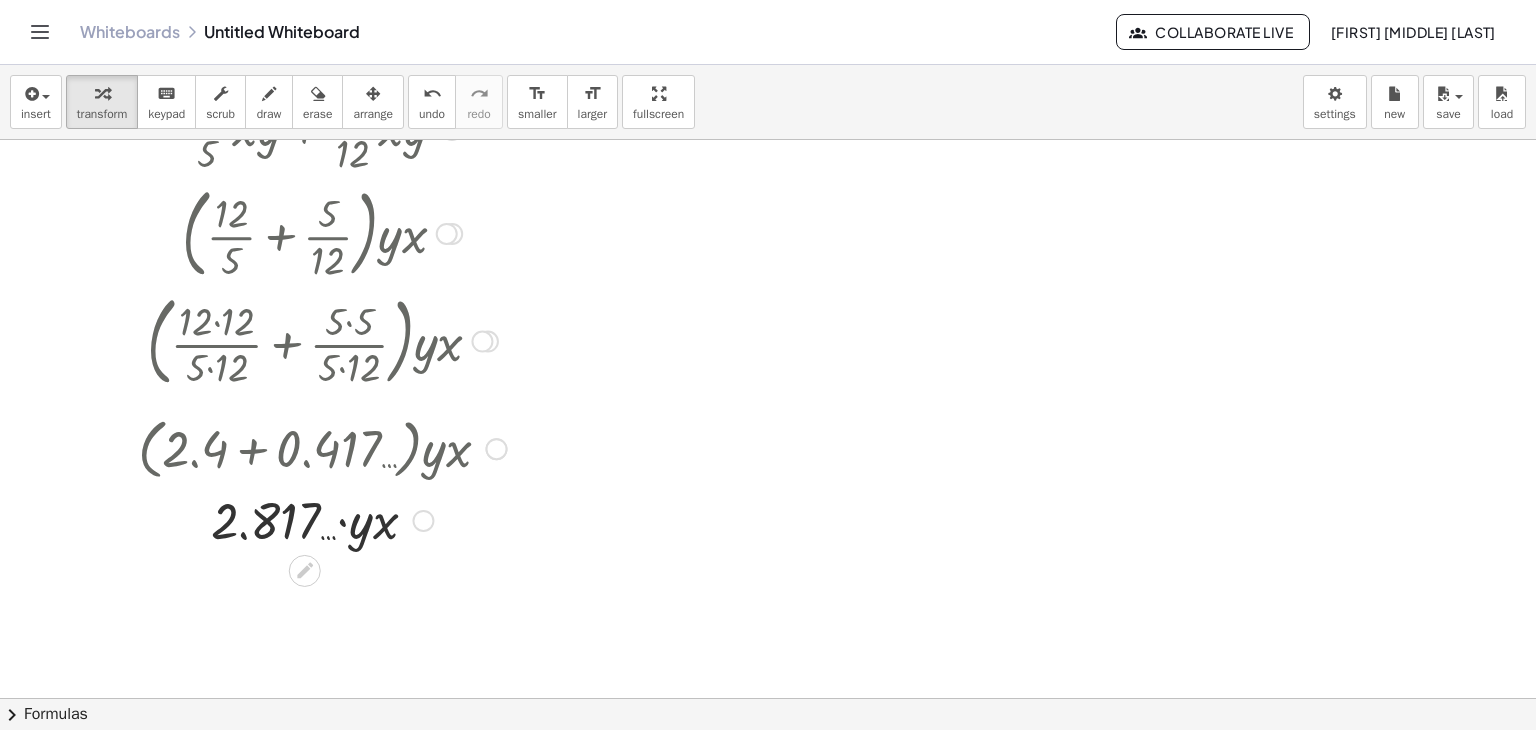 scroll, scrollTop: 124, scrollLeft: 0, axis: vertical 